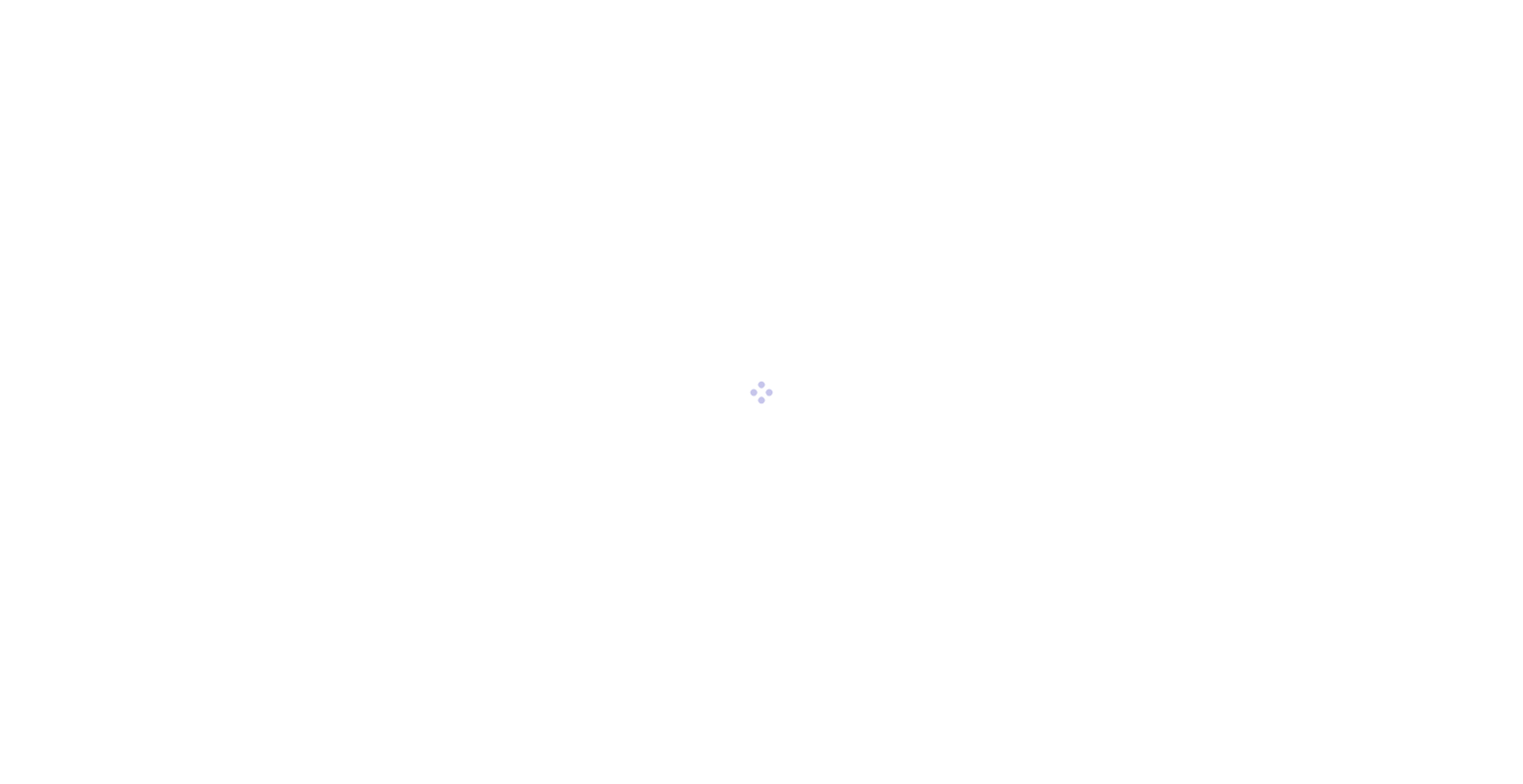 scroll, scrollTop: 0, scrollLeft: 0, axis: both 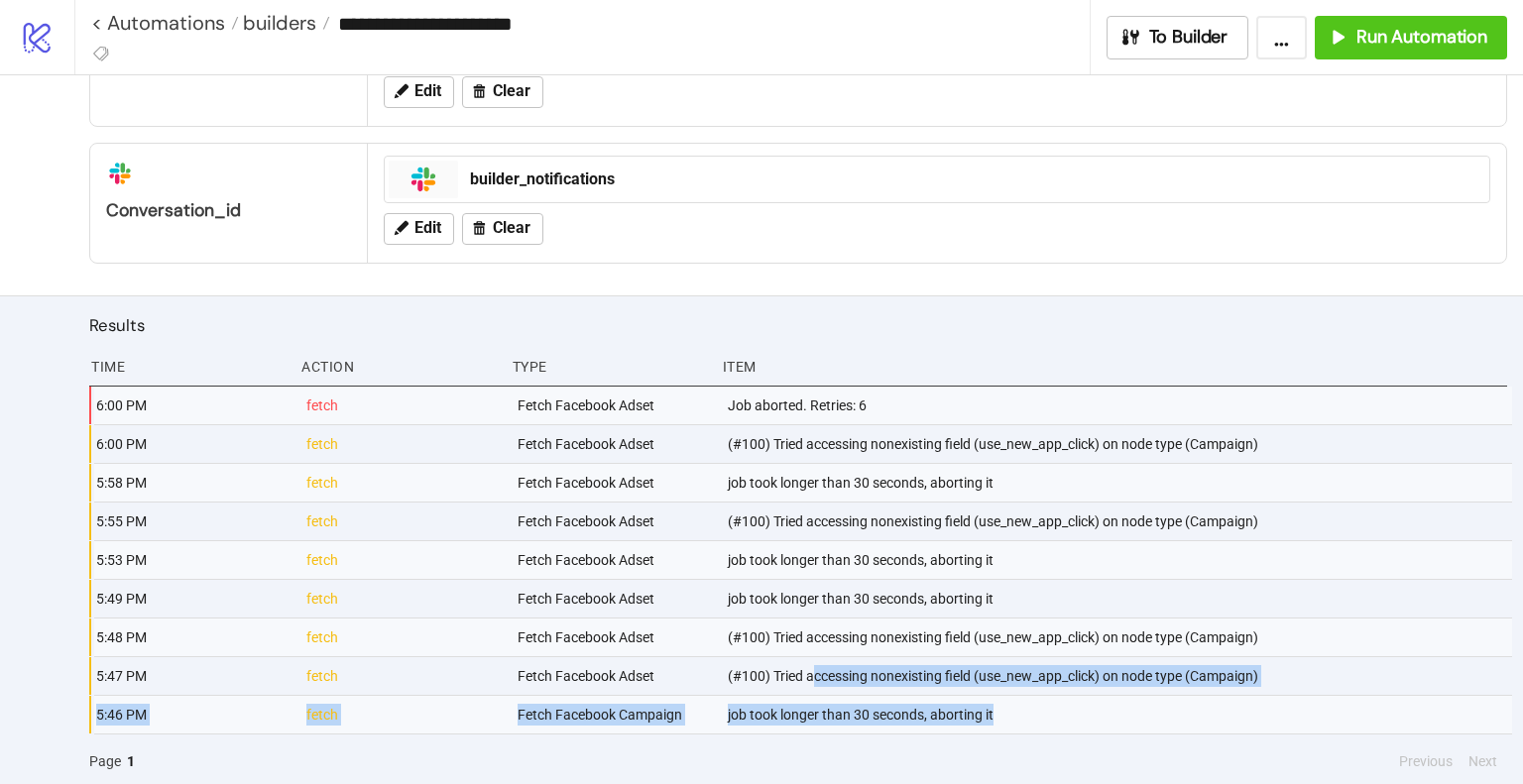 drag, startPoint x: 996, startPoint y: 713, endPoint x: 809, endPoint y: 665, distance: 193.06217 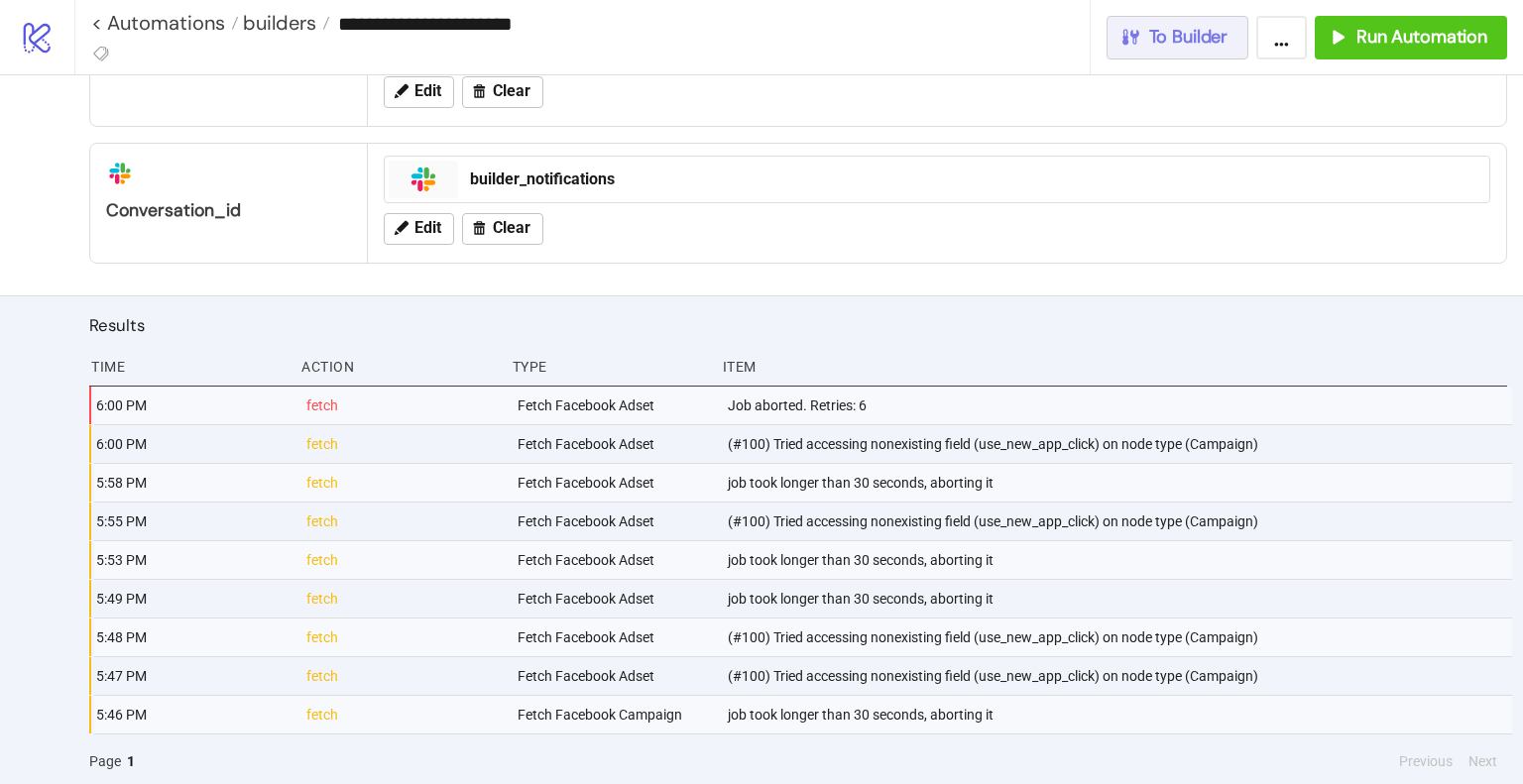 click on "To Builder" at bounding box center [1189, 37] 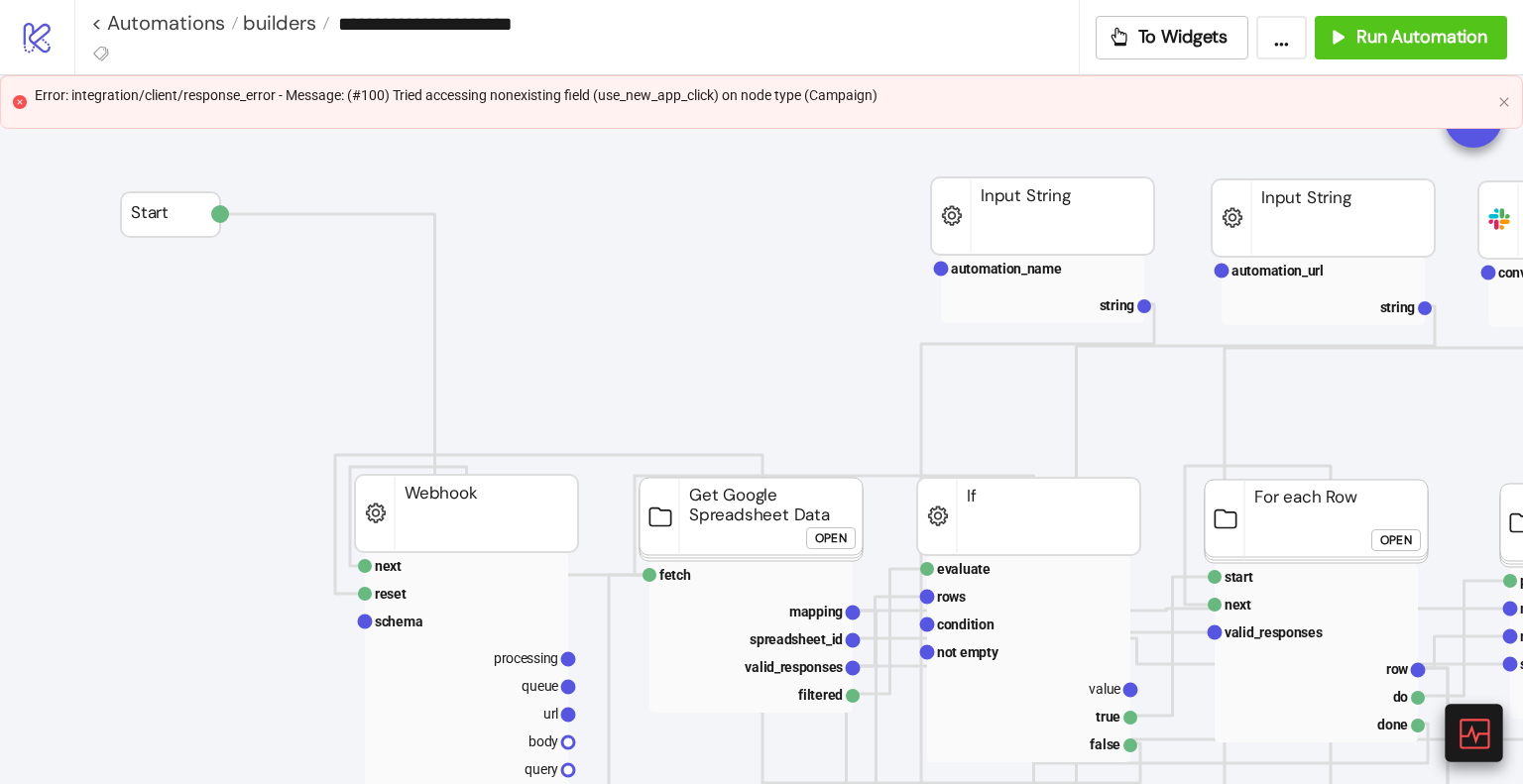 click at bounding box center (1473, 732) 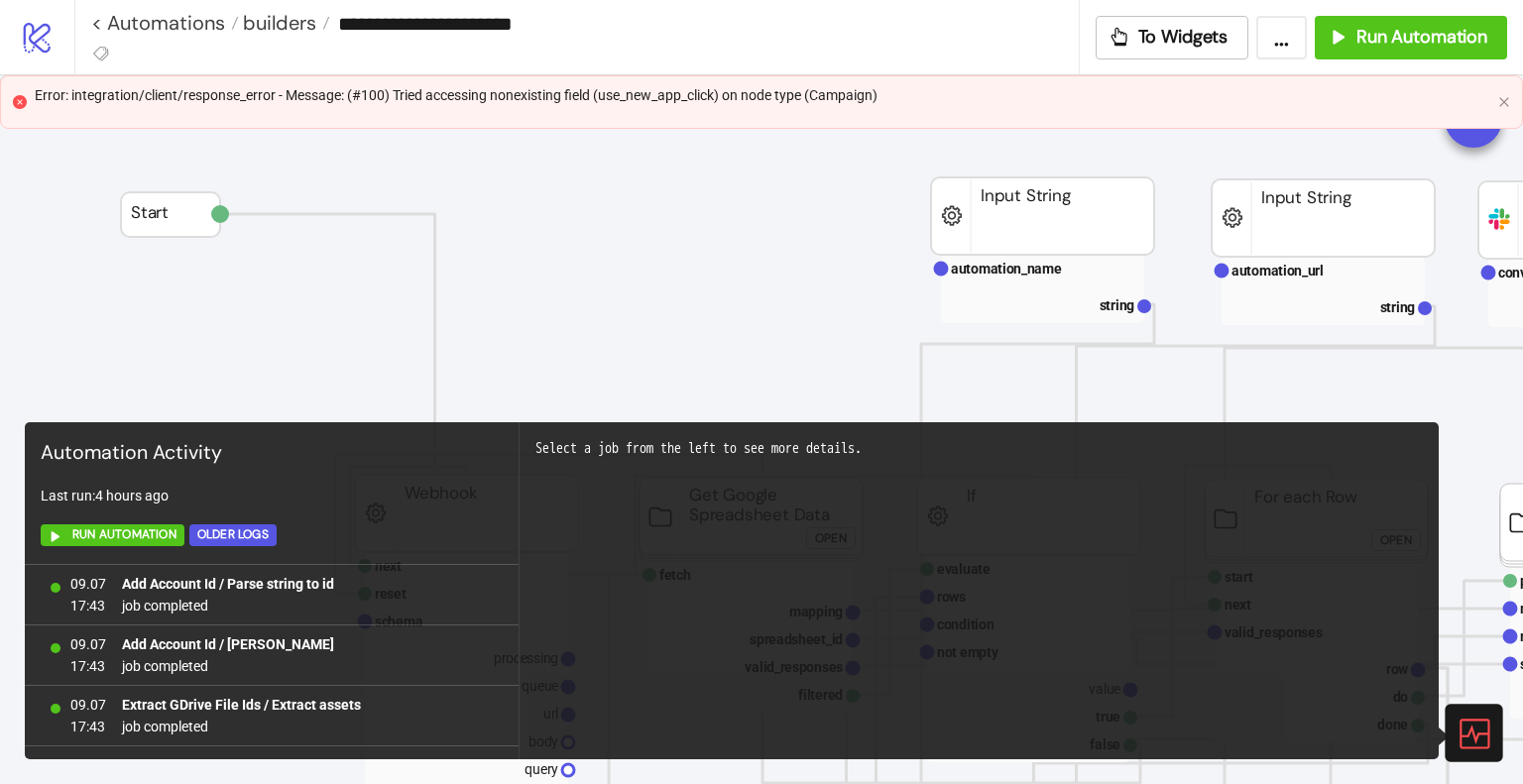 scroll, scrollTop: 1372, scrollLeft: 0, axis: vertical 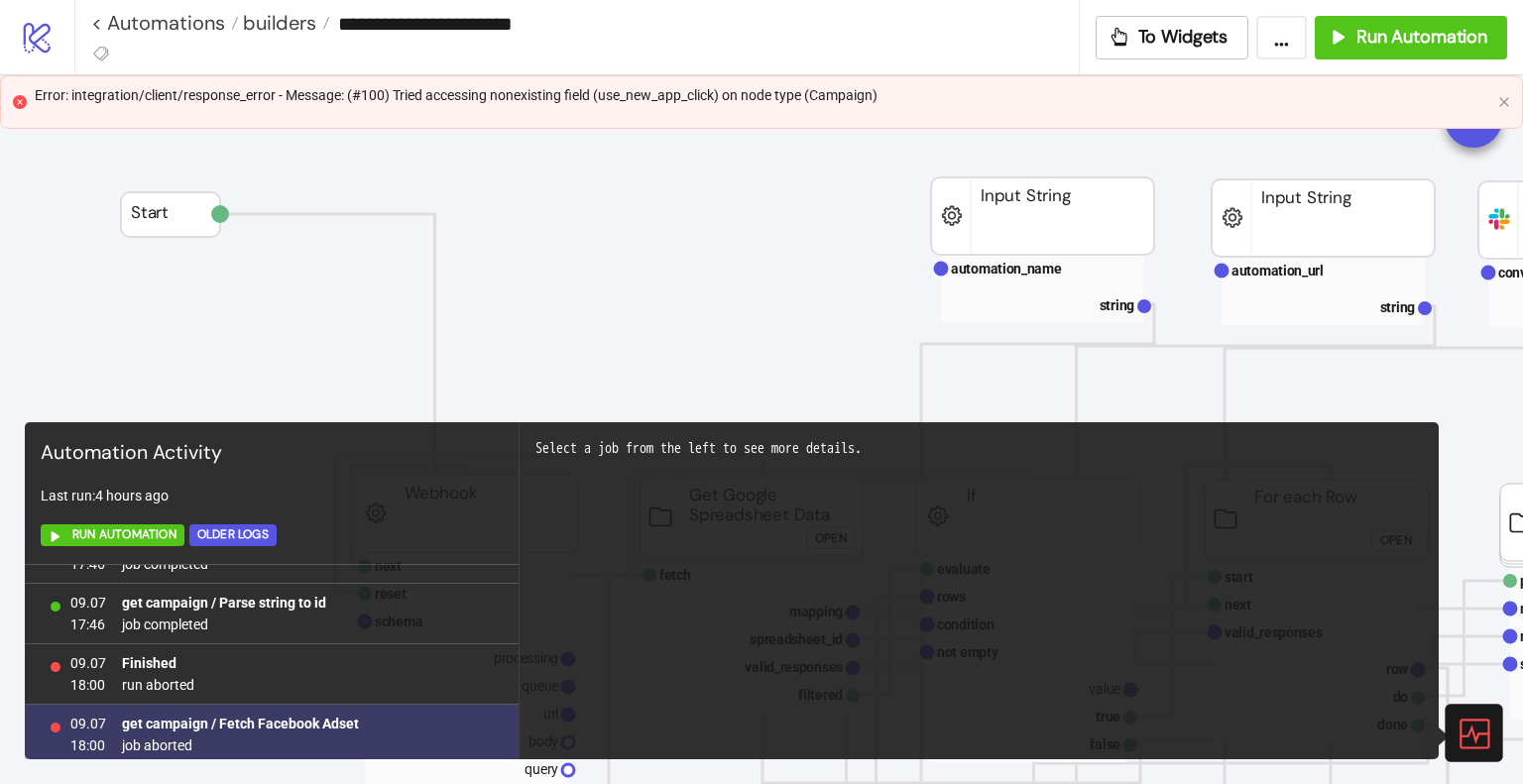 click on "get campaign / Fetch Facebook Adset" at bounding box center [240, 724] 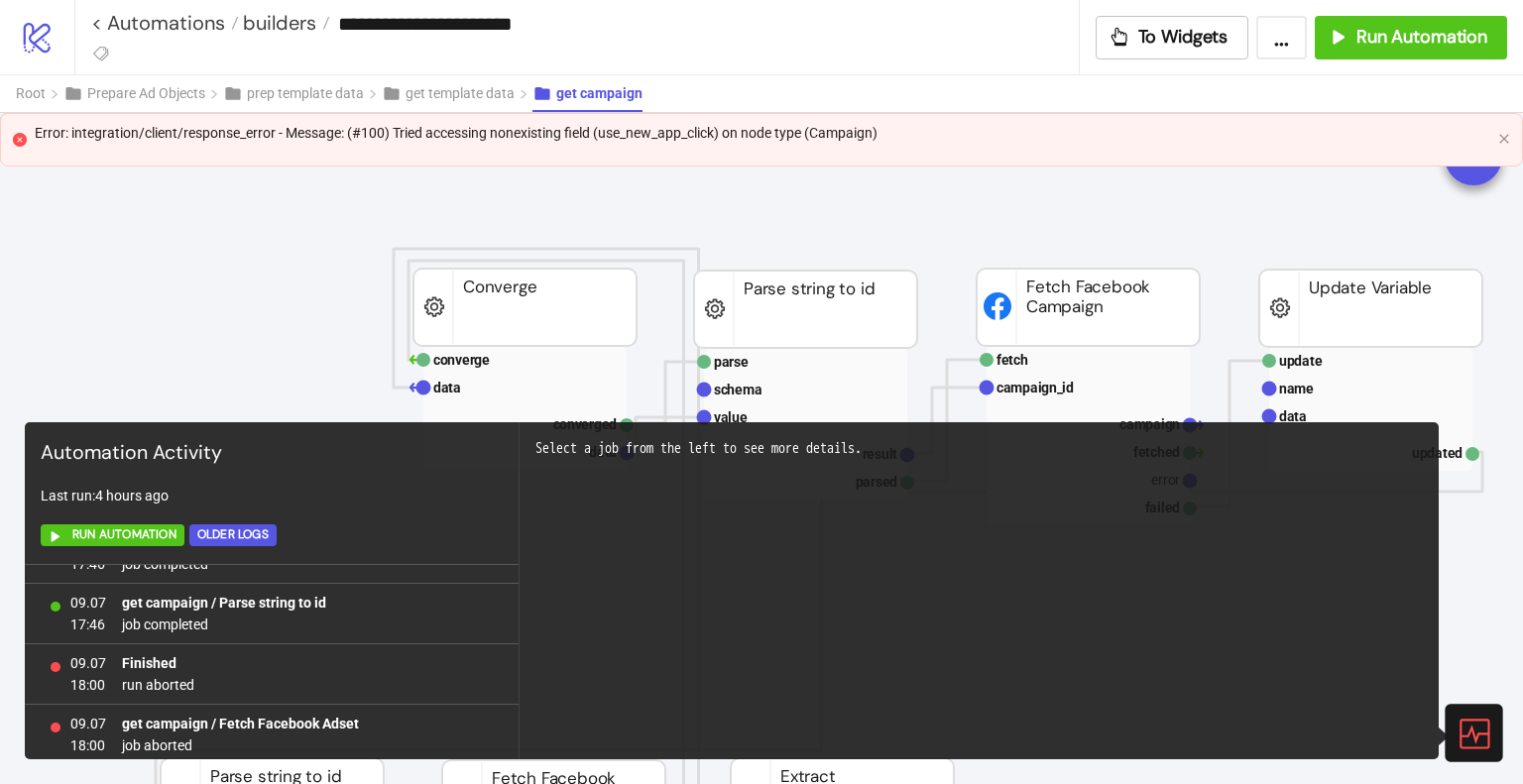 click 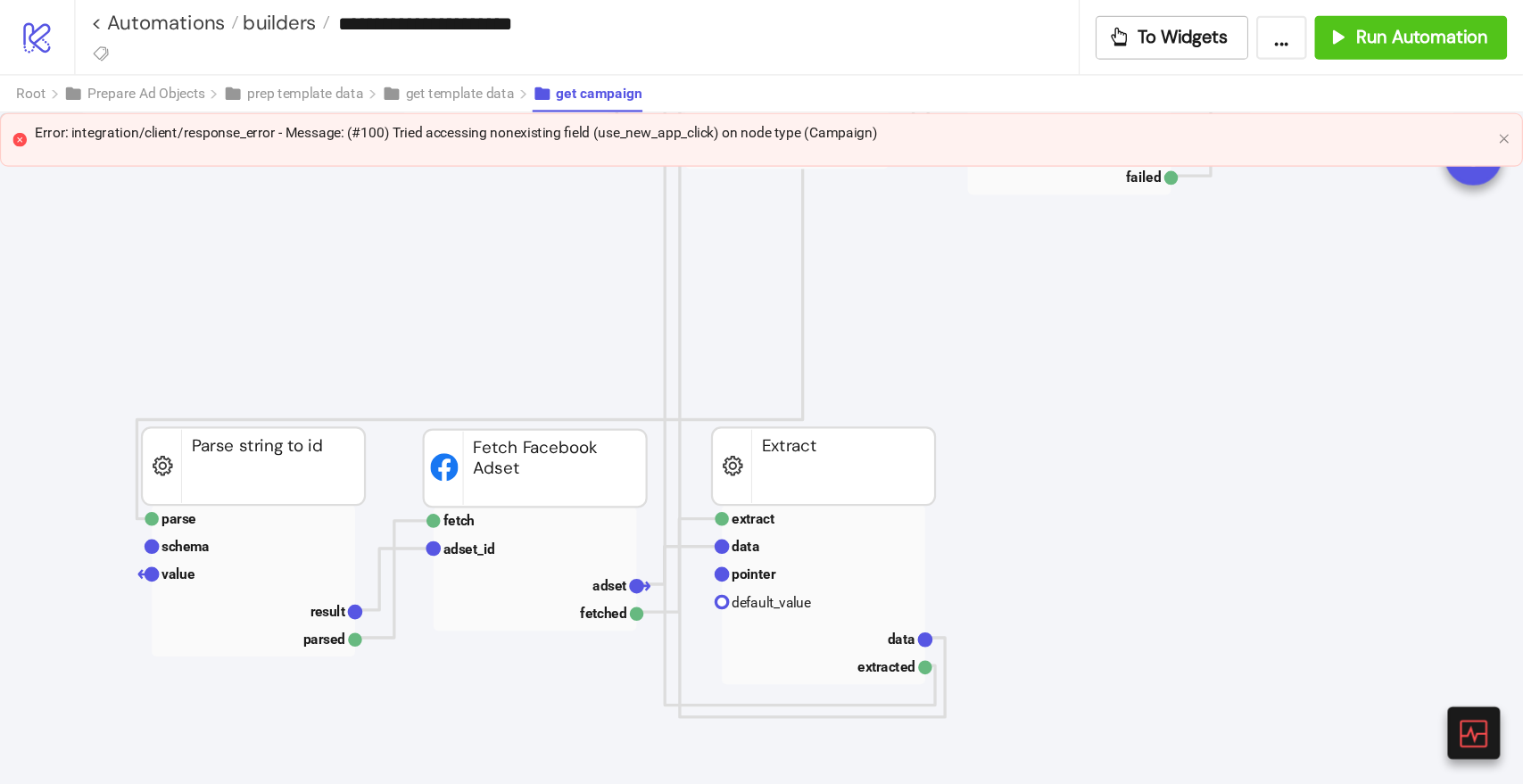 scroll, scrollTop: 293, scrollLeft: 17, axis: both 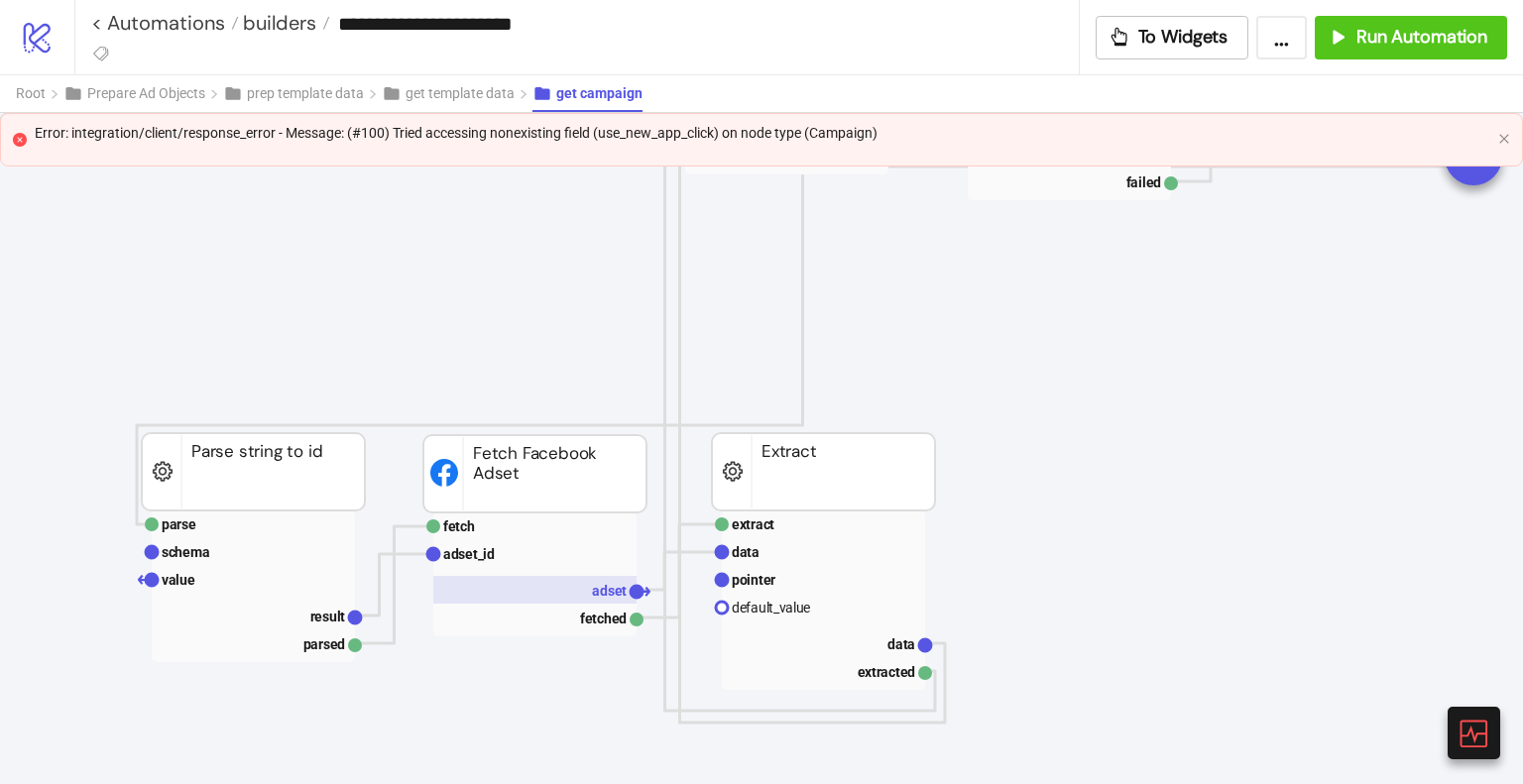 click 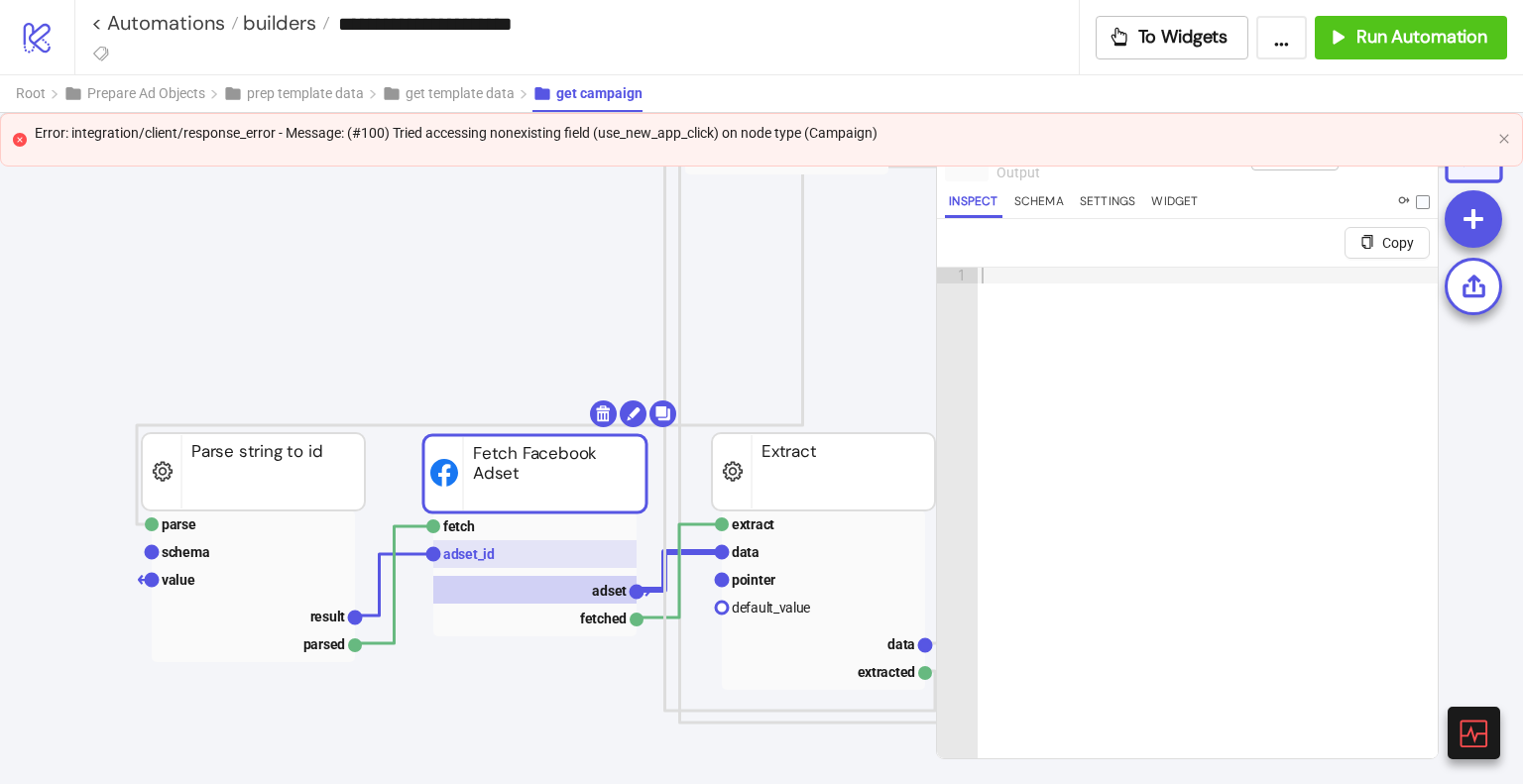 click 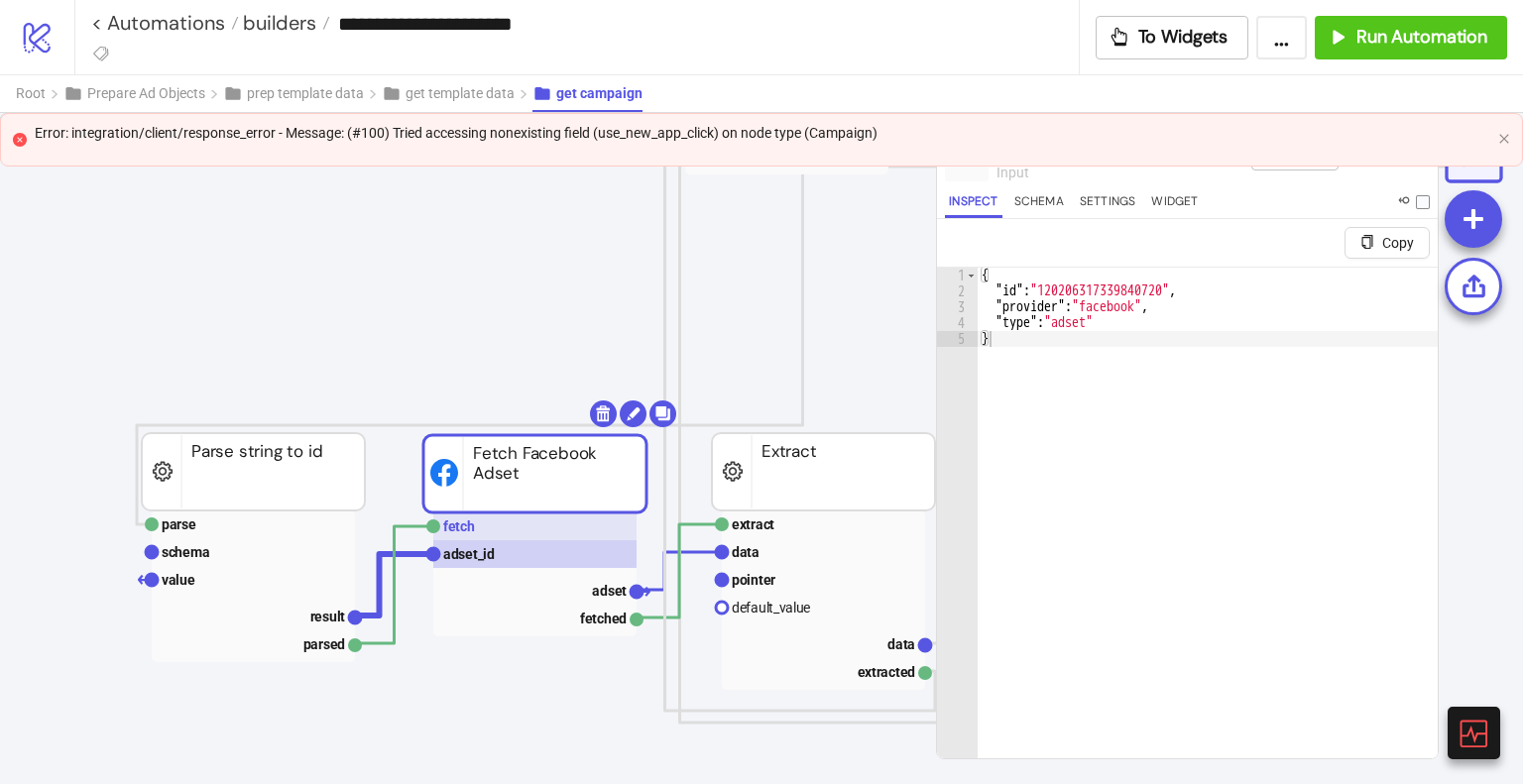 click 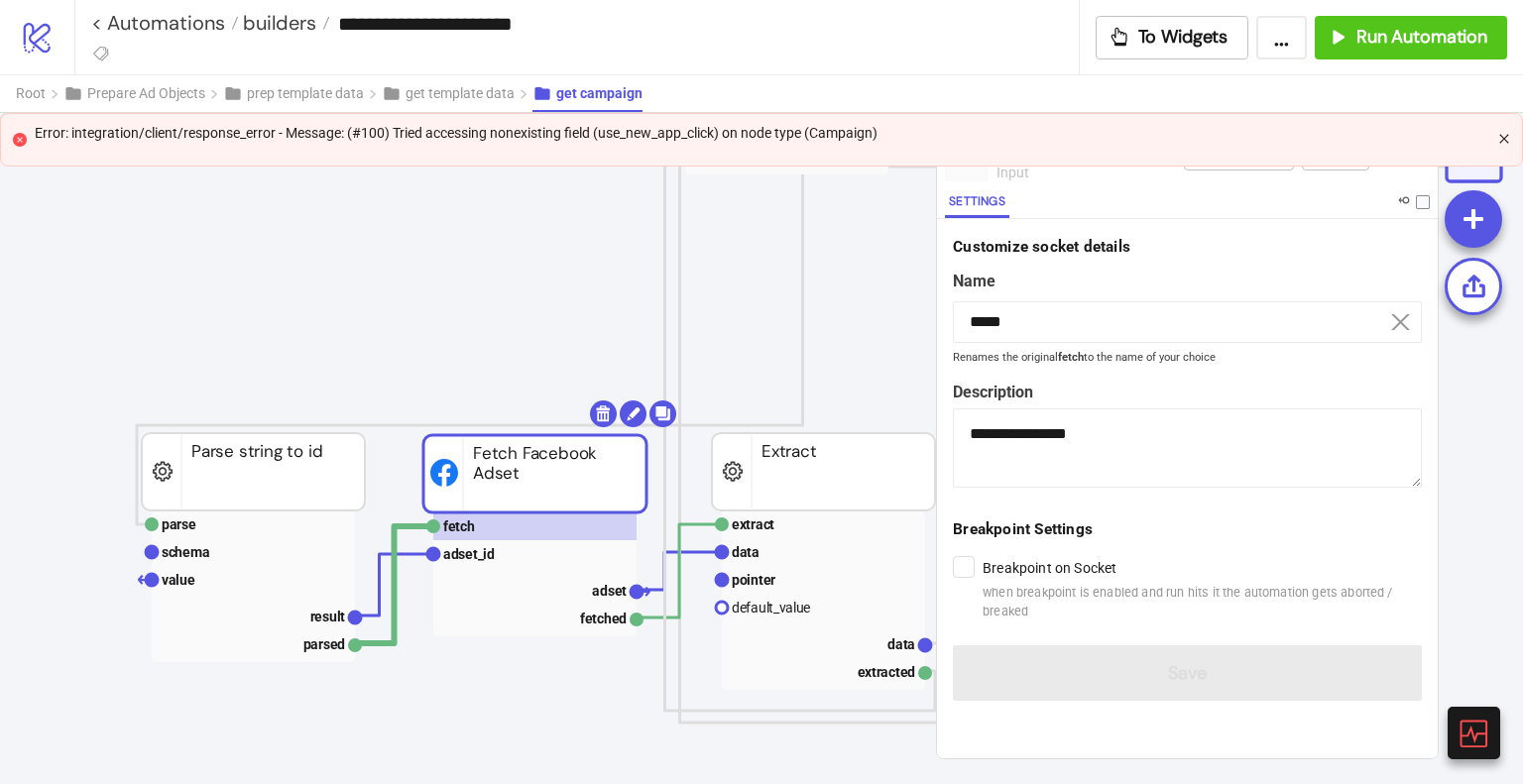 click 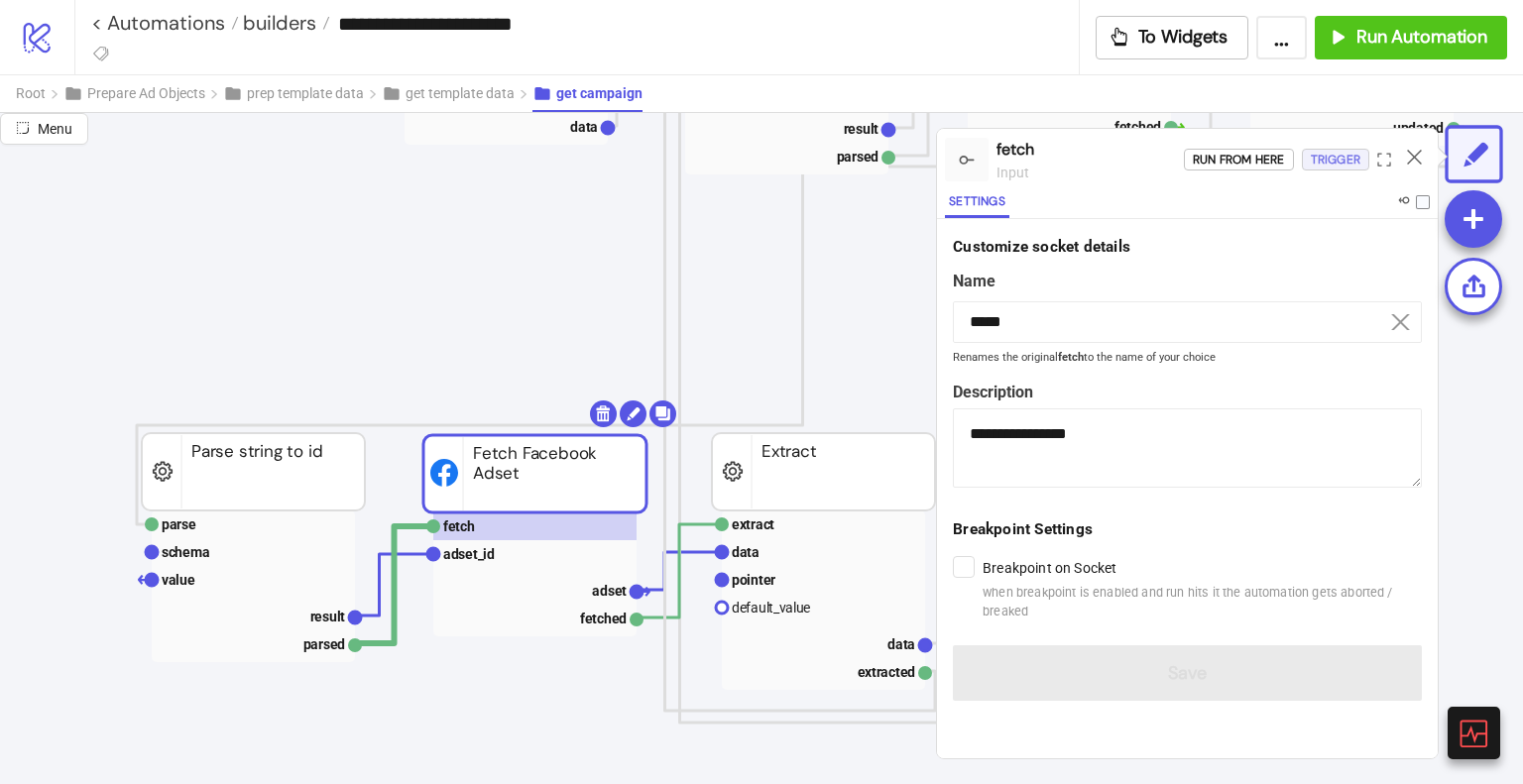 click on "Trigger" at bounding box center (1336, 160) 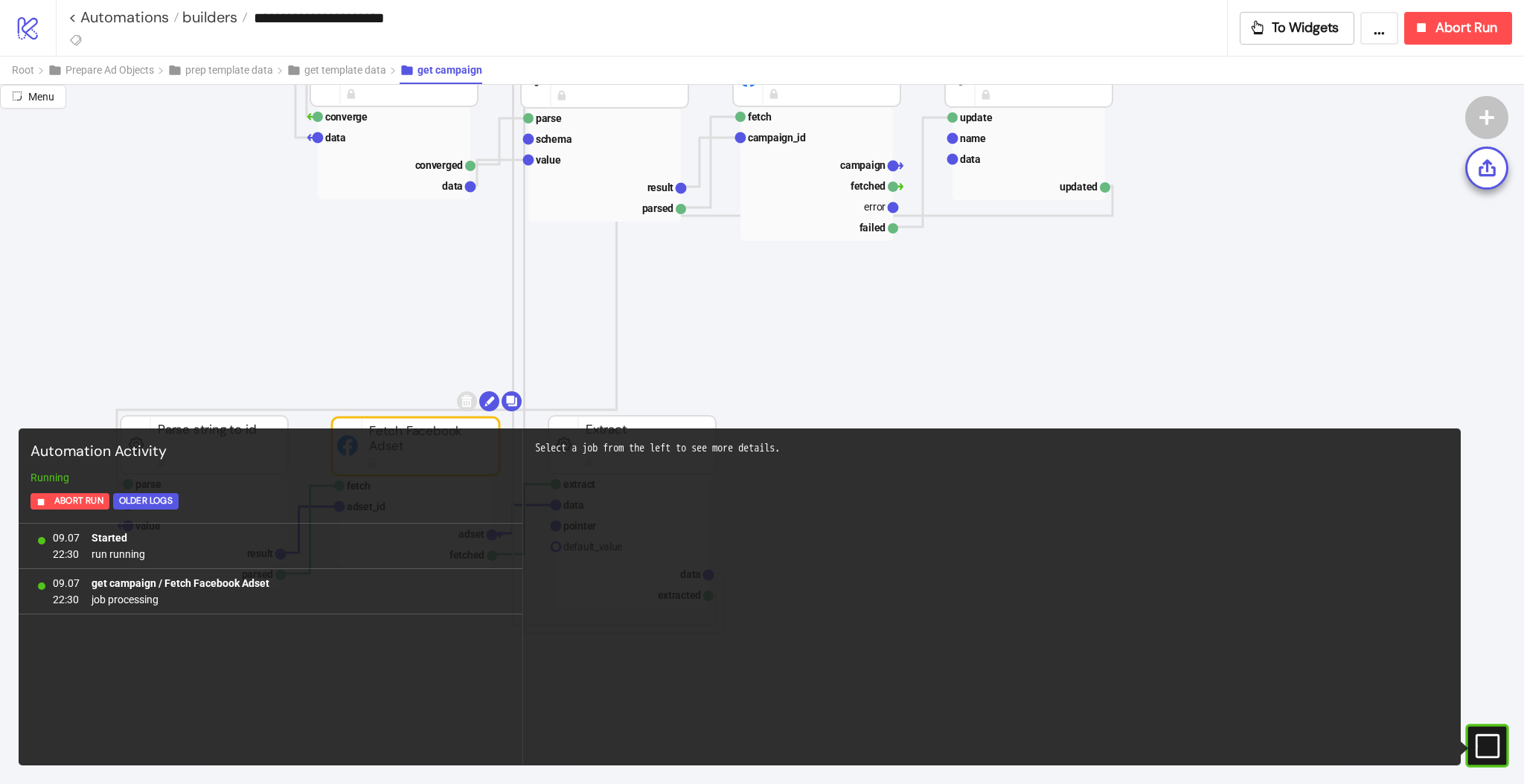 scroll, scrollTop: 0, scrollLeft: 0, axis: both 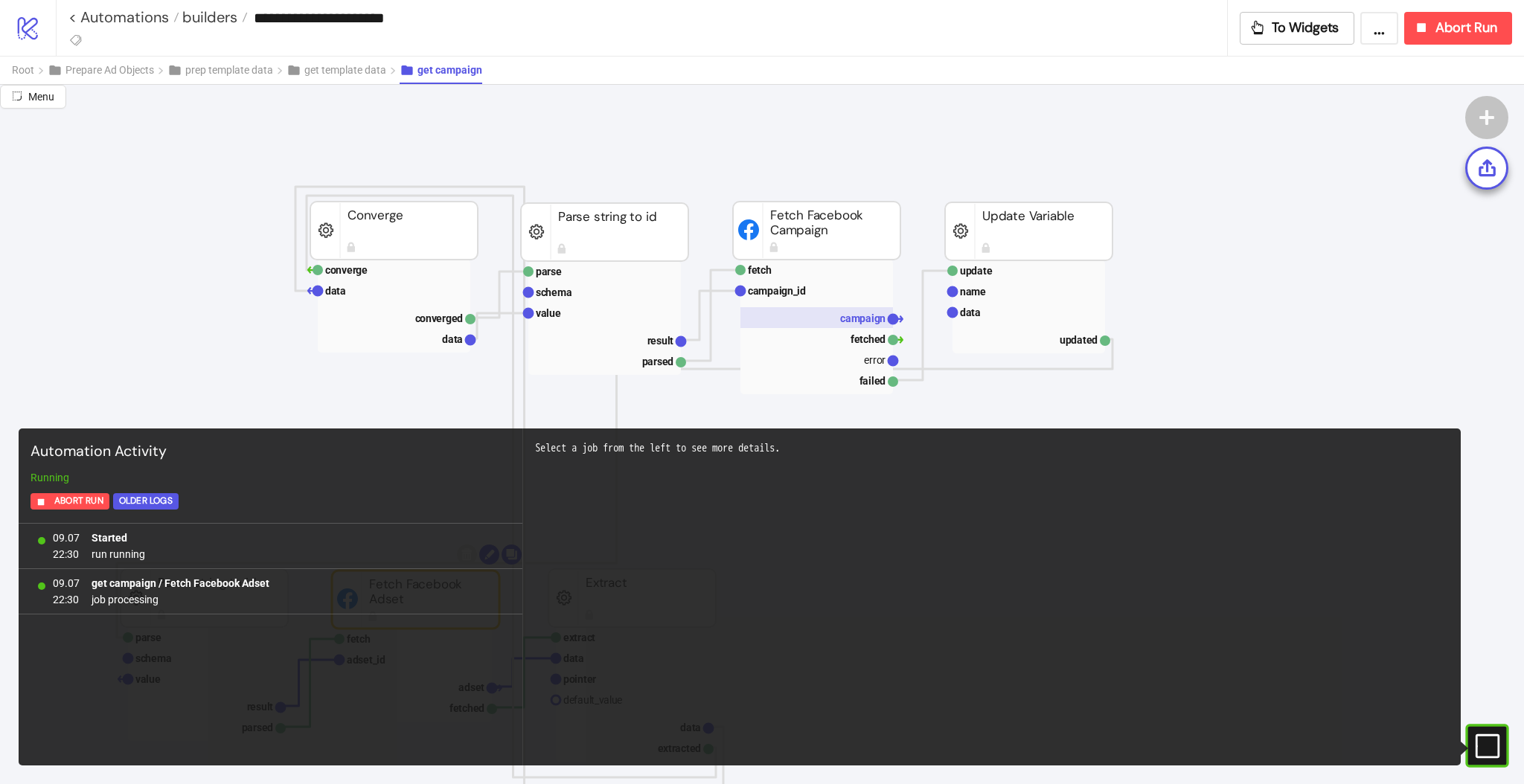 click on "campaign" 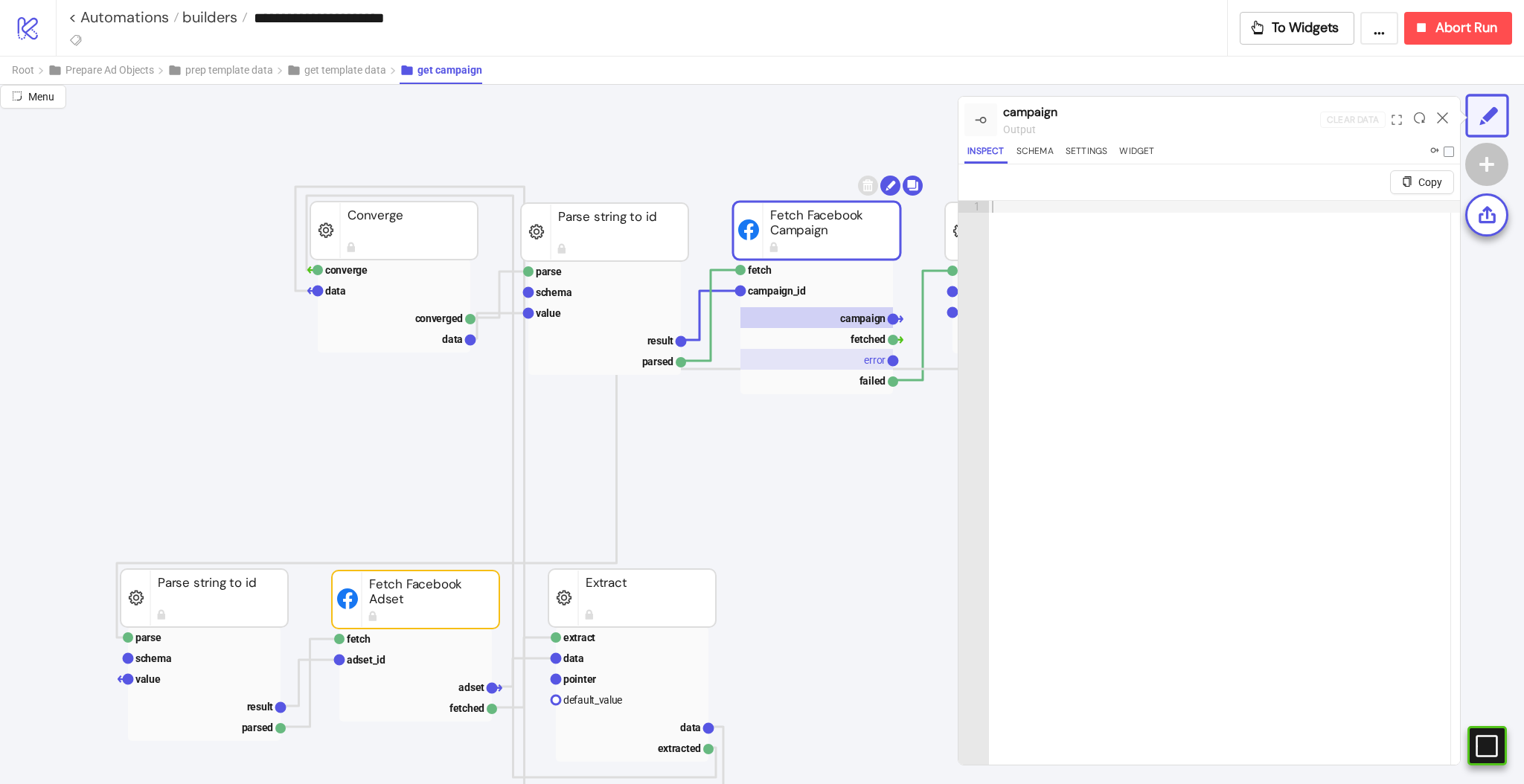 click 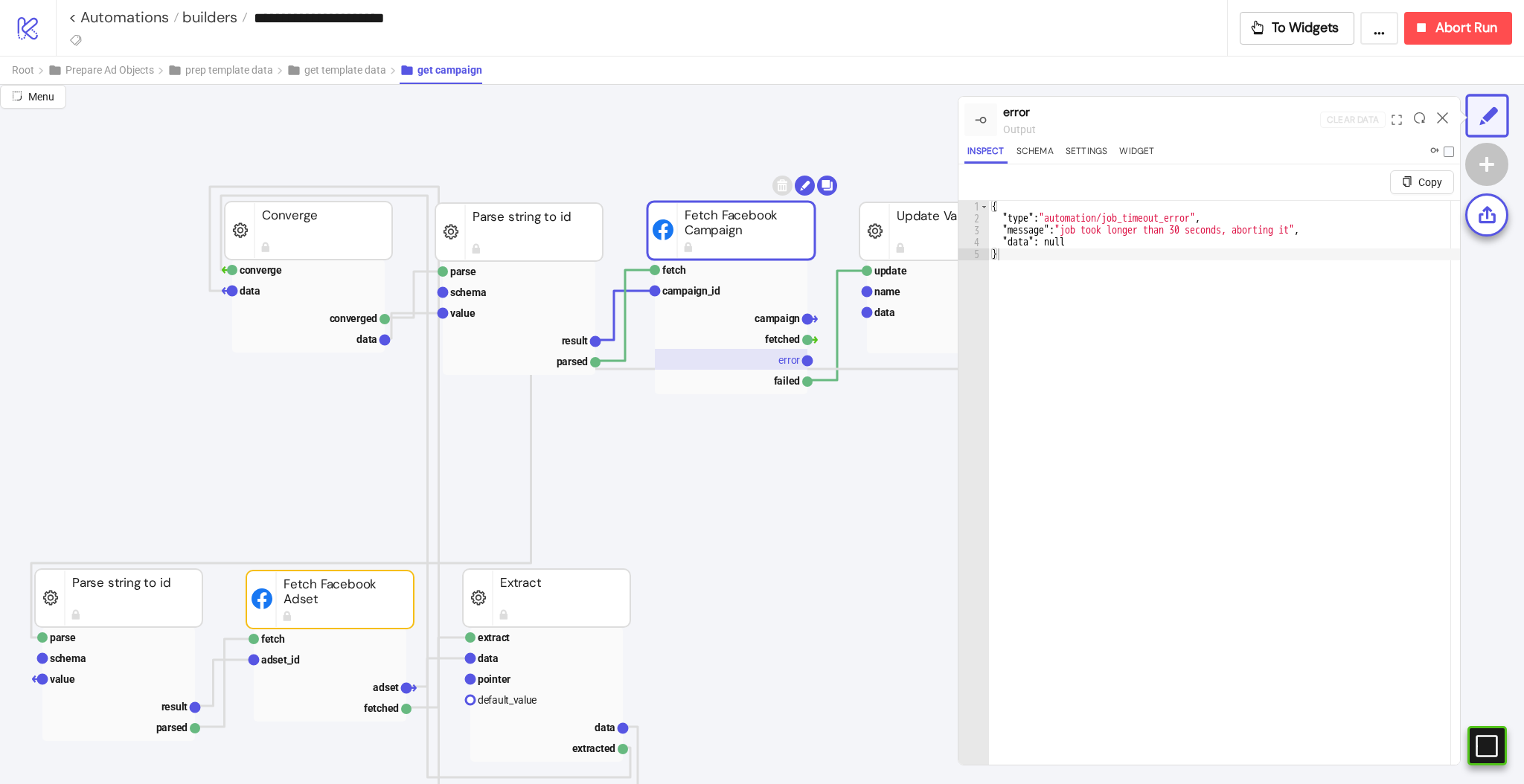 scroll, scrollTop: 0, scrollLeft: 86, axis: horizontal 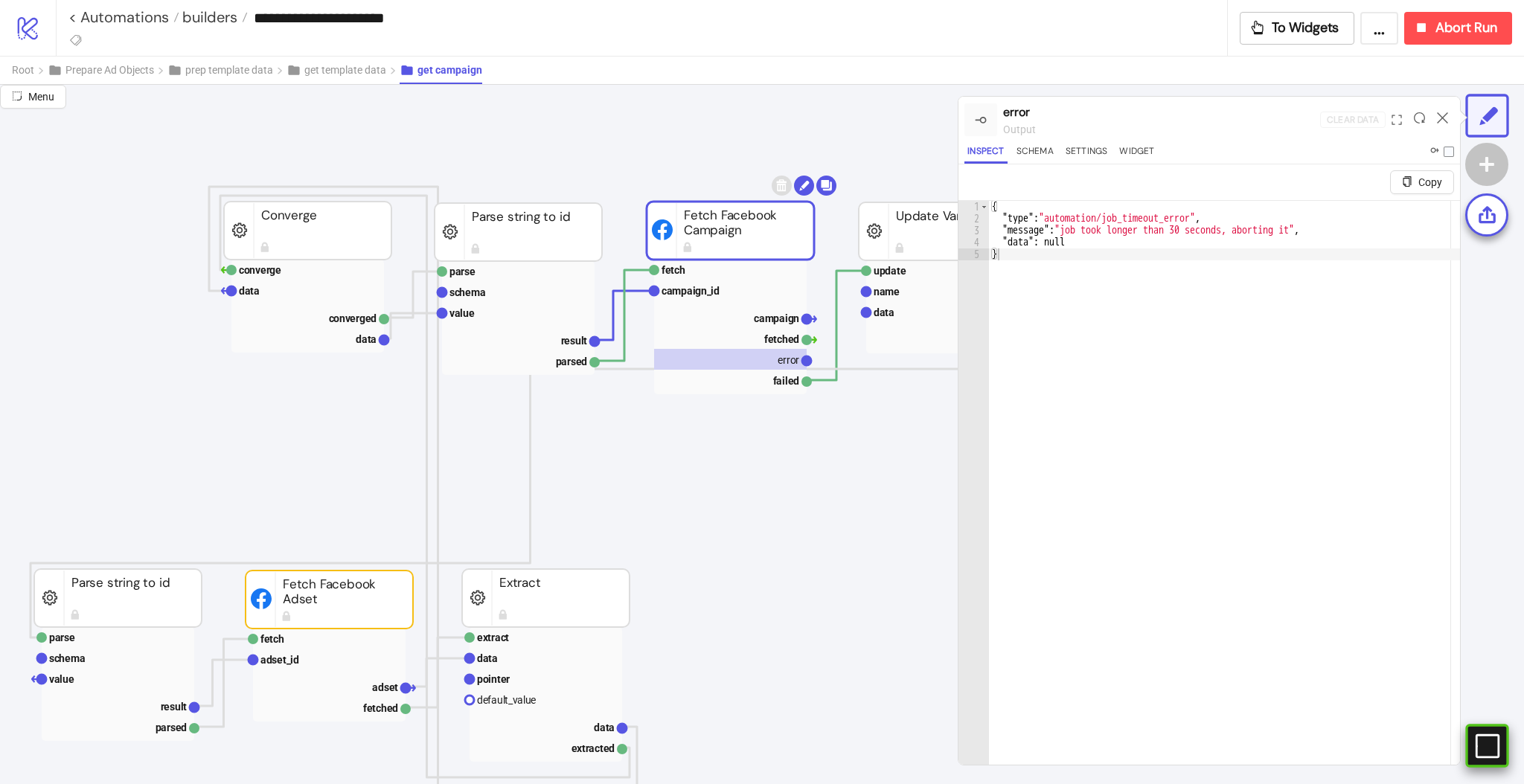 click on "#e9k1n36qviq57_to {
animation: e9k1n36qviq57_to__to 2000ms linear infinite normal forwards;
}
@keyframes e9k1n36qviq57_to__to {
0% {transform: translate(-9.500000px,7.500000px)}
30% {transform: translate(11.500000px,7.500000px)}
60% {transform: translate(10.642857px,7.500000px)}
100% {transform: translate(30.500000px,7.500000px)}
}" at bounding box center [1487, 745] 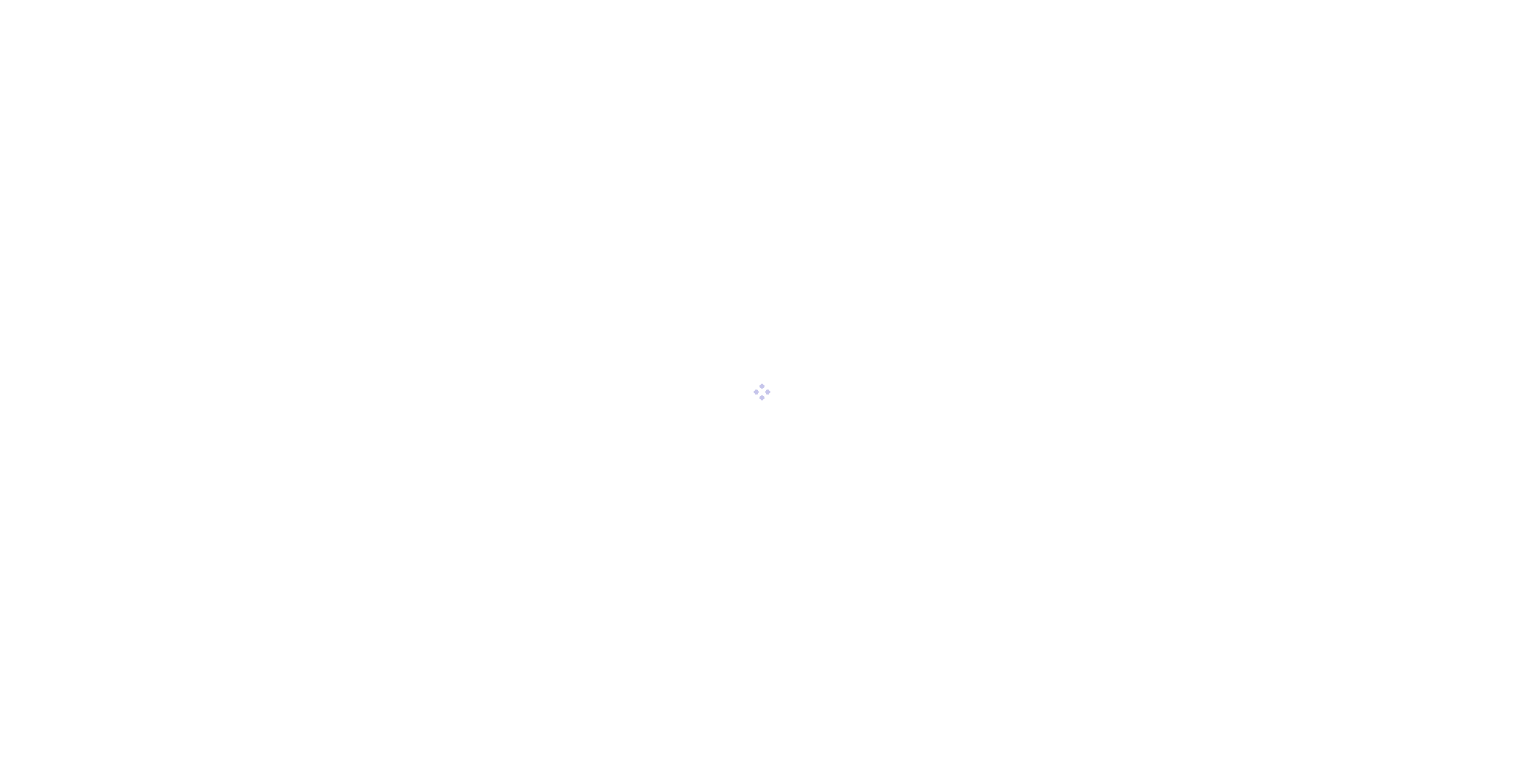 scroll, scrollTop: 0, scrollLeft: 0, axis: both 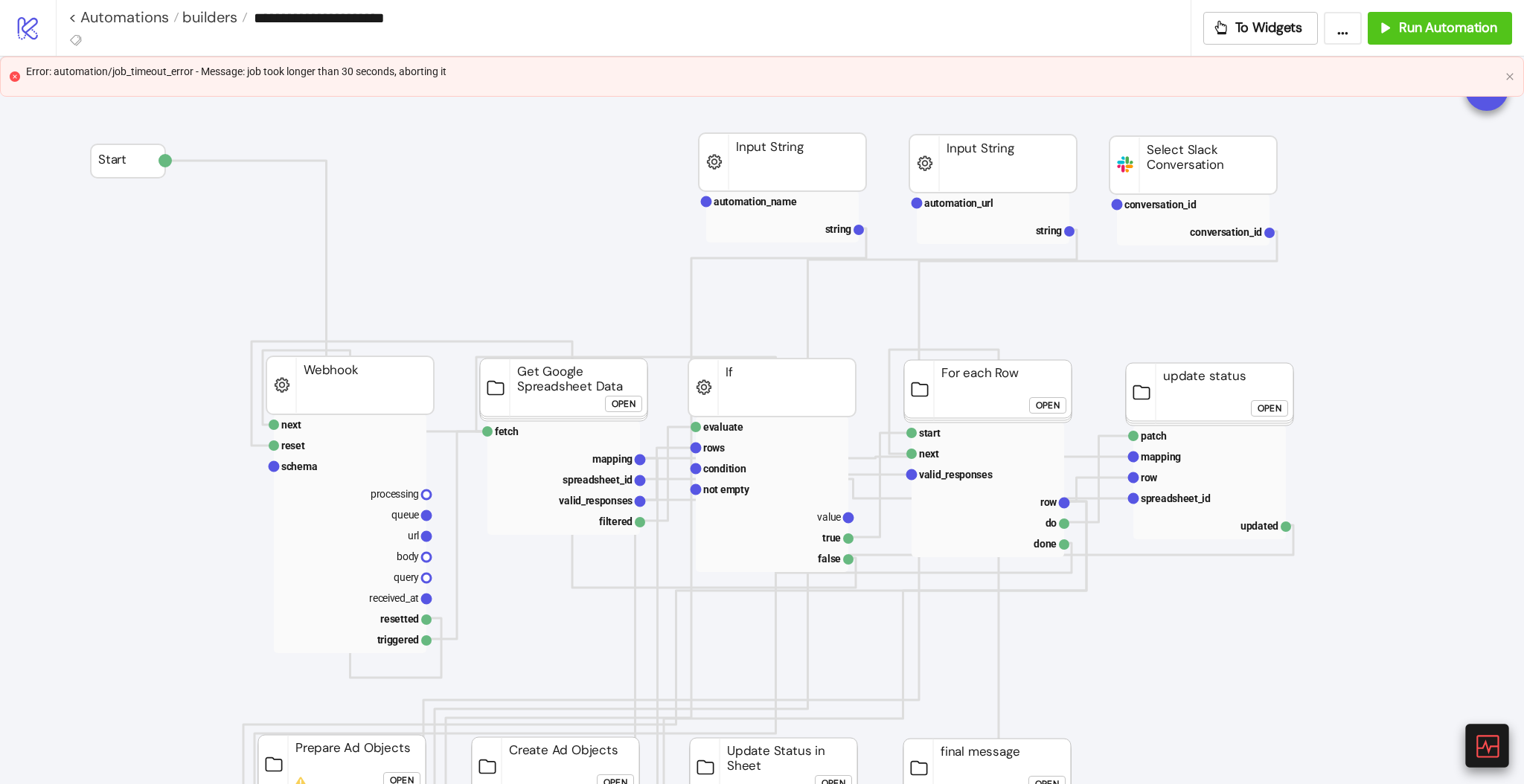 click 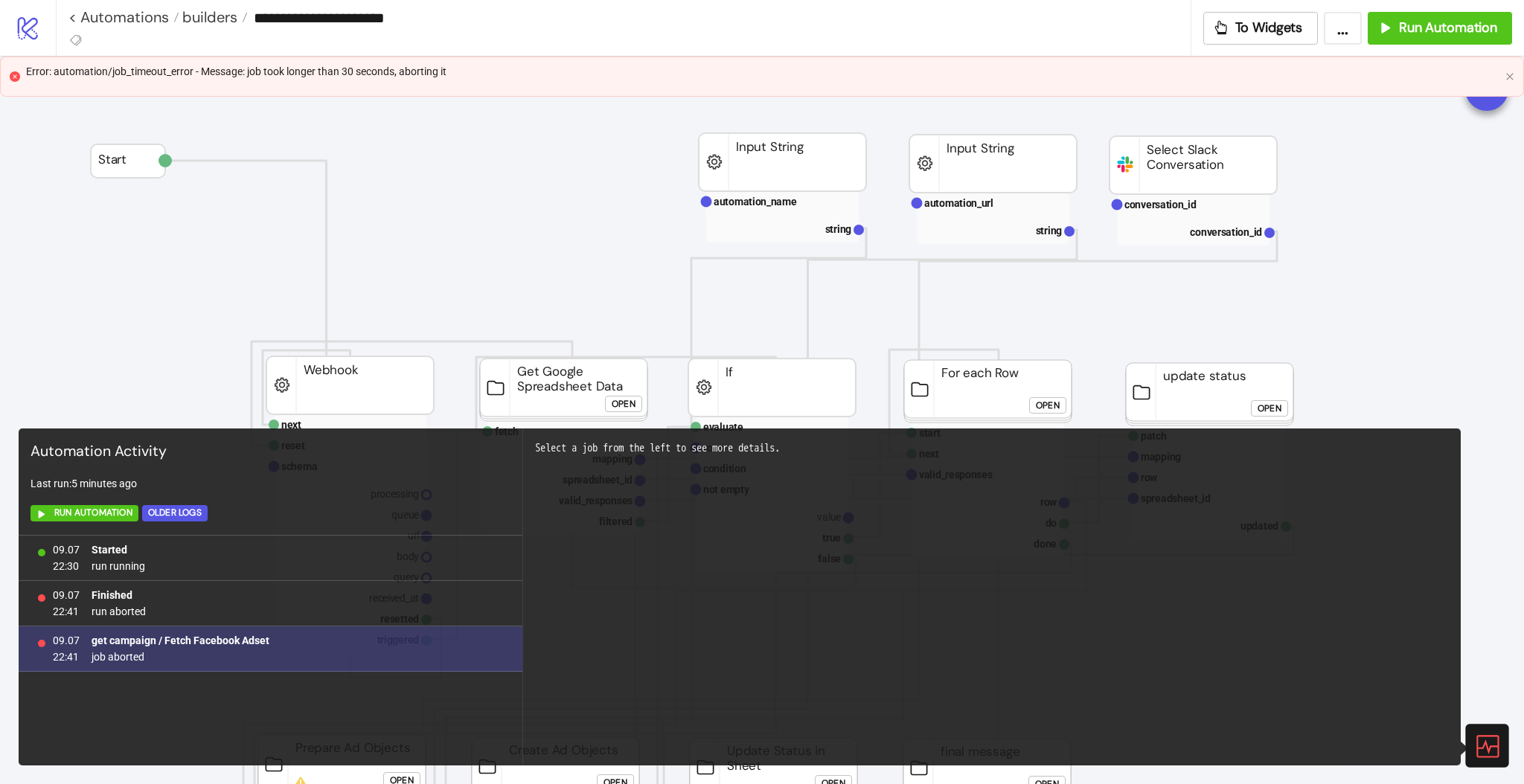 click on "get campaign / Fetch Facebook Adset" at bounding box center [180, 640] 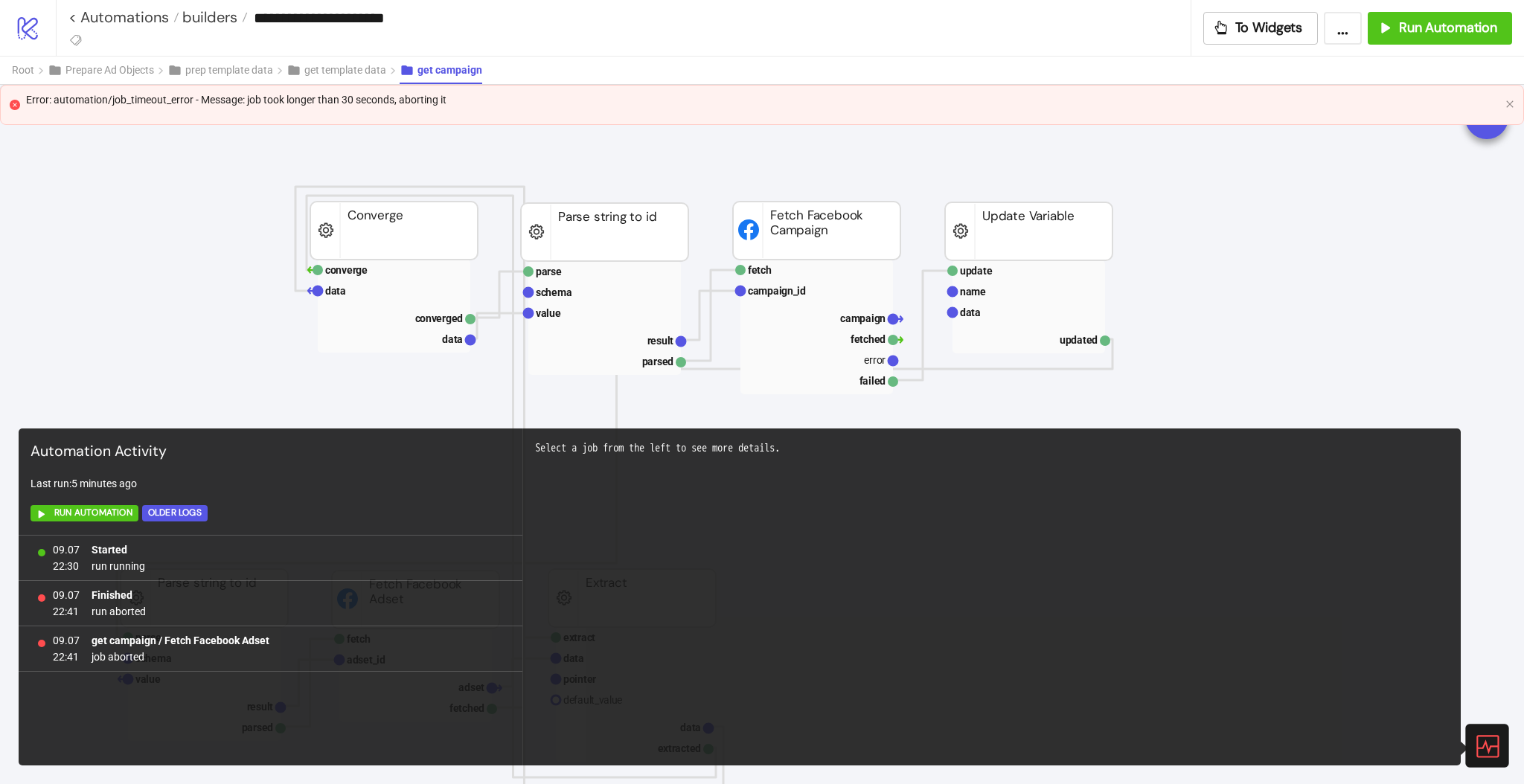 click 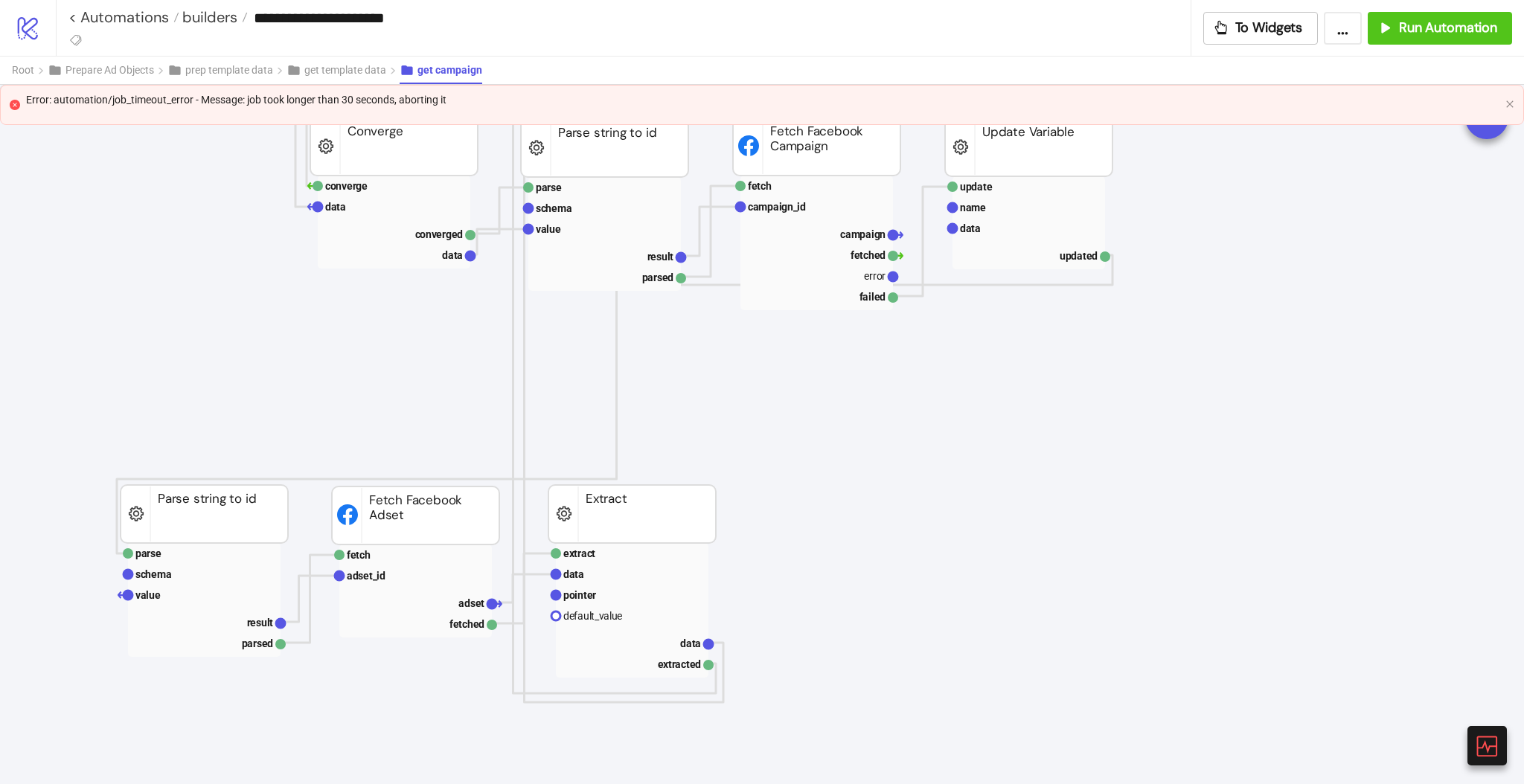 scroll, scrollTop: 0, scrollLeft: 0, axis: both 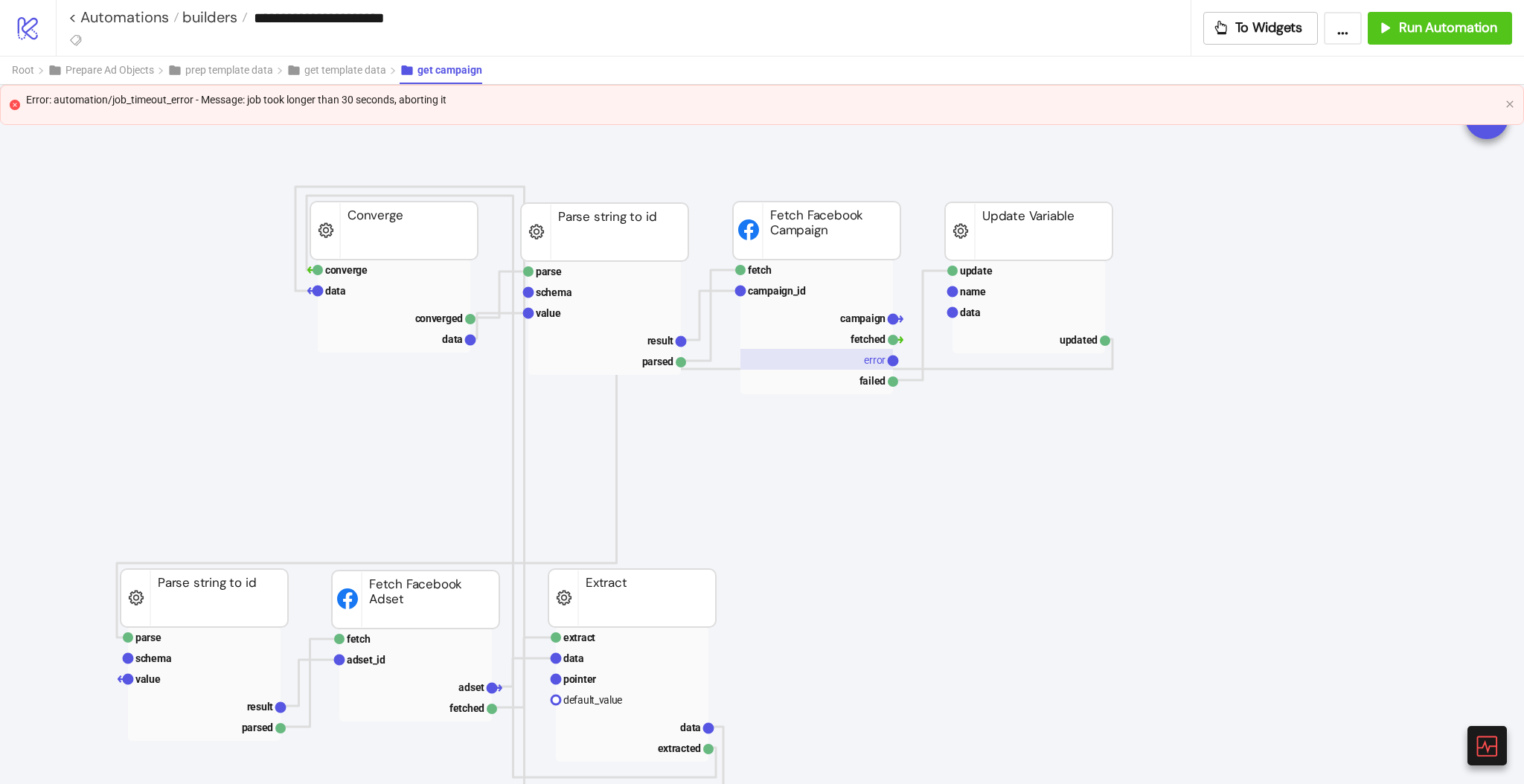 click 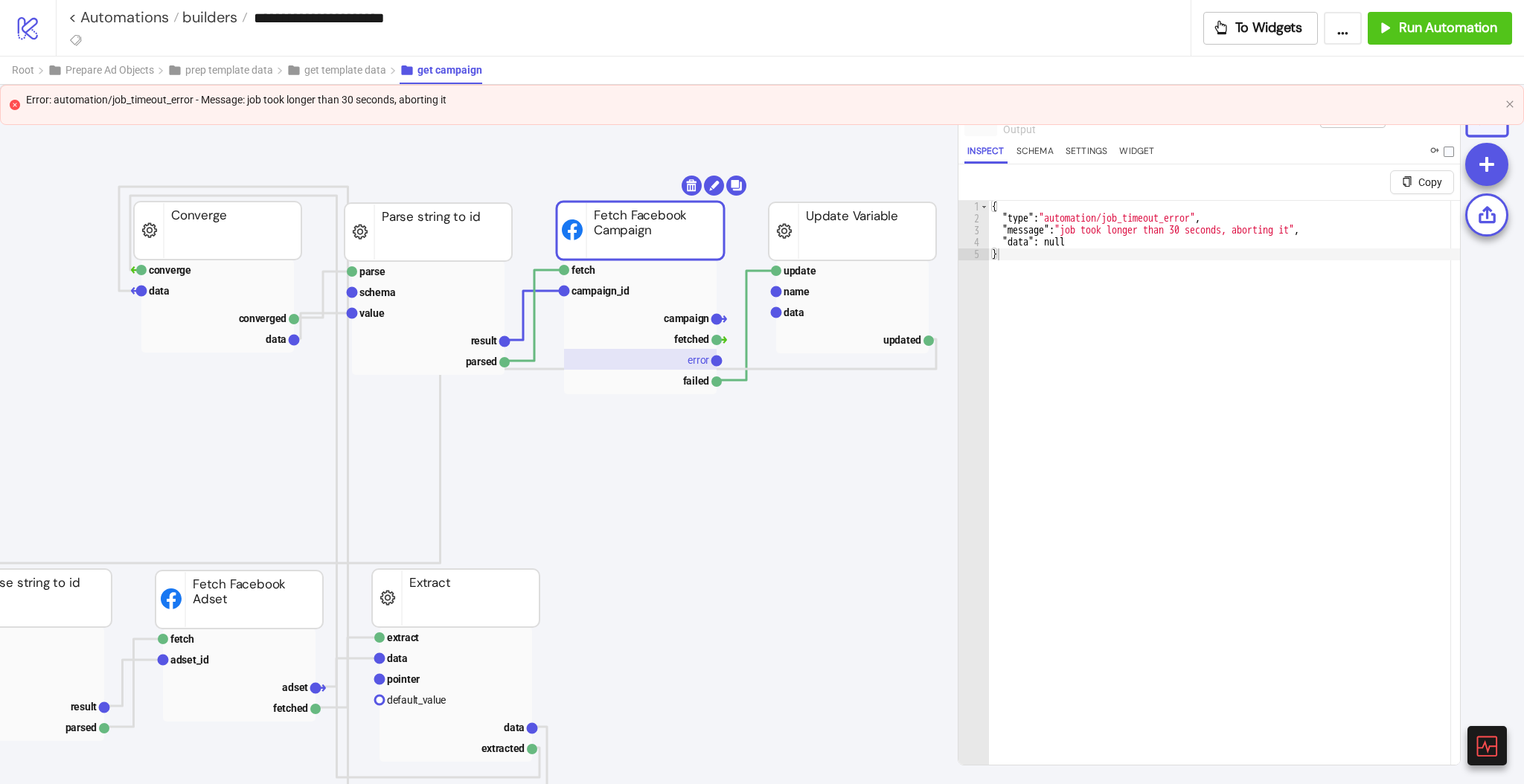 scroll, scrollTop: 0, scrollLeft: 78, axis: horizontal 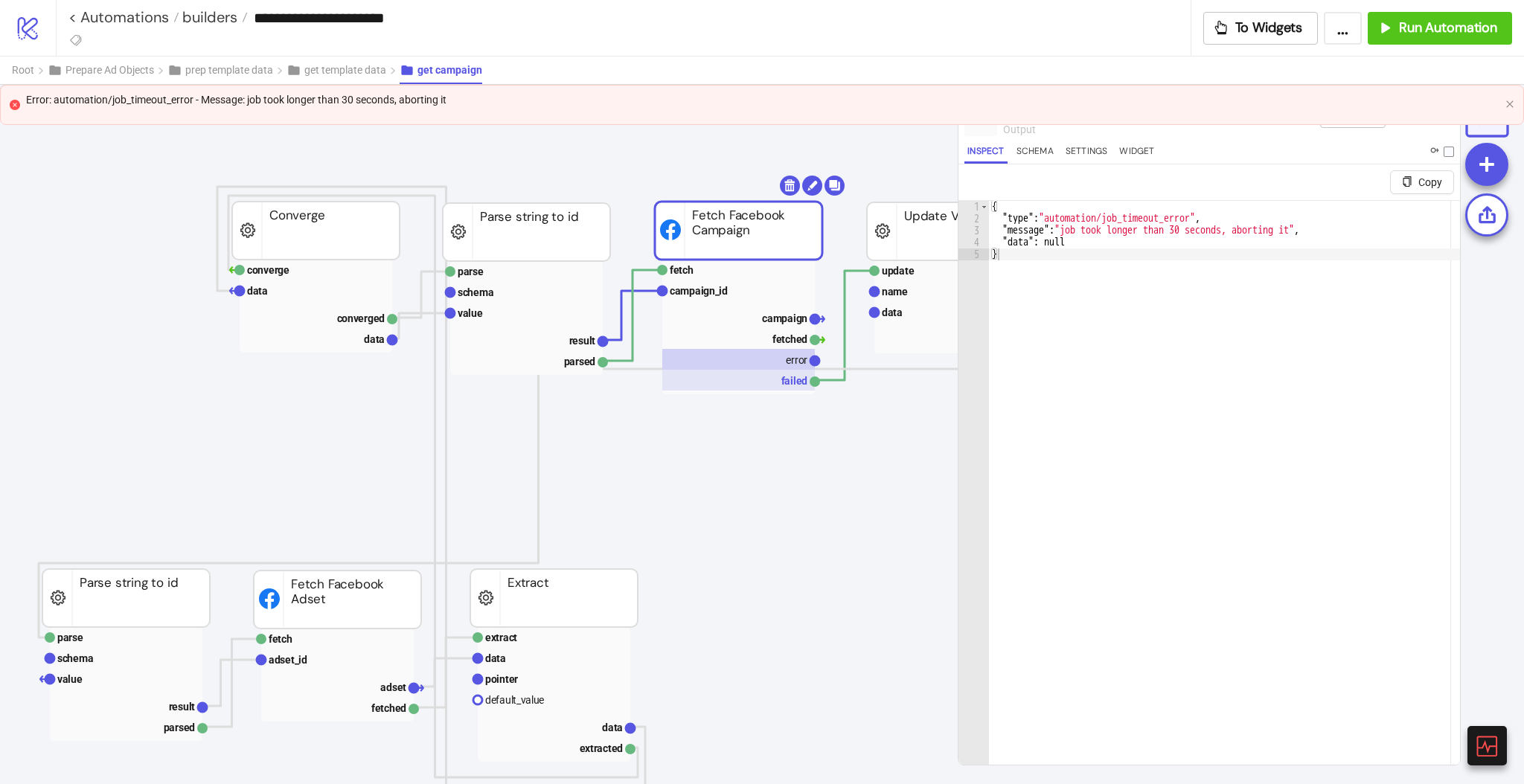 click 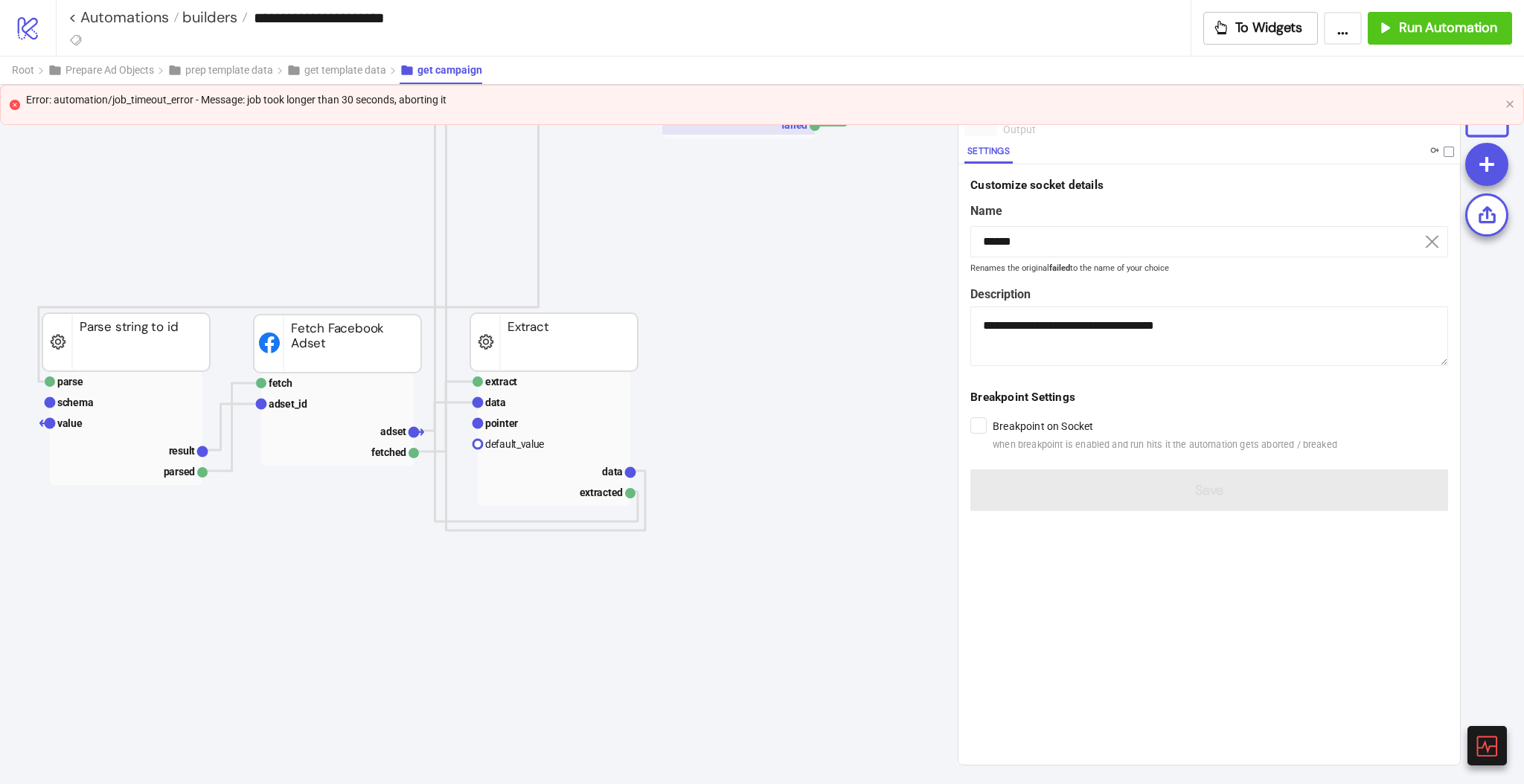 scroll, scrollTop: 260, scrollLeft: 78, axis: both 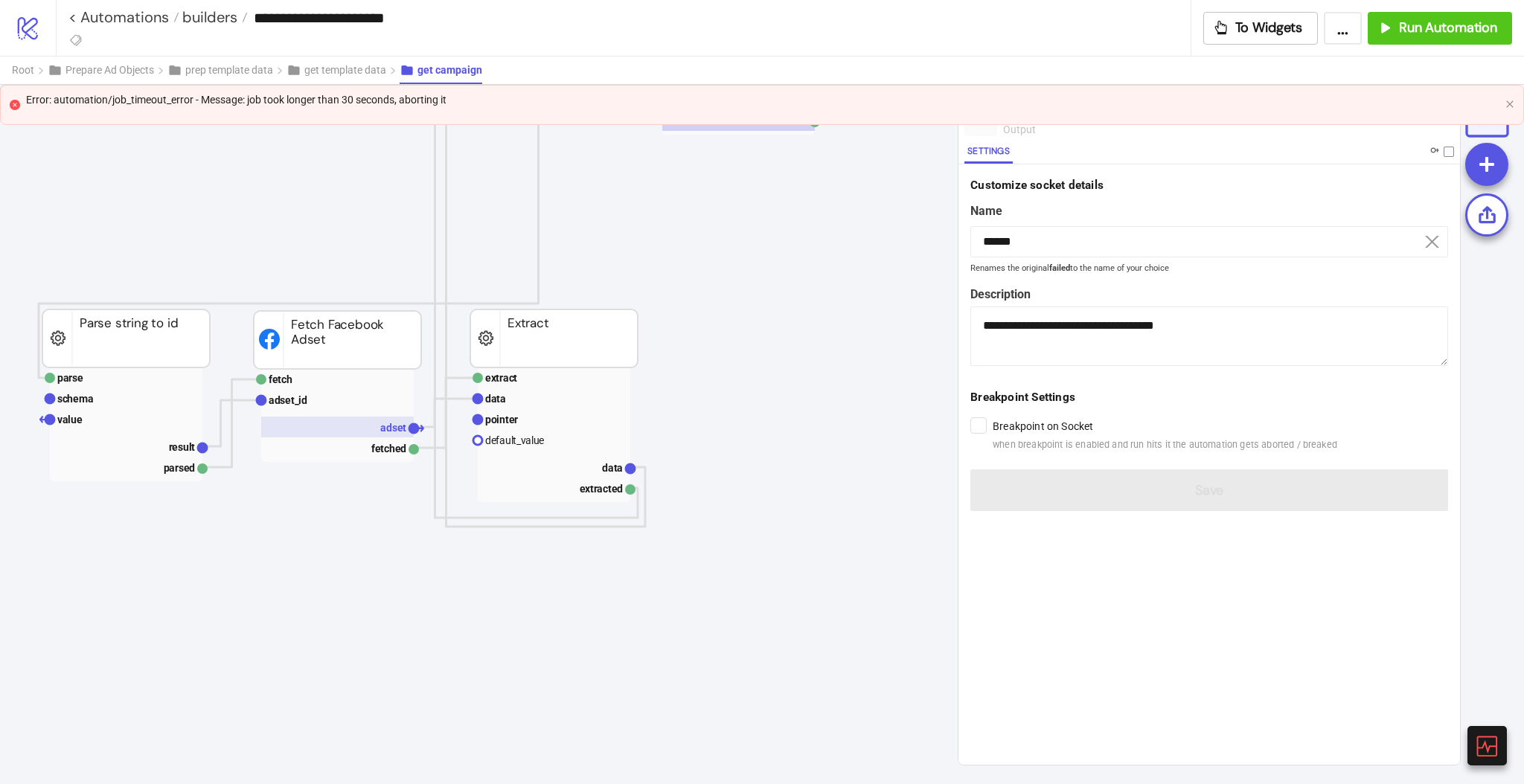 click on "adset" 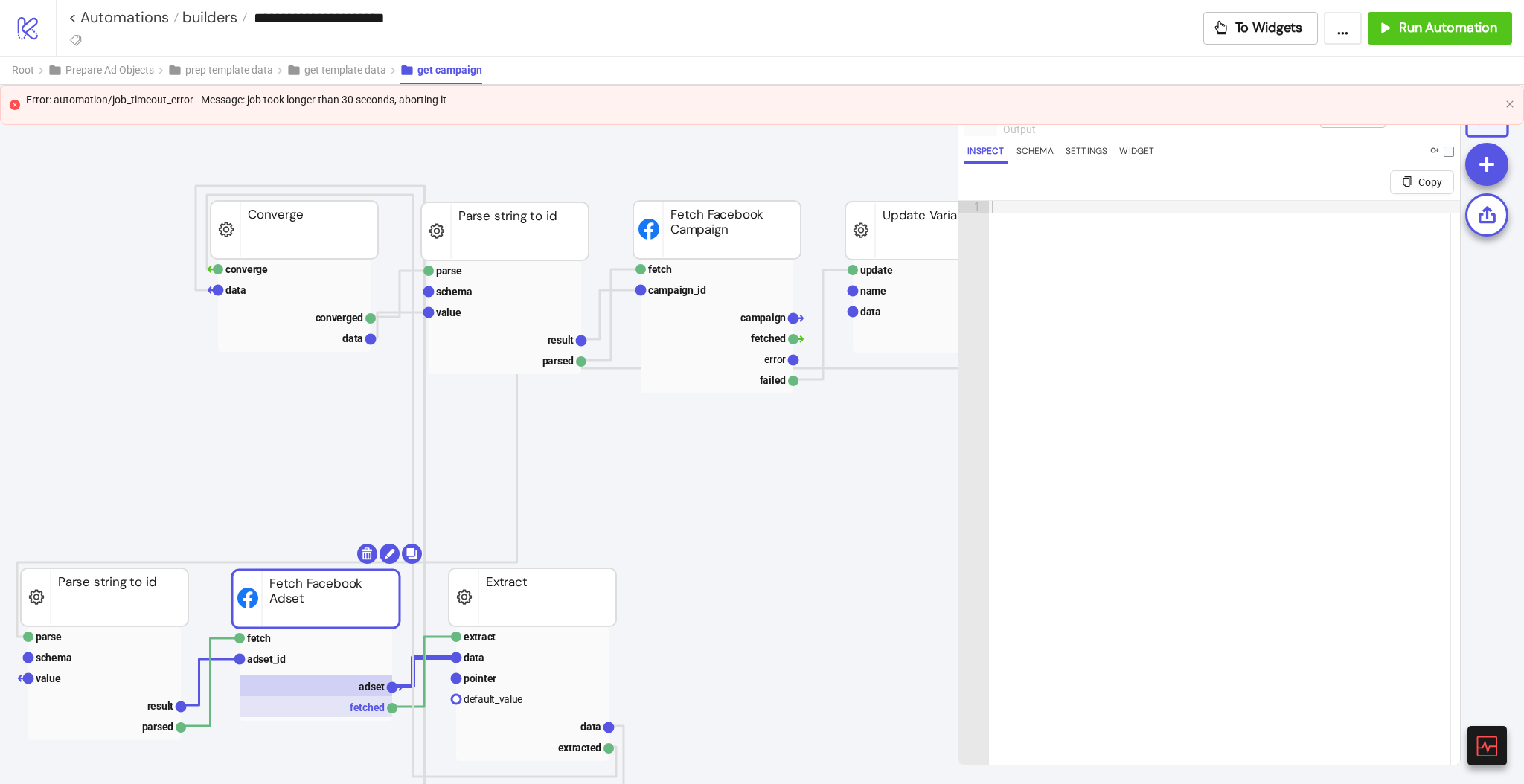 scroll, scrollTop: 1, scrollLeft: 107, axis: both 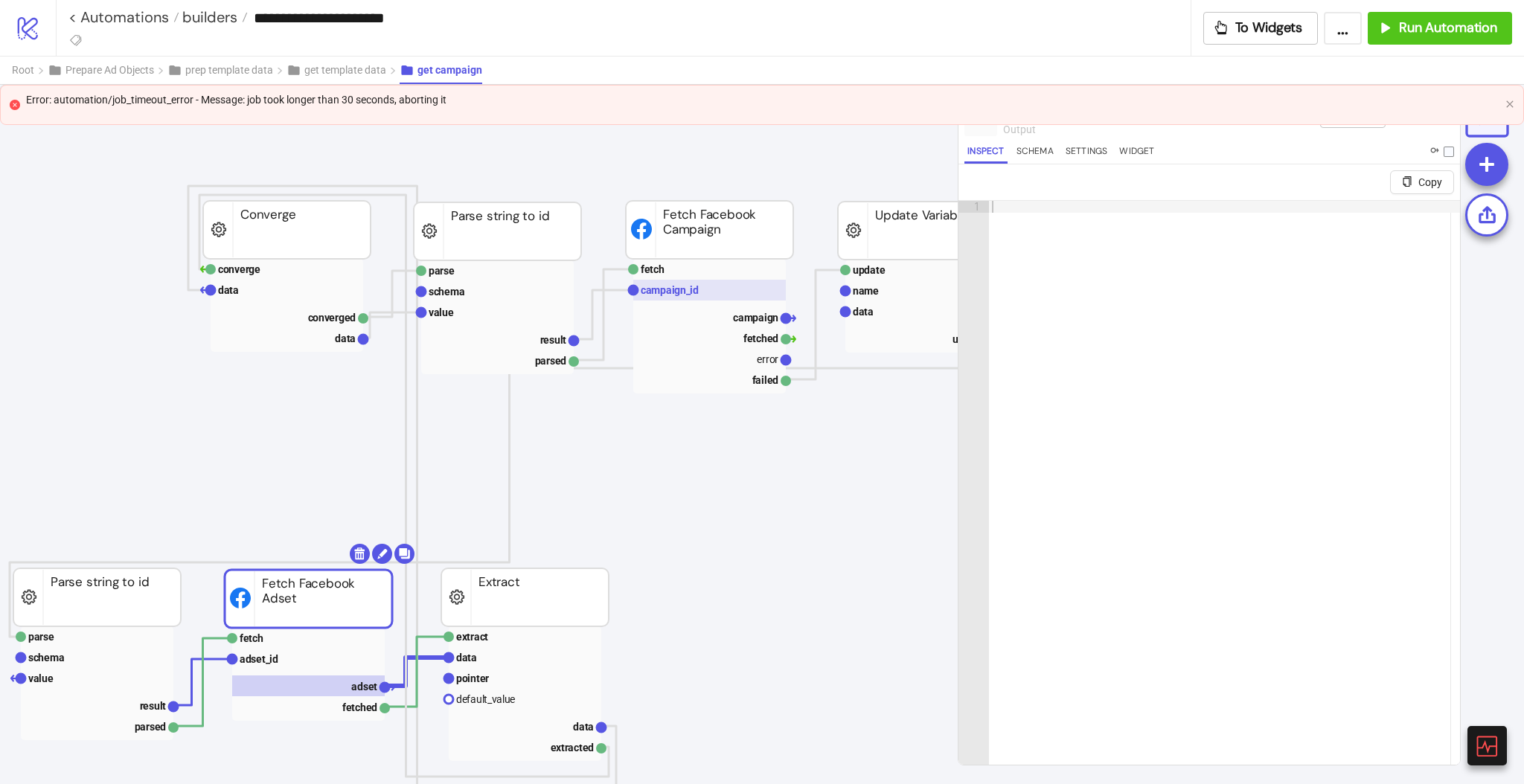 click on "campaign_id" 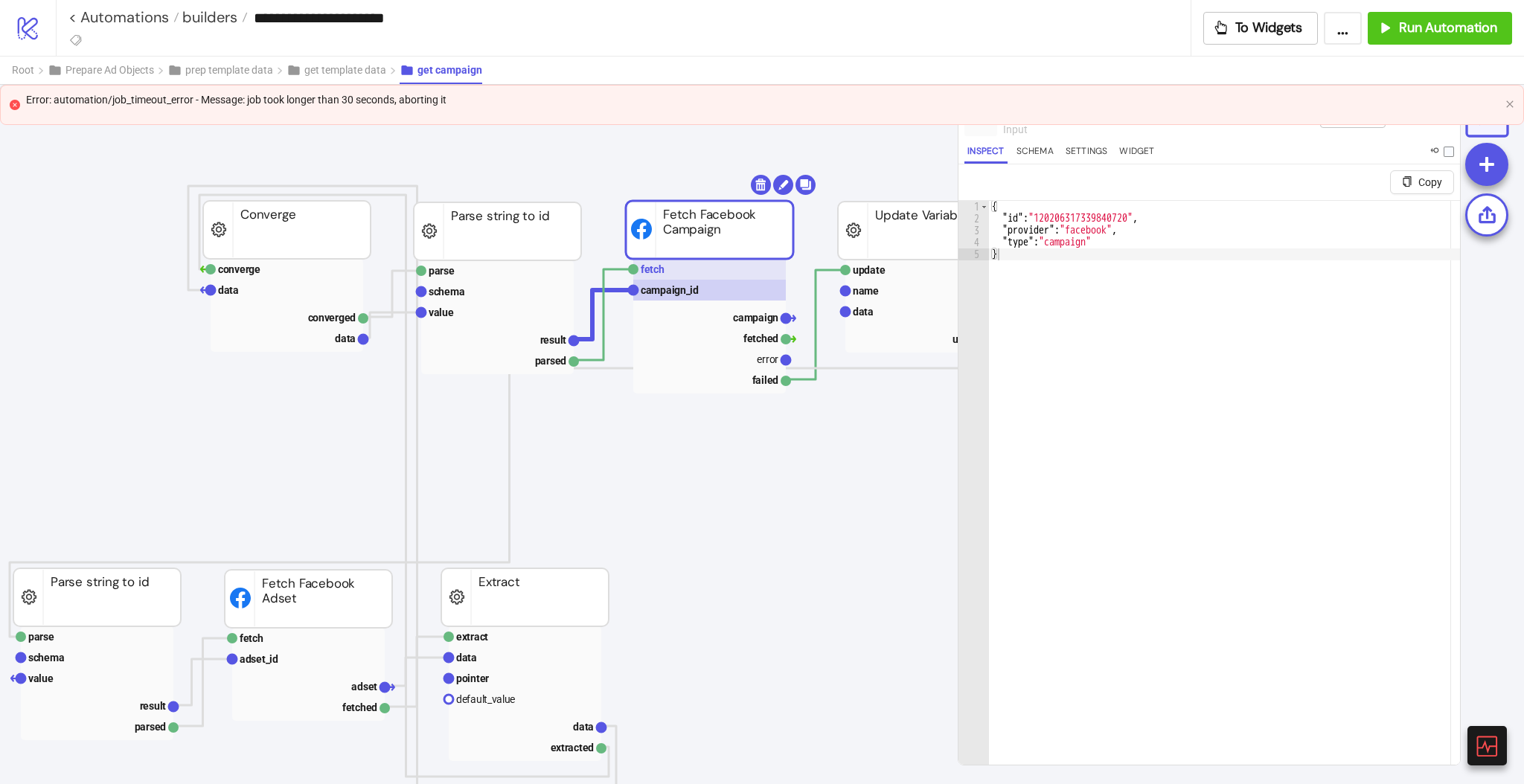 click 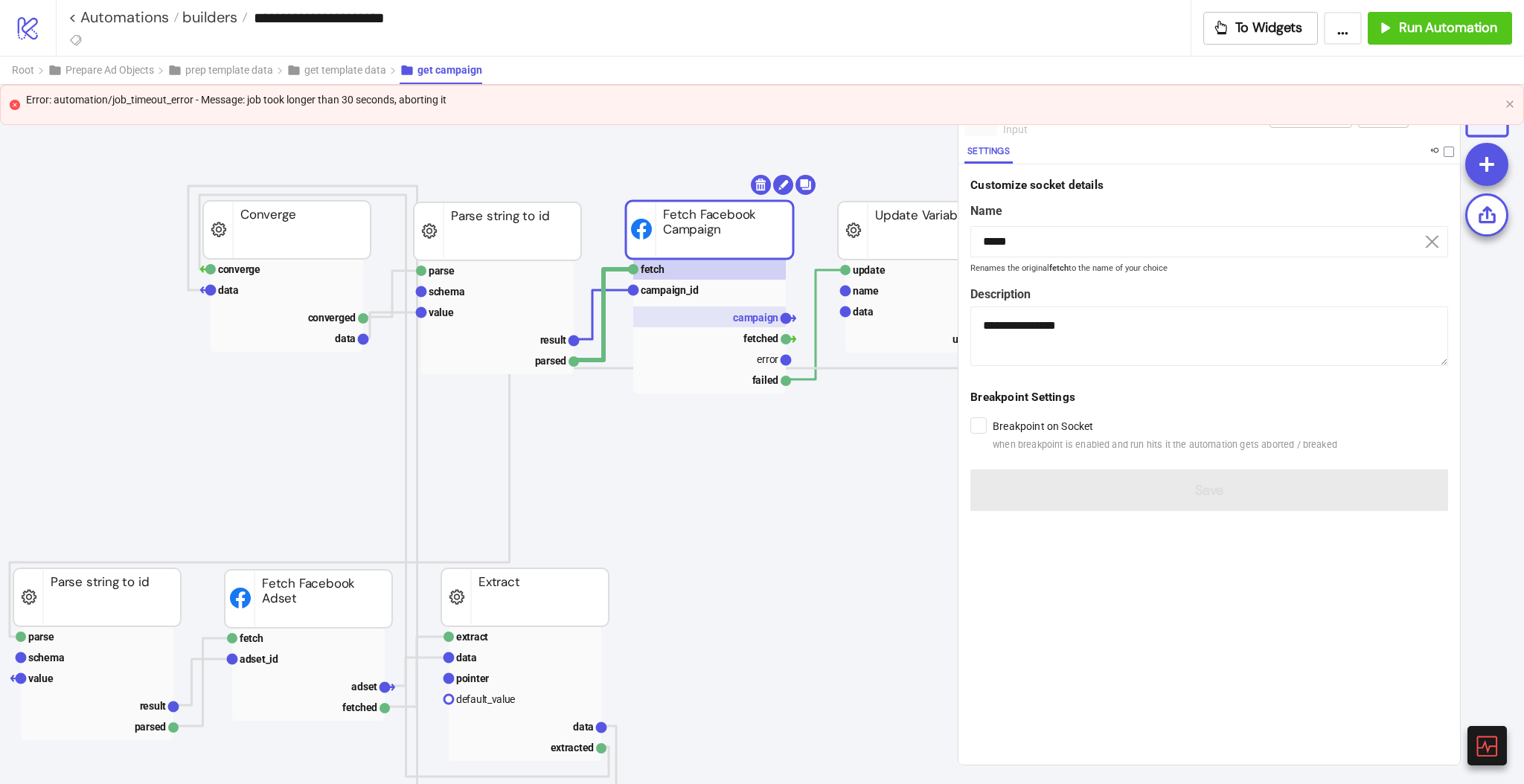click on "campaign" 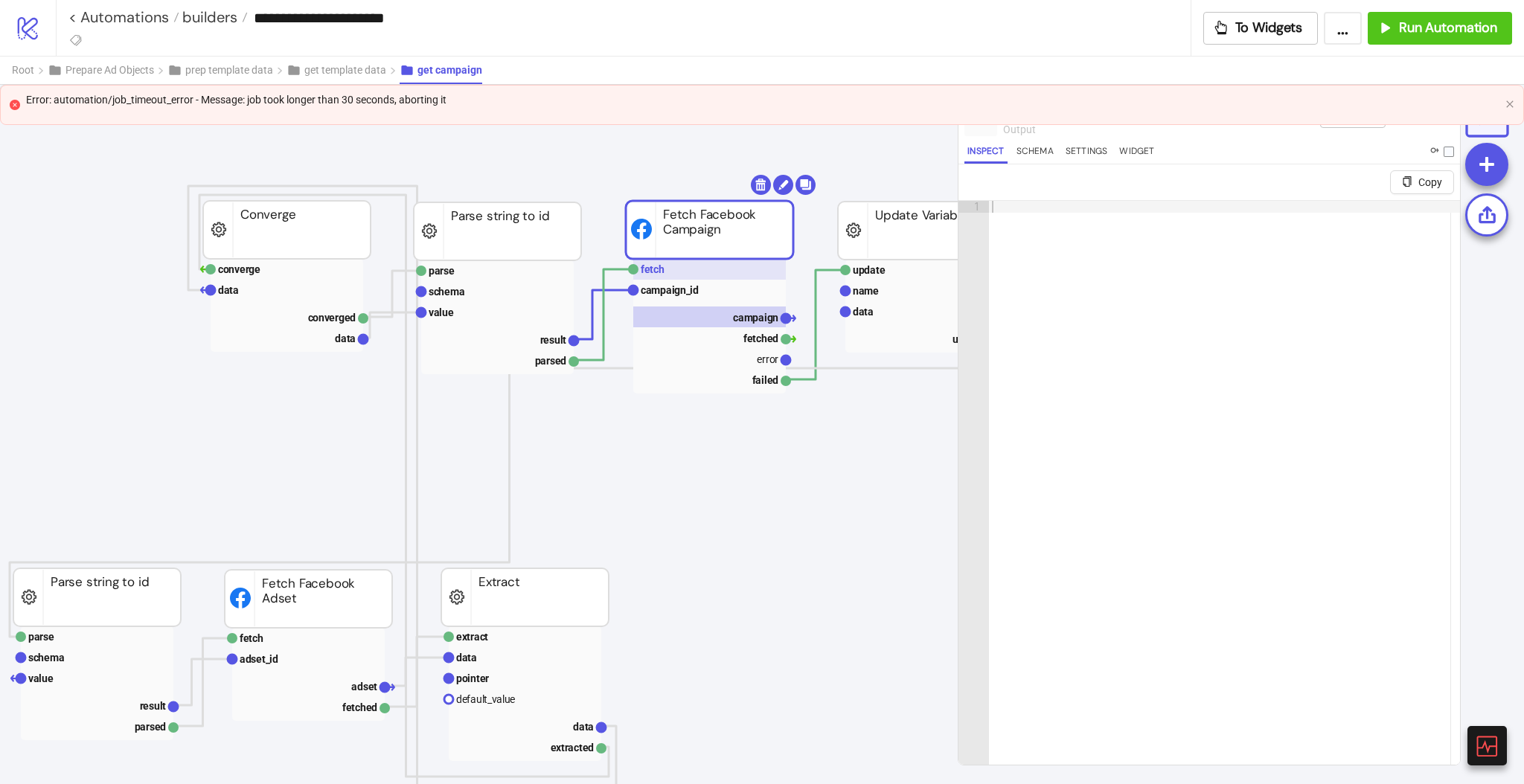 click 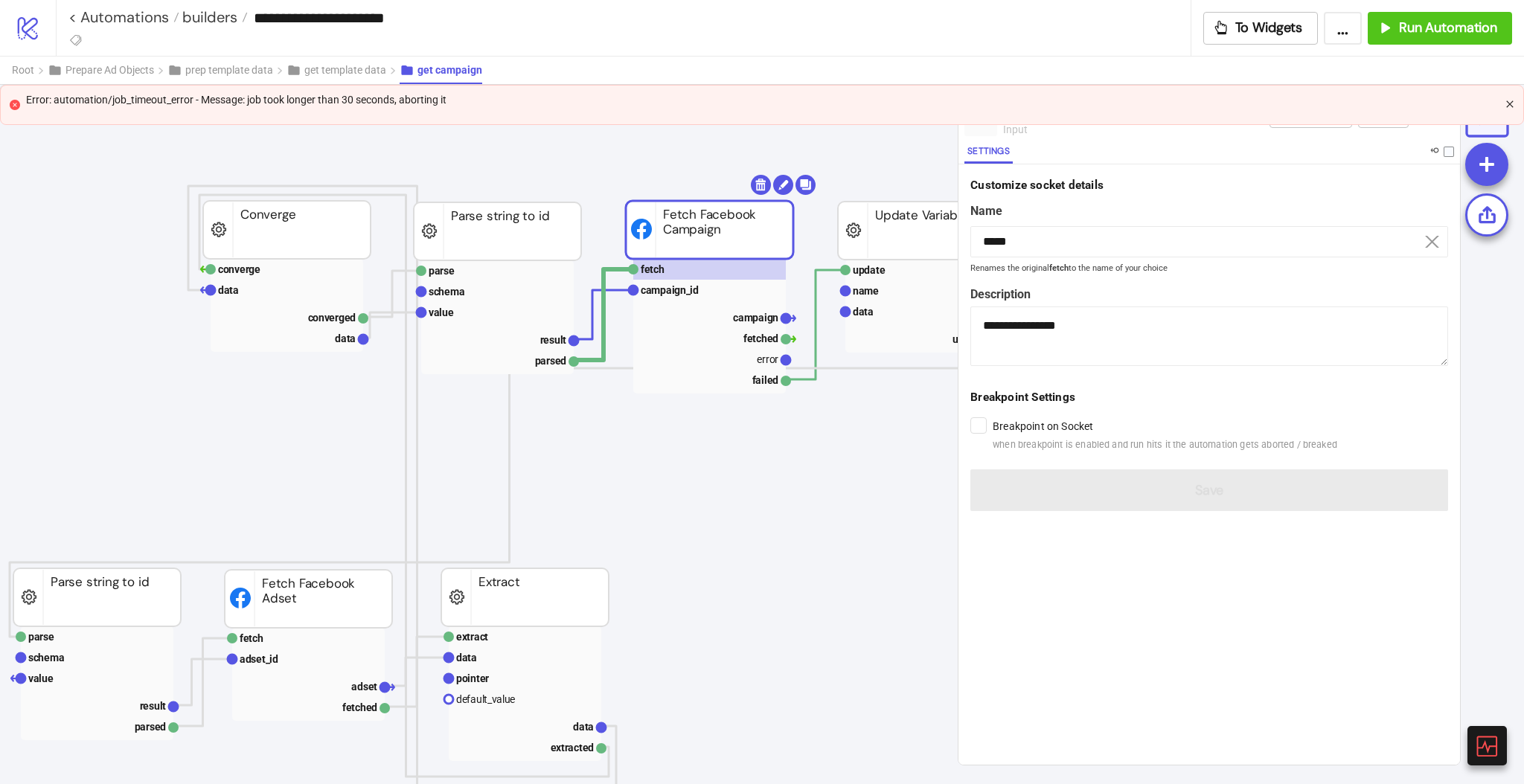 click 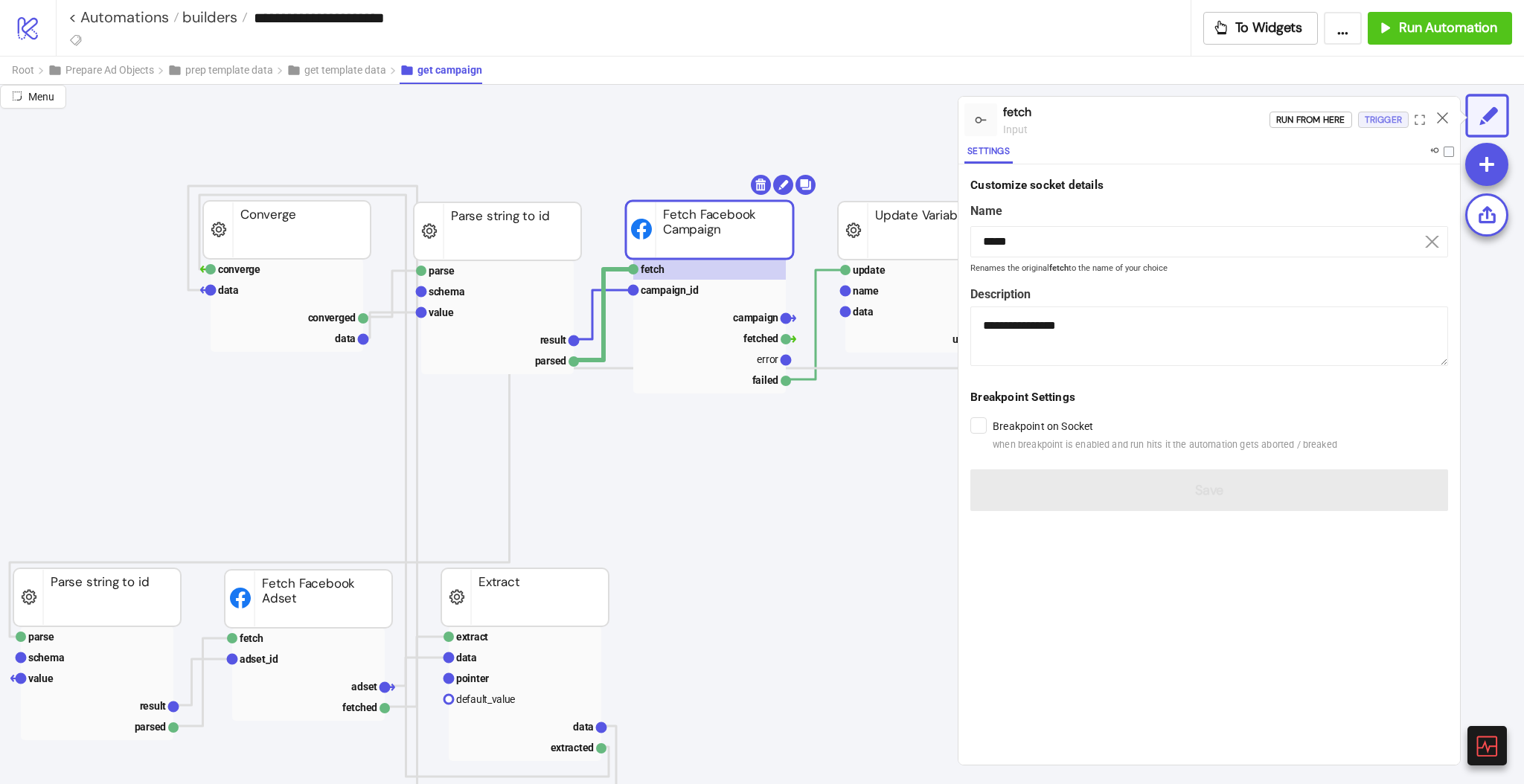 click on "Trigger" at bounding box center [1383, 120] 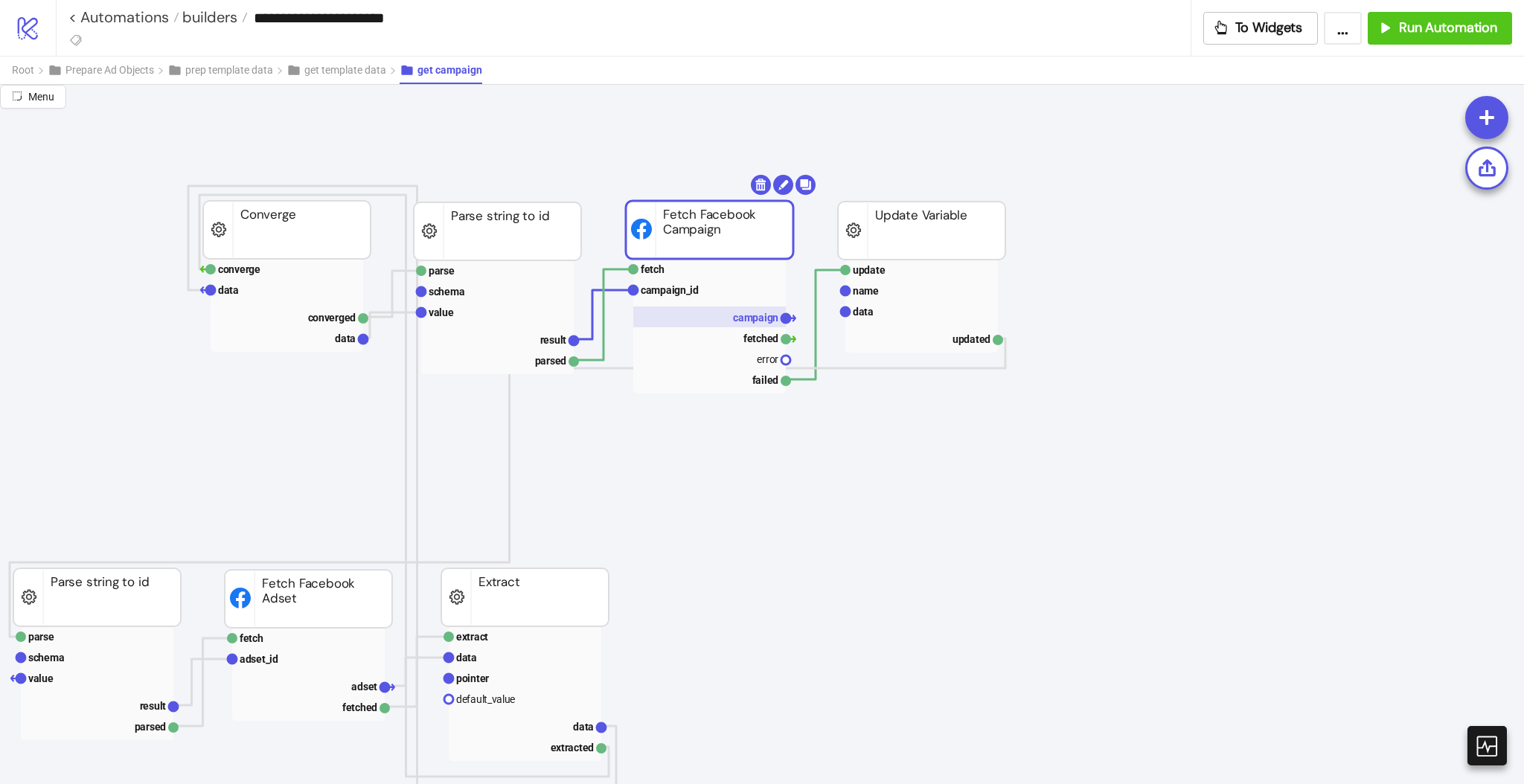 click on "campaign" 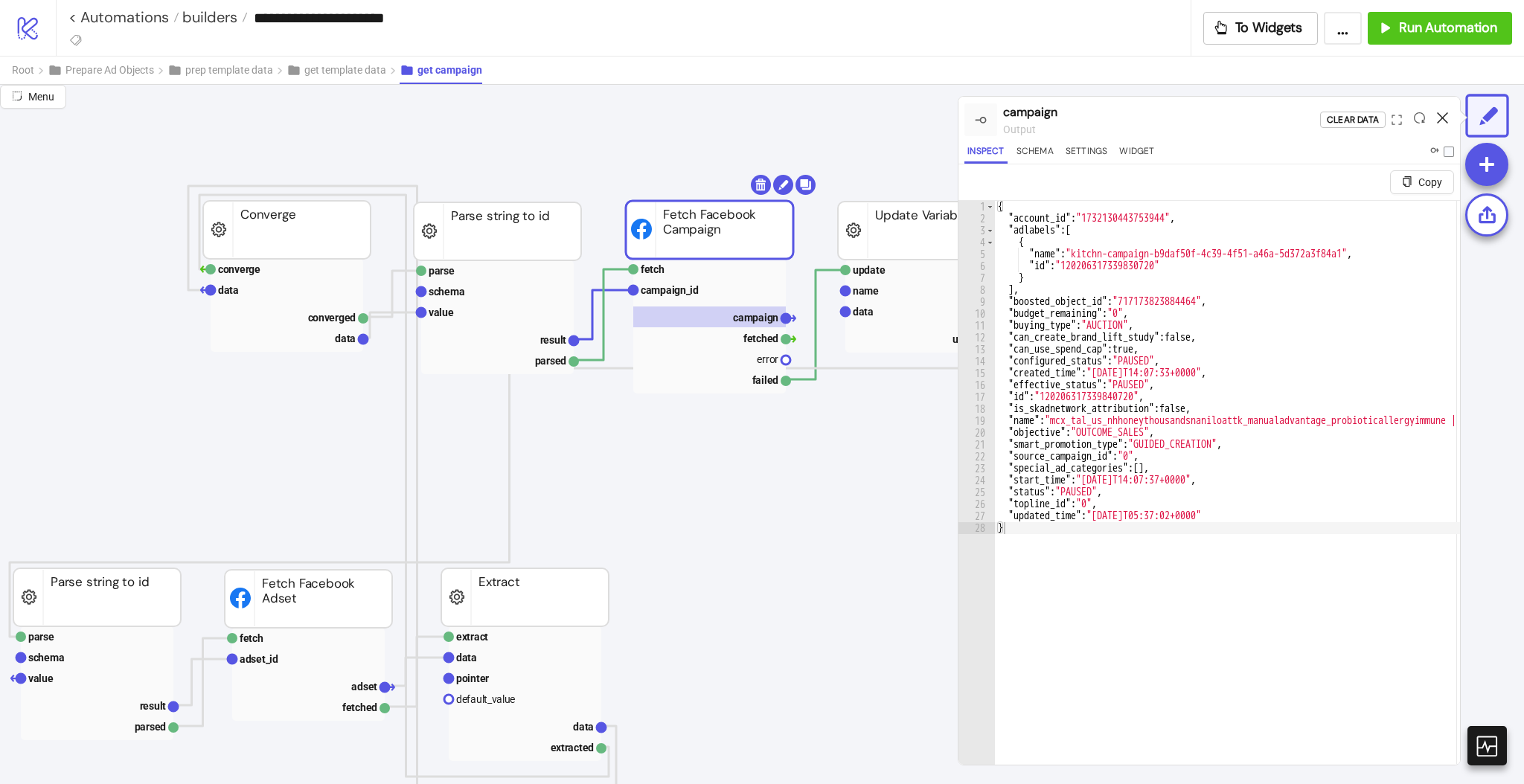 click 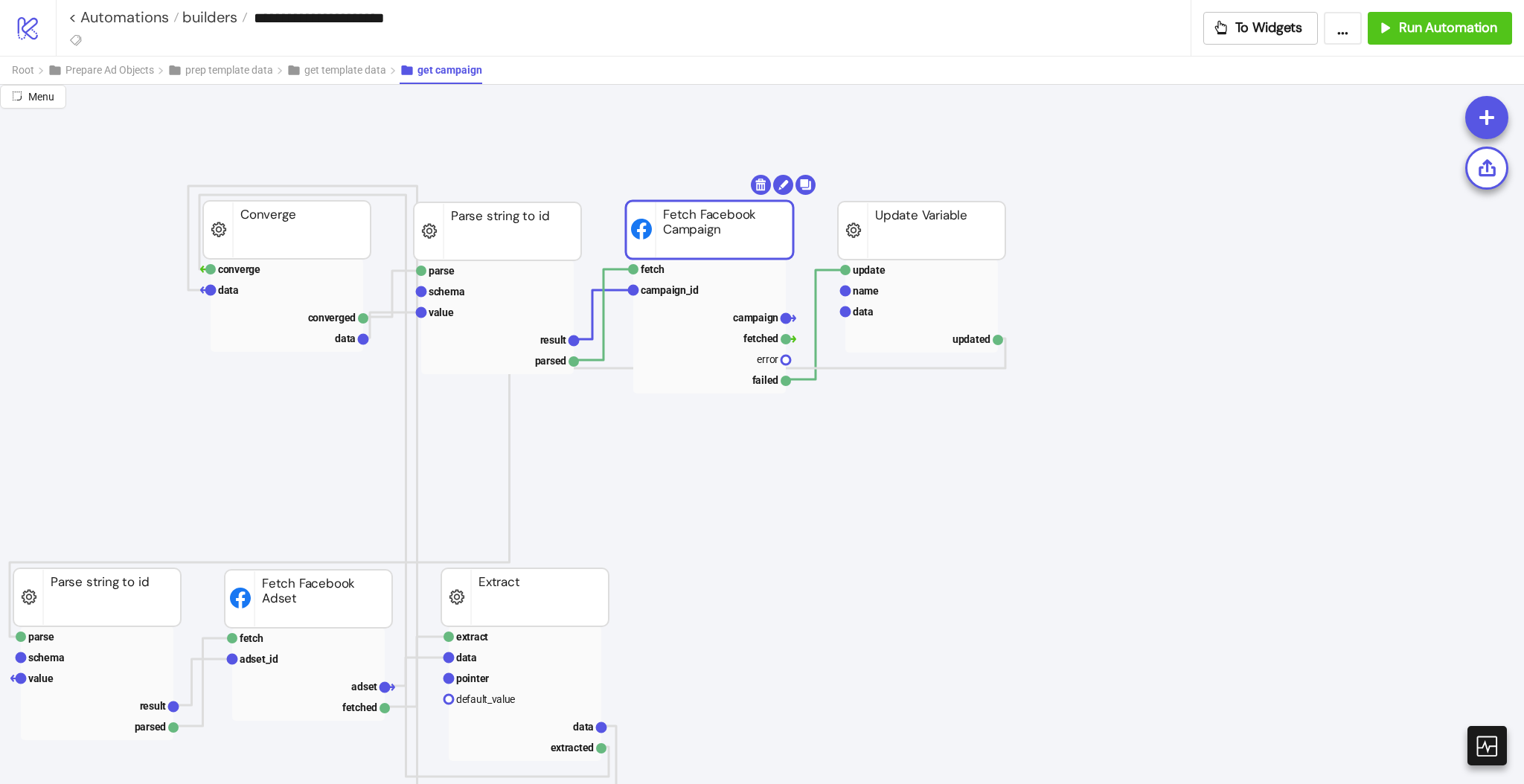 click 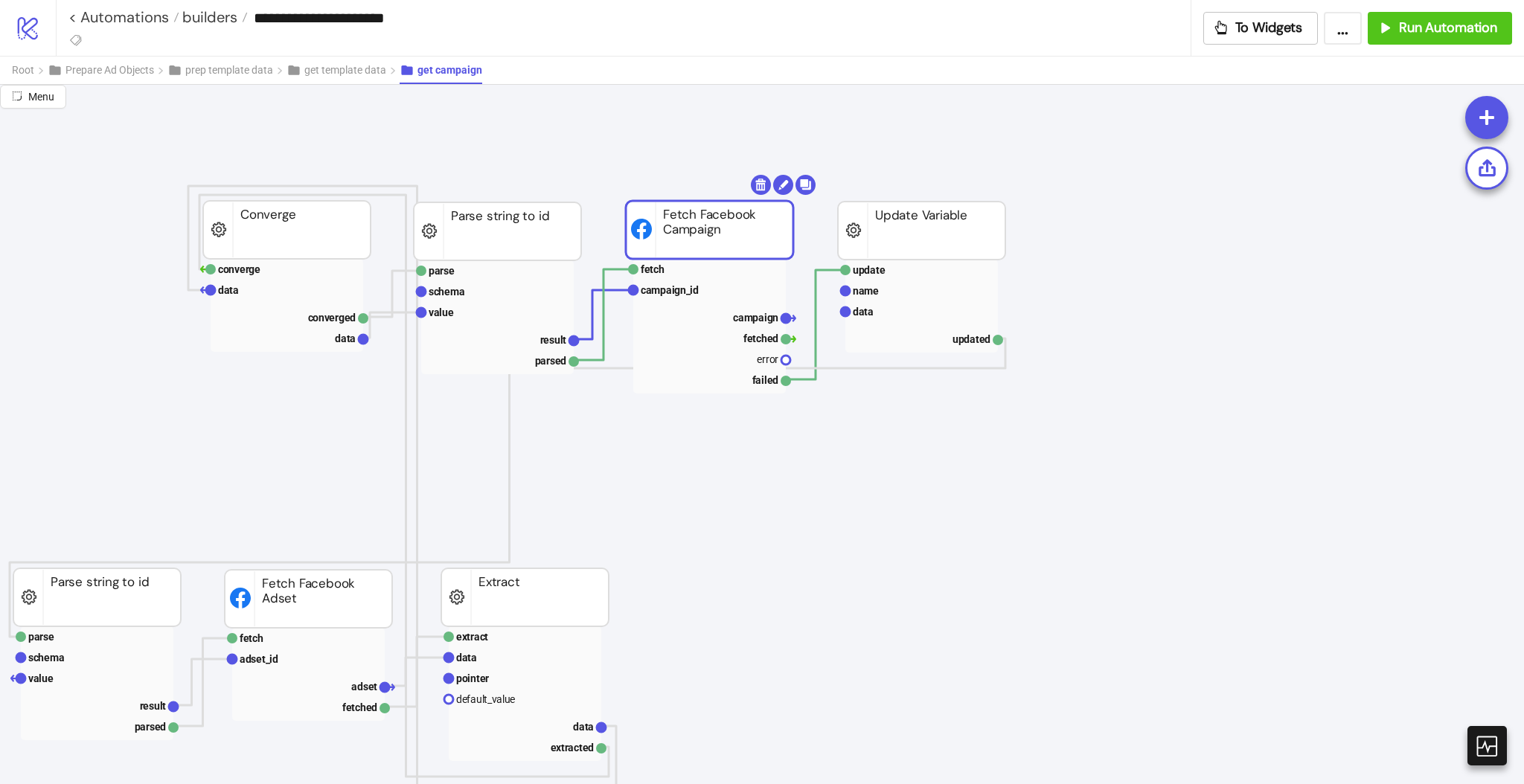 click 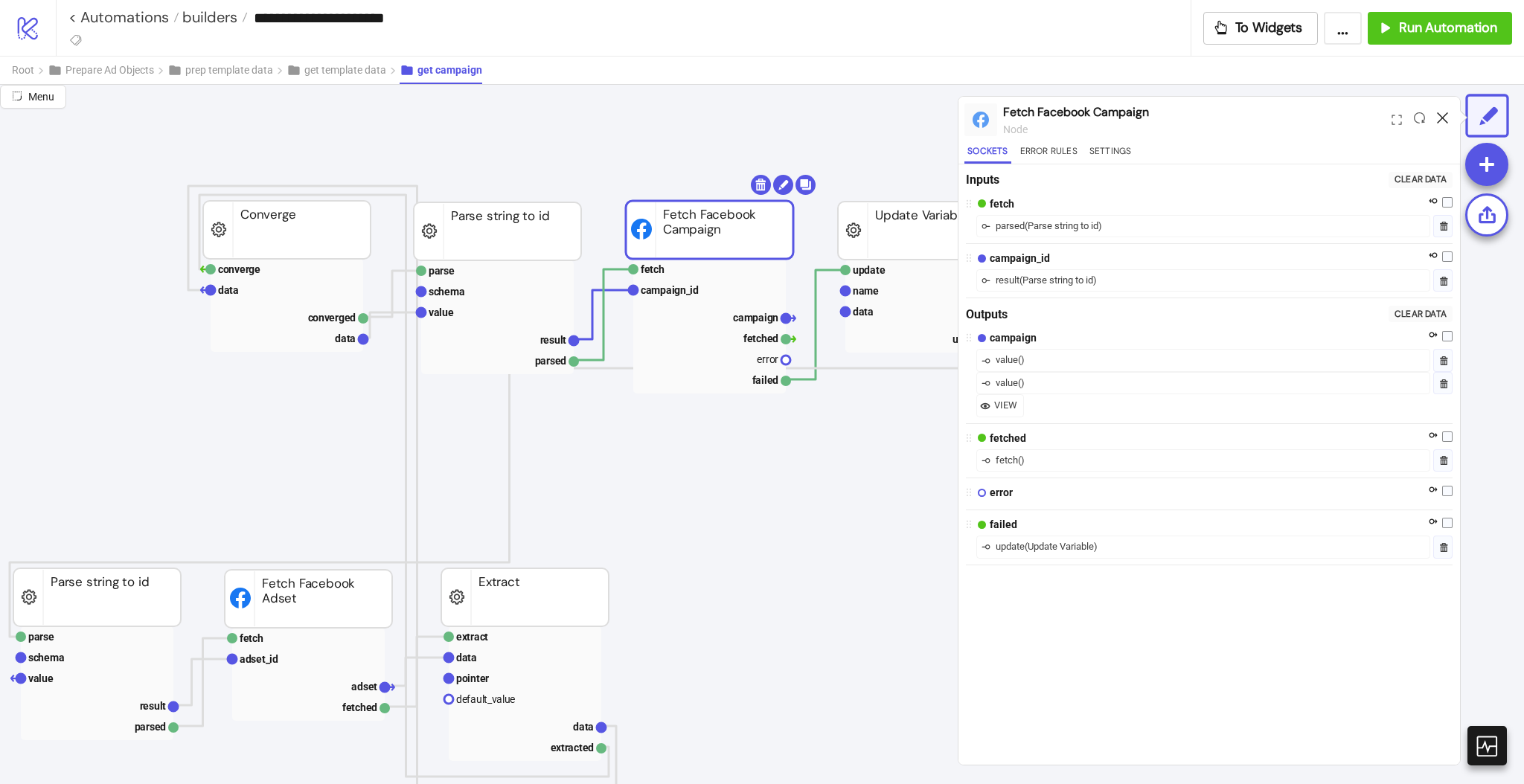 click 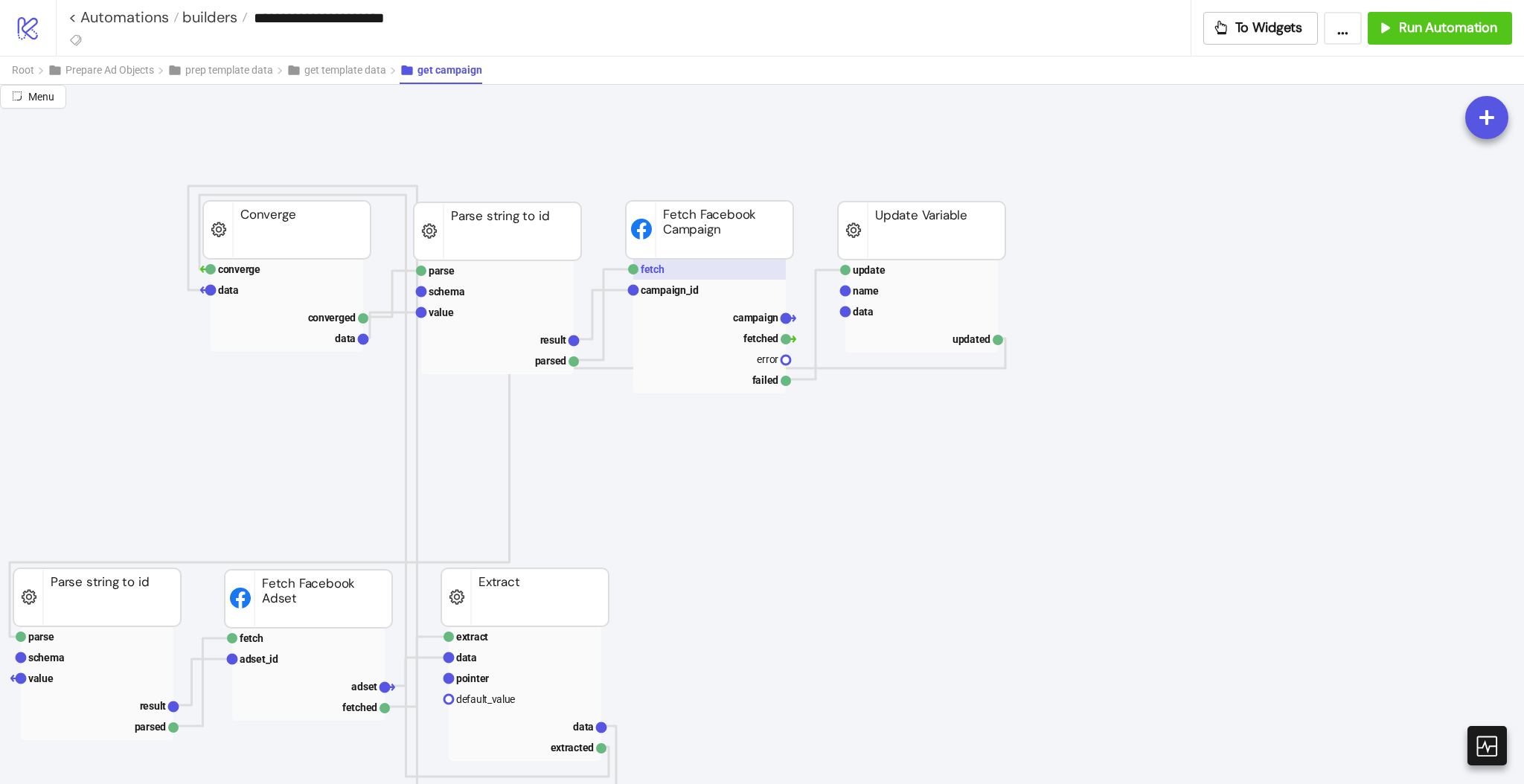 click 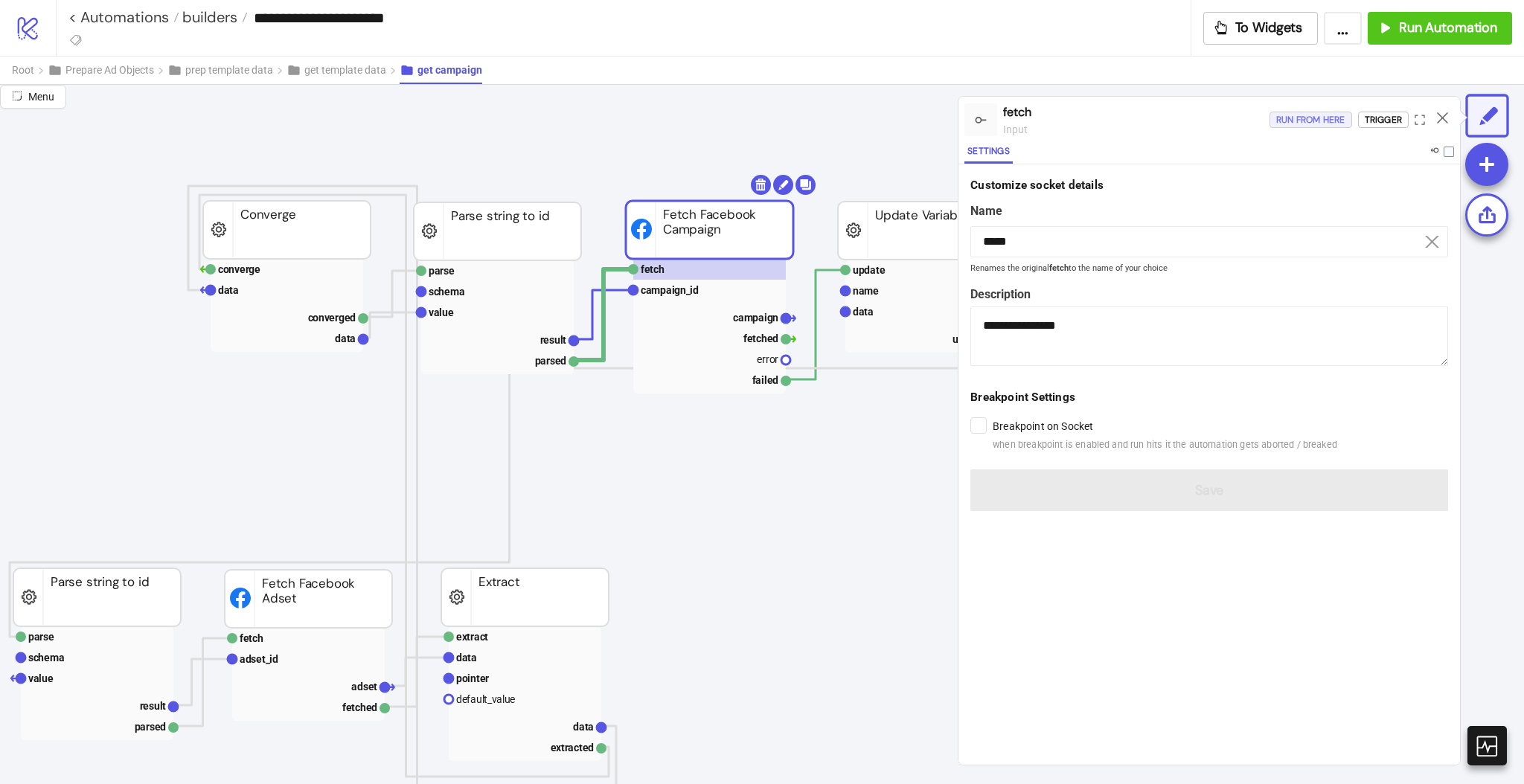 click on "Run from here" at bounding box center (1310, 120) 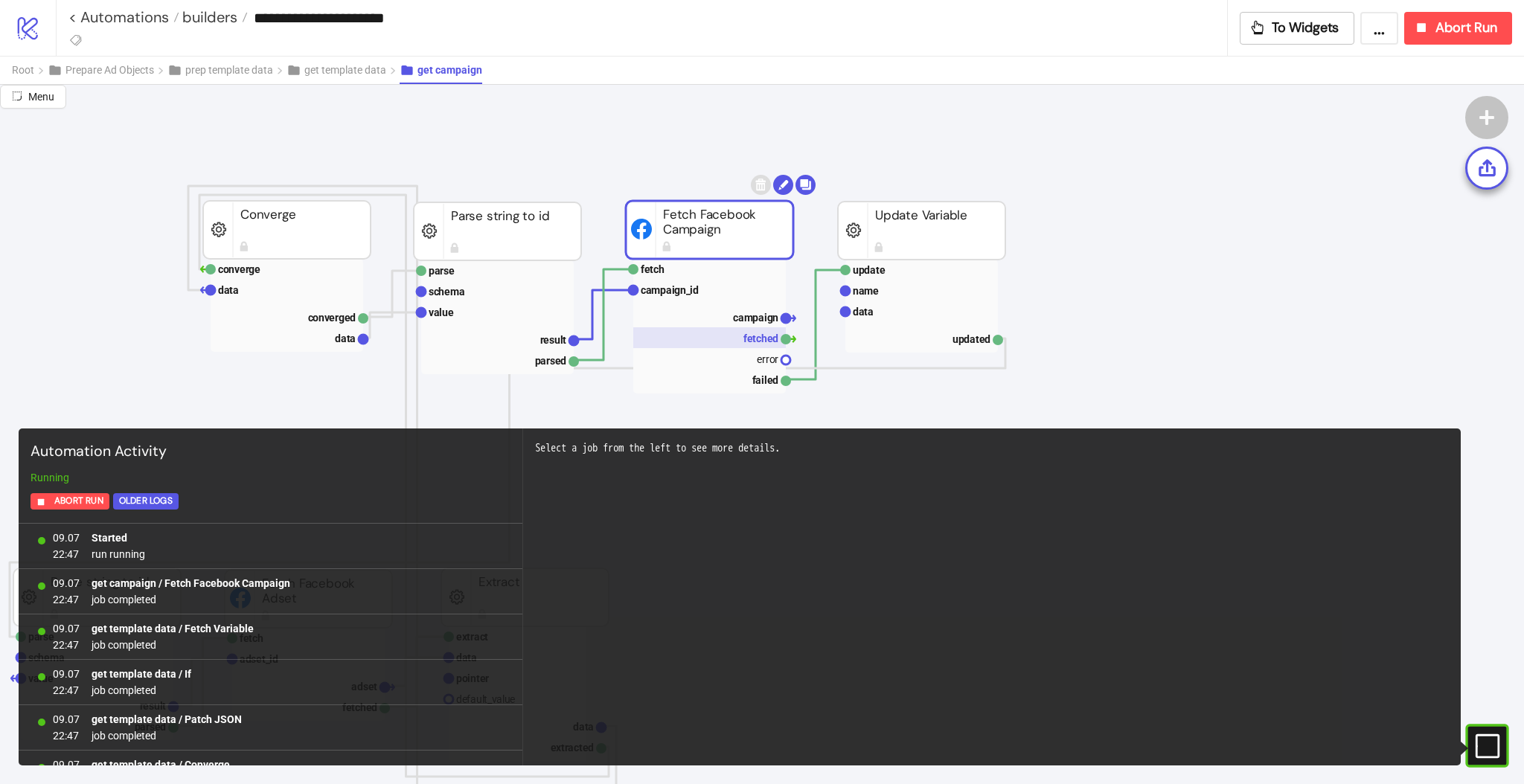 scroll, scrollTop: 76, scrollLeft: 0, axis: vertical 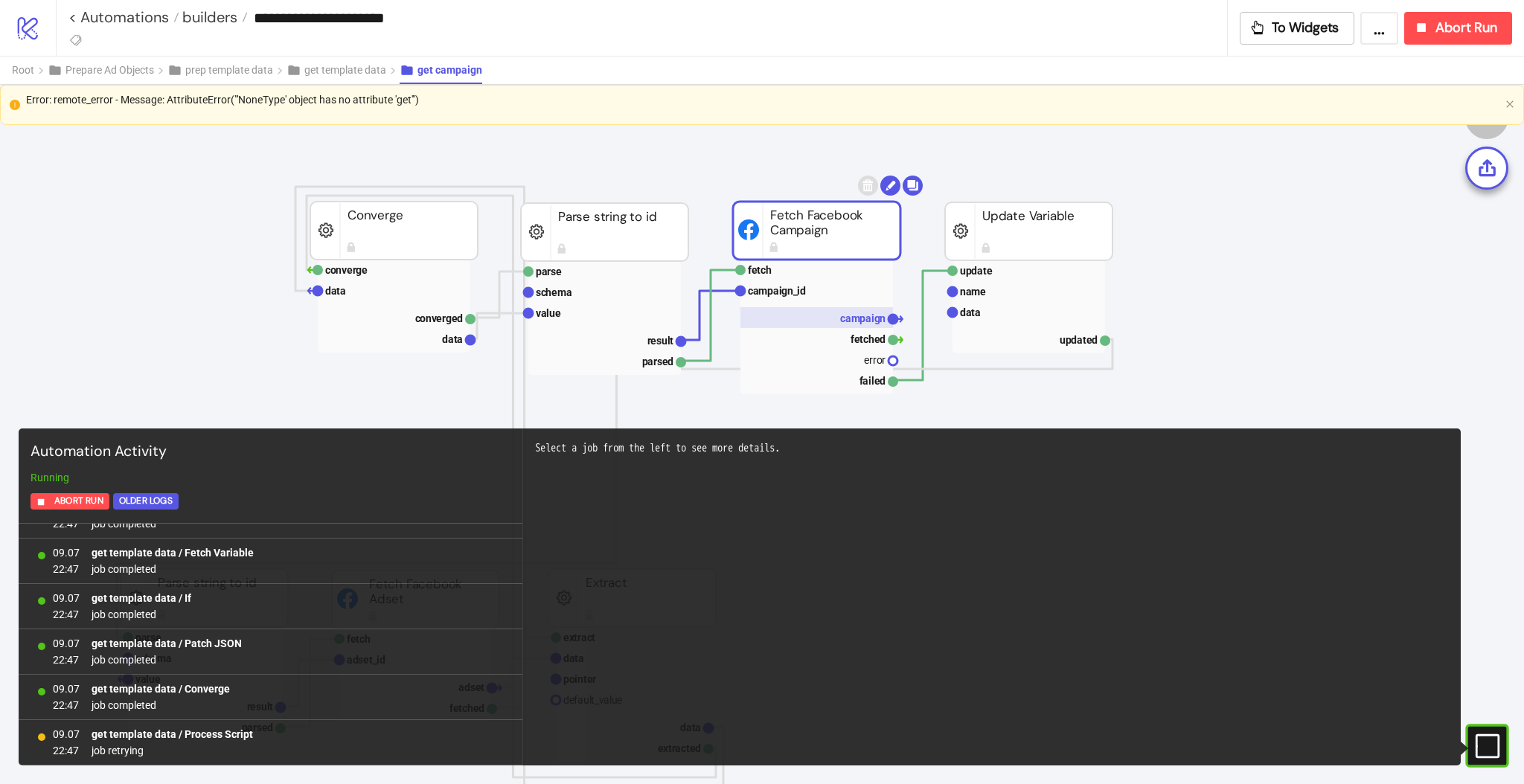 click on "campaign" 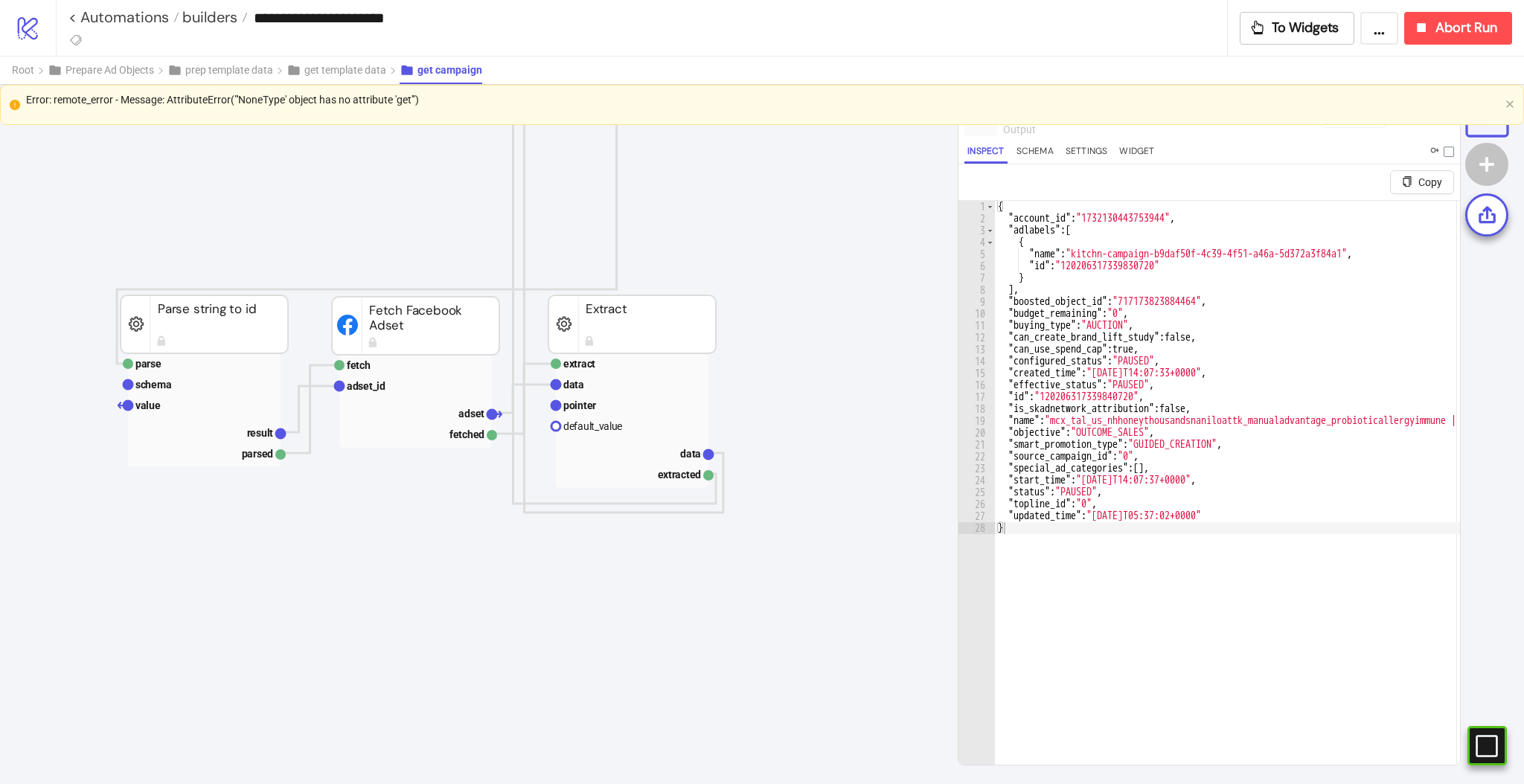 scroll, scrollTop: 277, scrollLeft: 0, axis: vertical 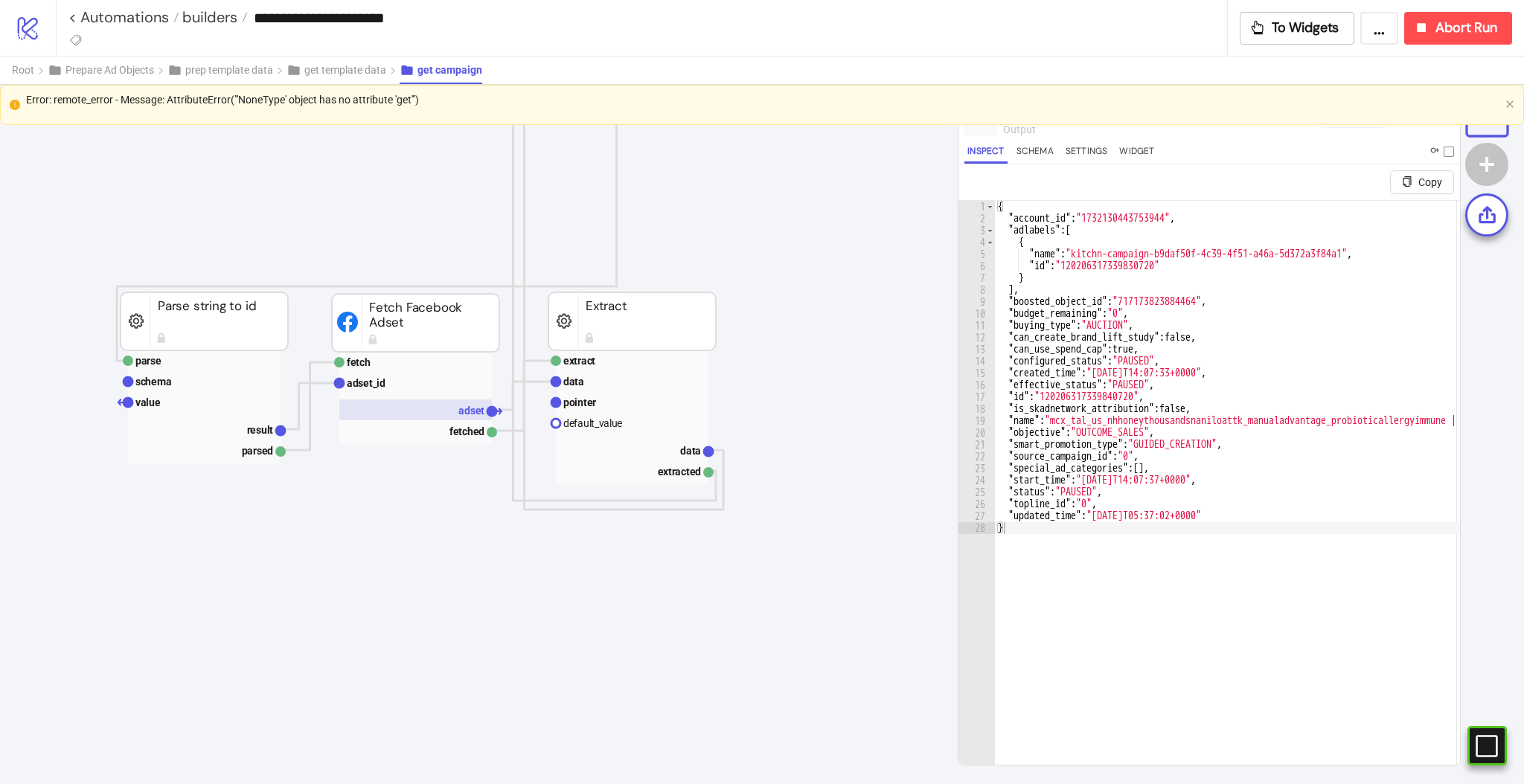 click on "adset" 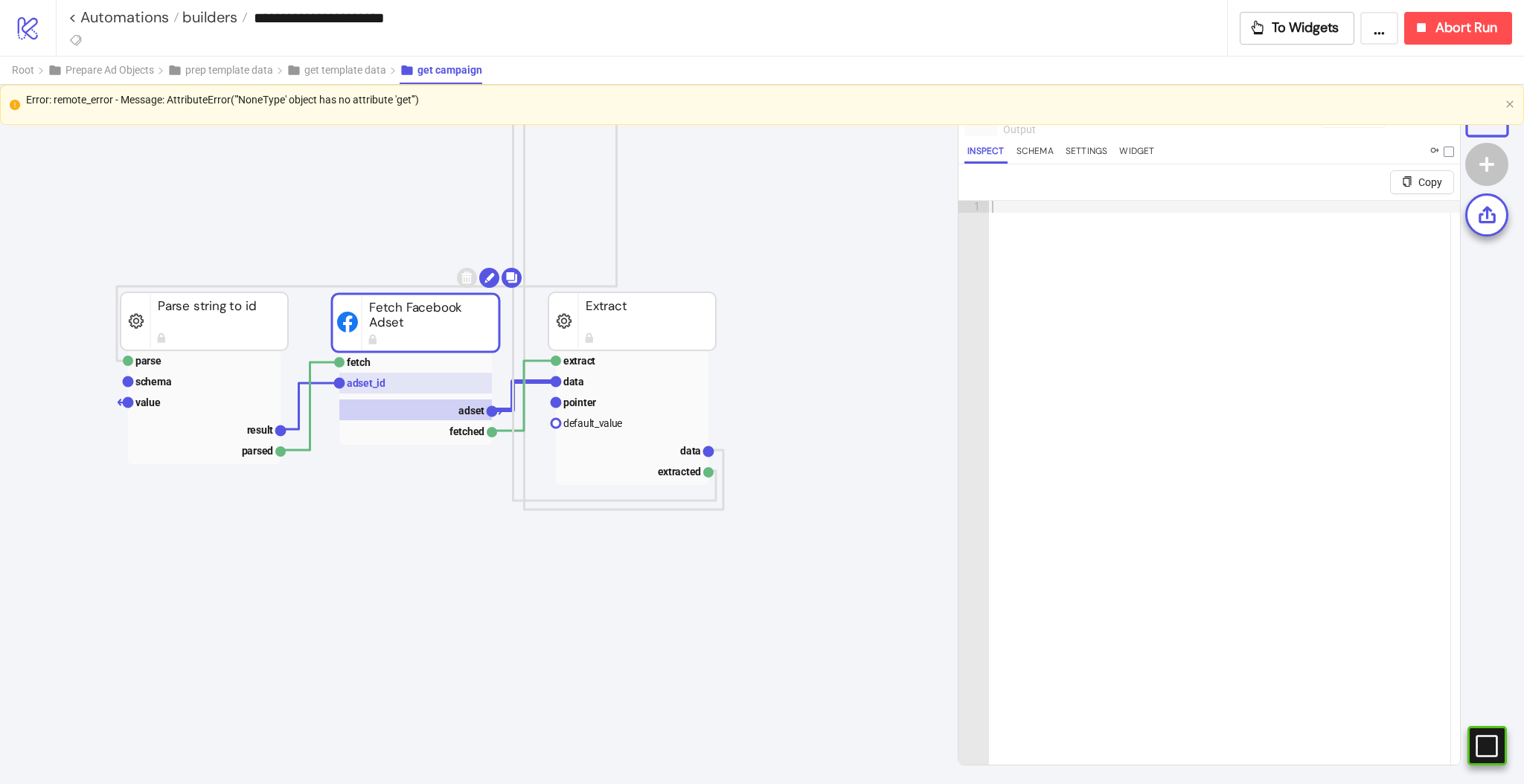 click on "adset_id" 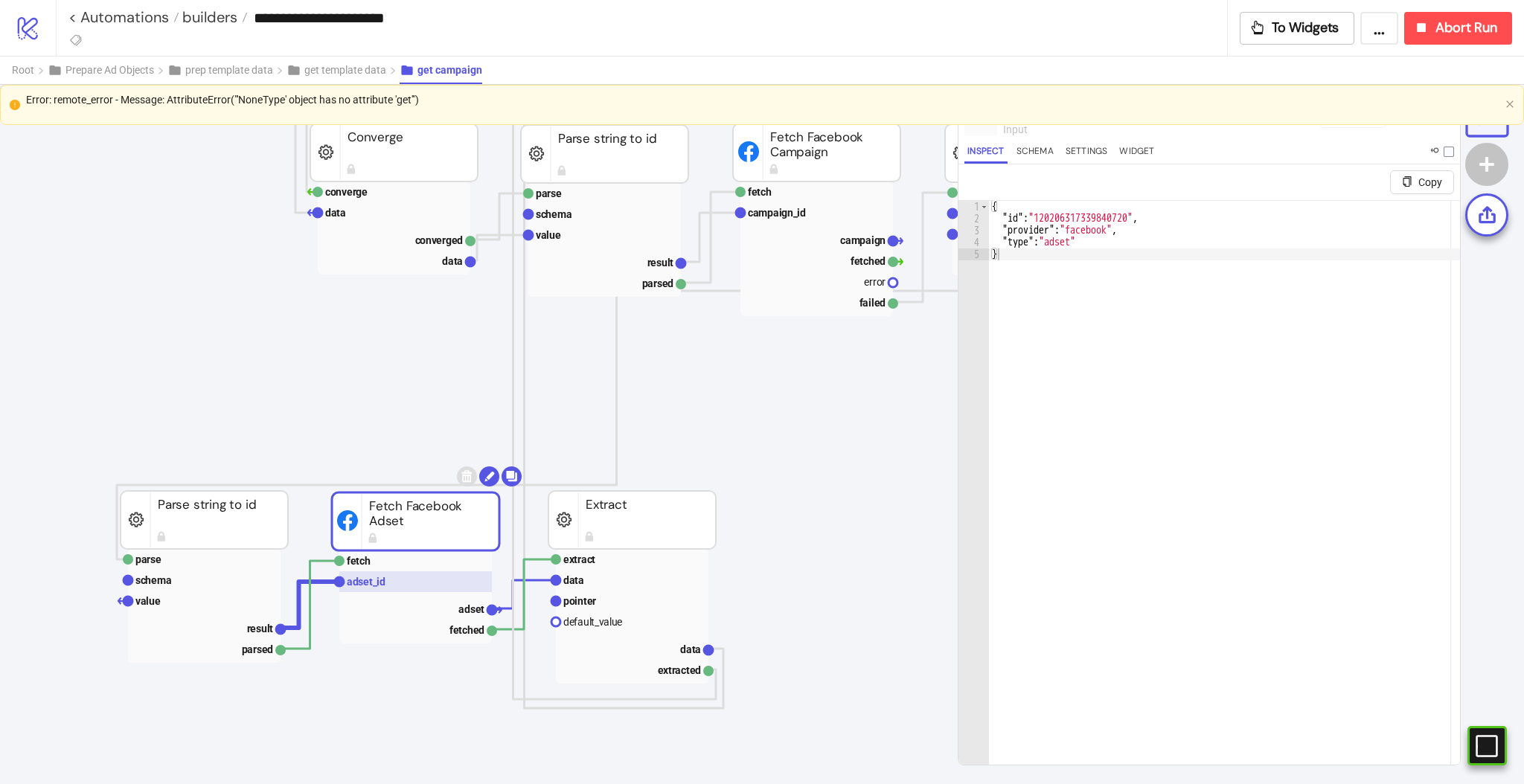 scroll, scrollTop: 77, scrollLeft: 0, axis: vertical 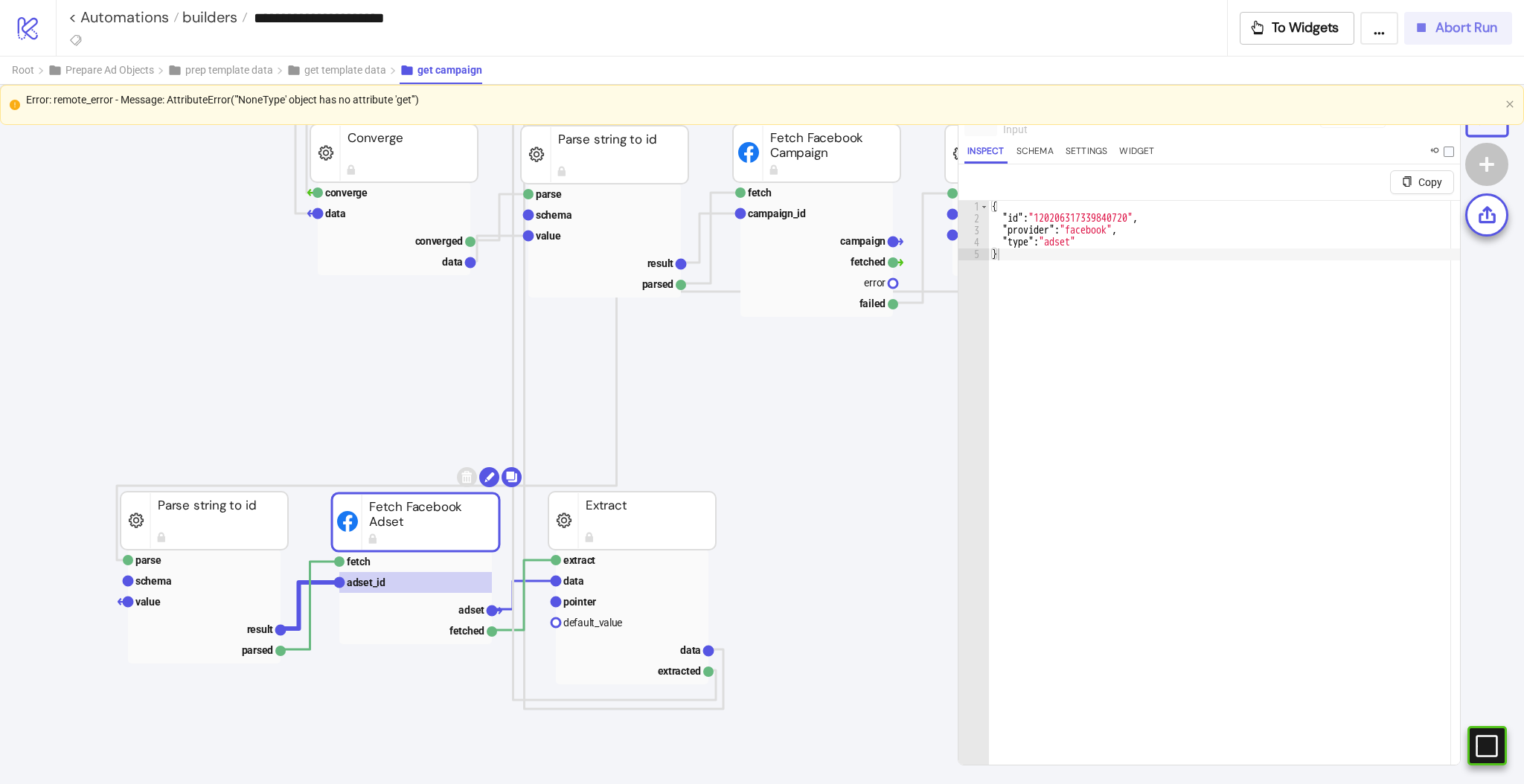 click on "Abort Run" at bounding box center [1455, 28] 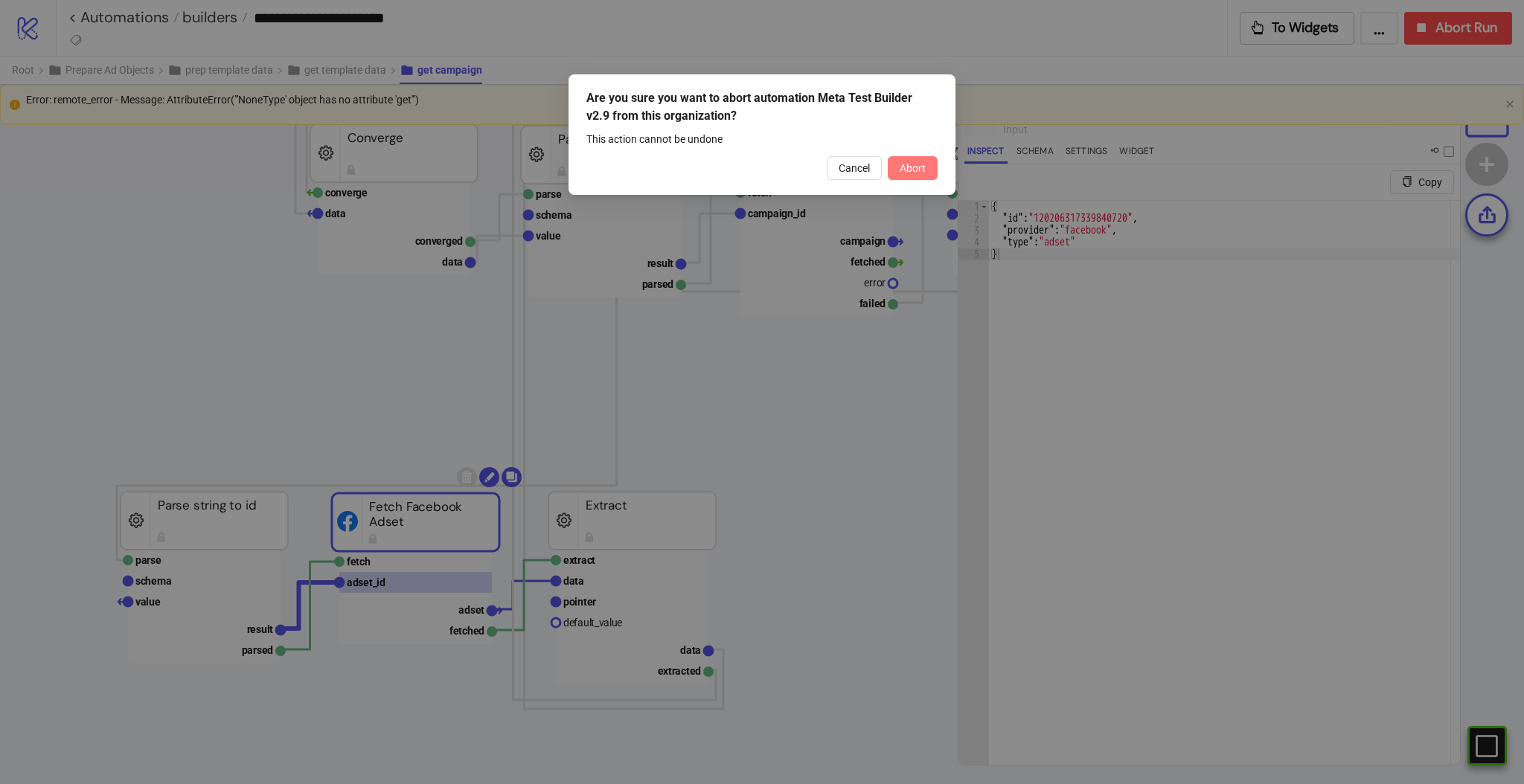 click on "Abort" at bounding box center [912, 168] 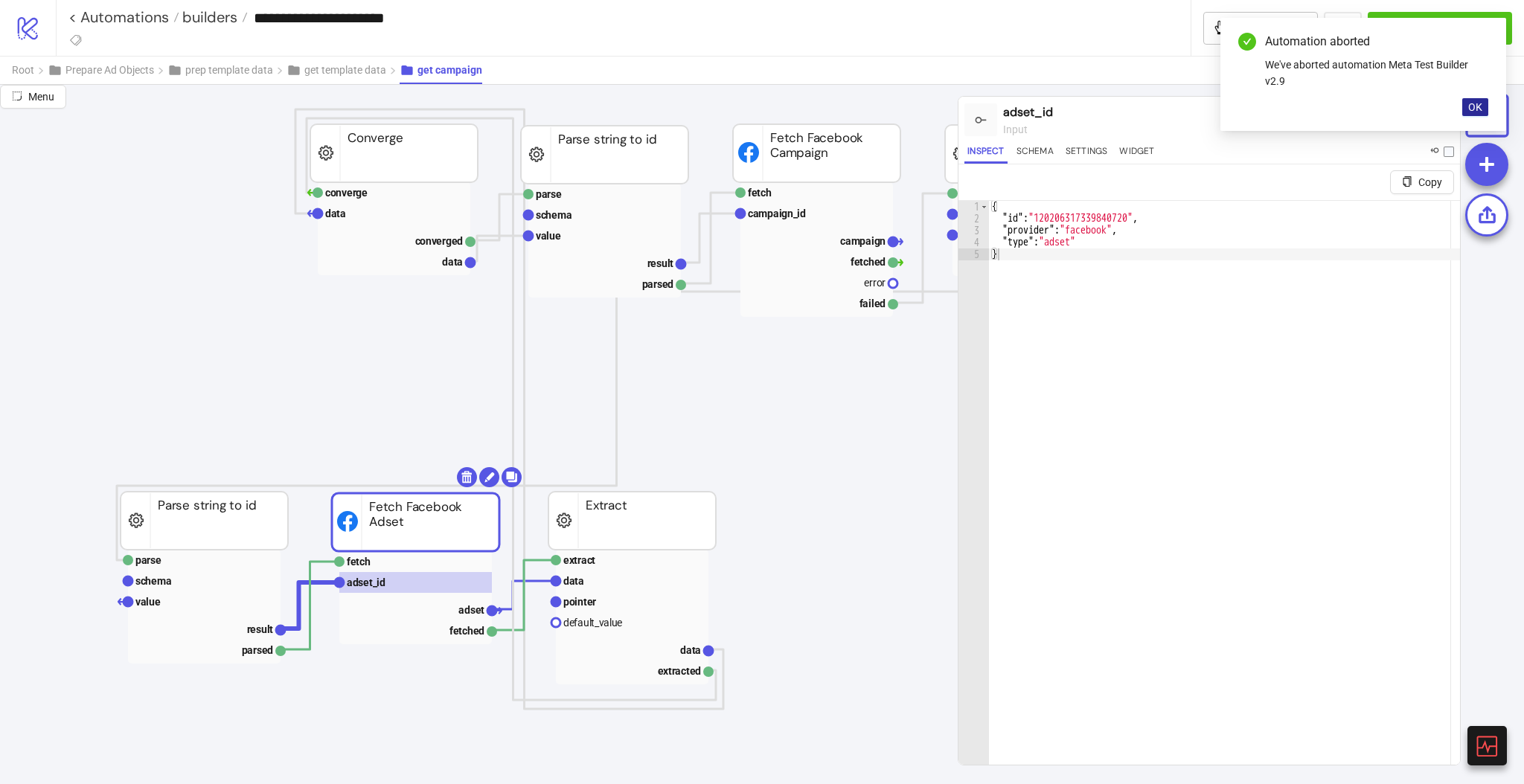 click on "OK" at bounding box center [1475, 107] 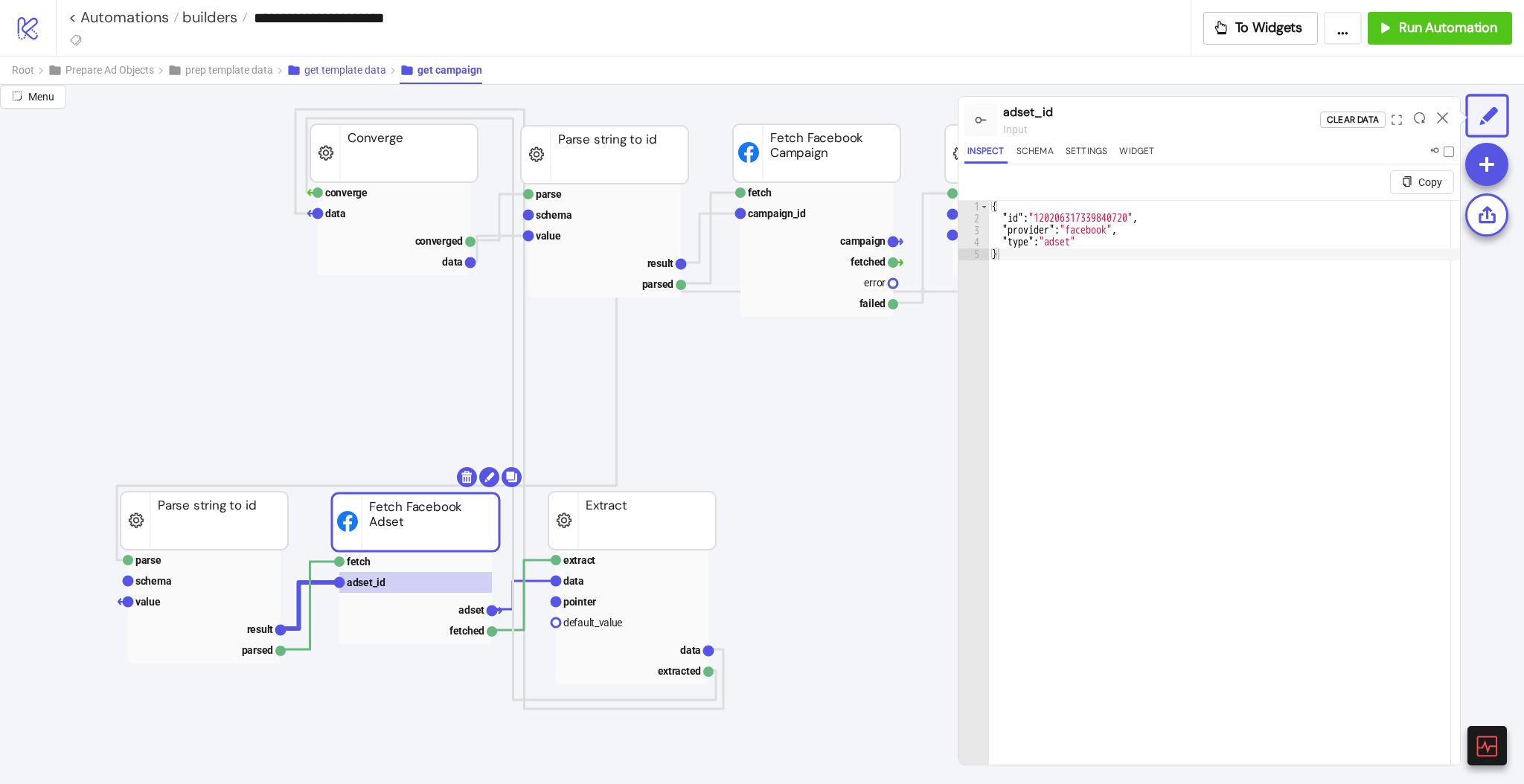 click on "get template data" at bounding box center (345, 70) 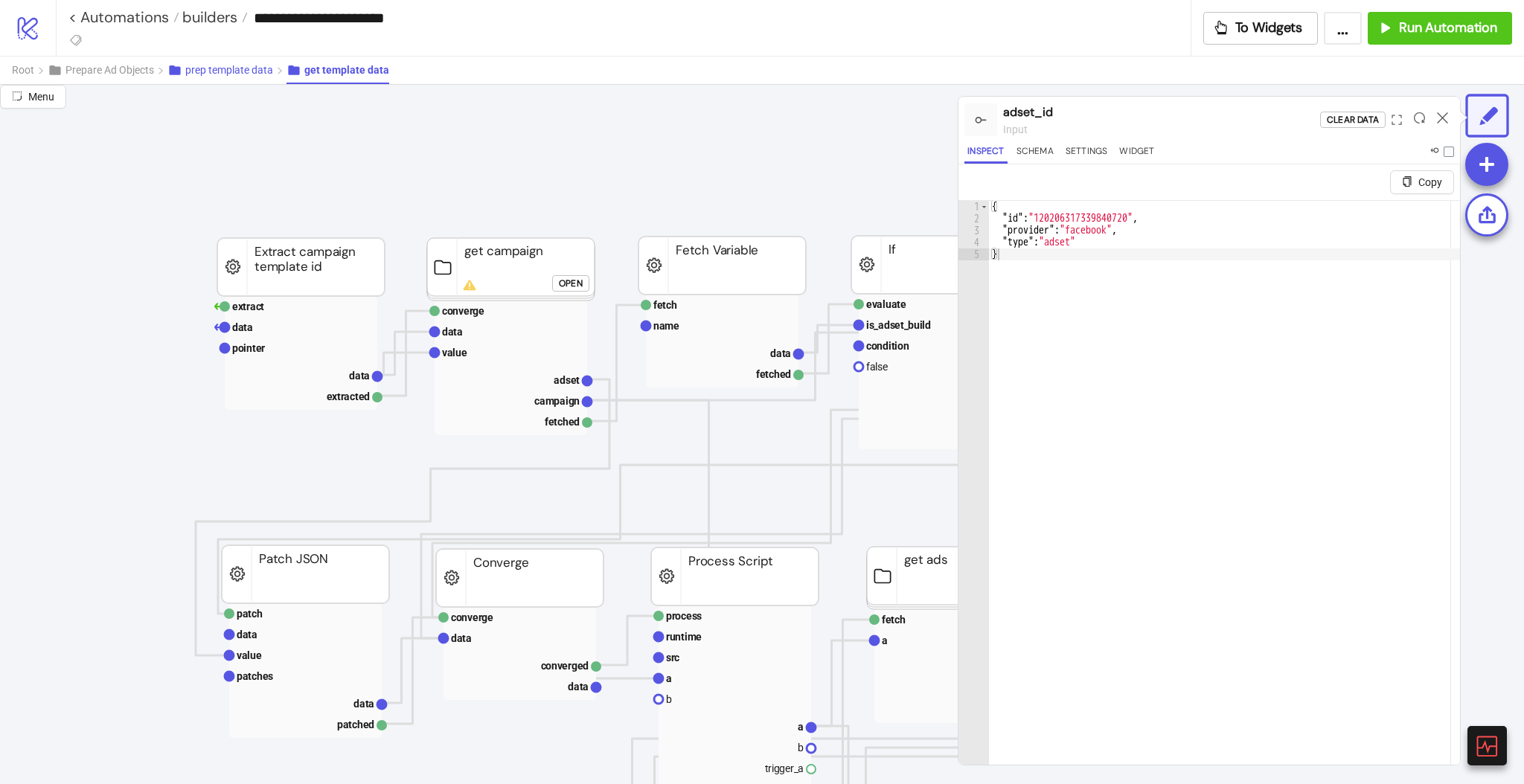 click on "prep template data" at bounding box center [229, 70] 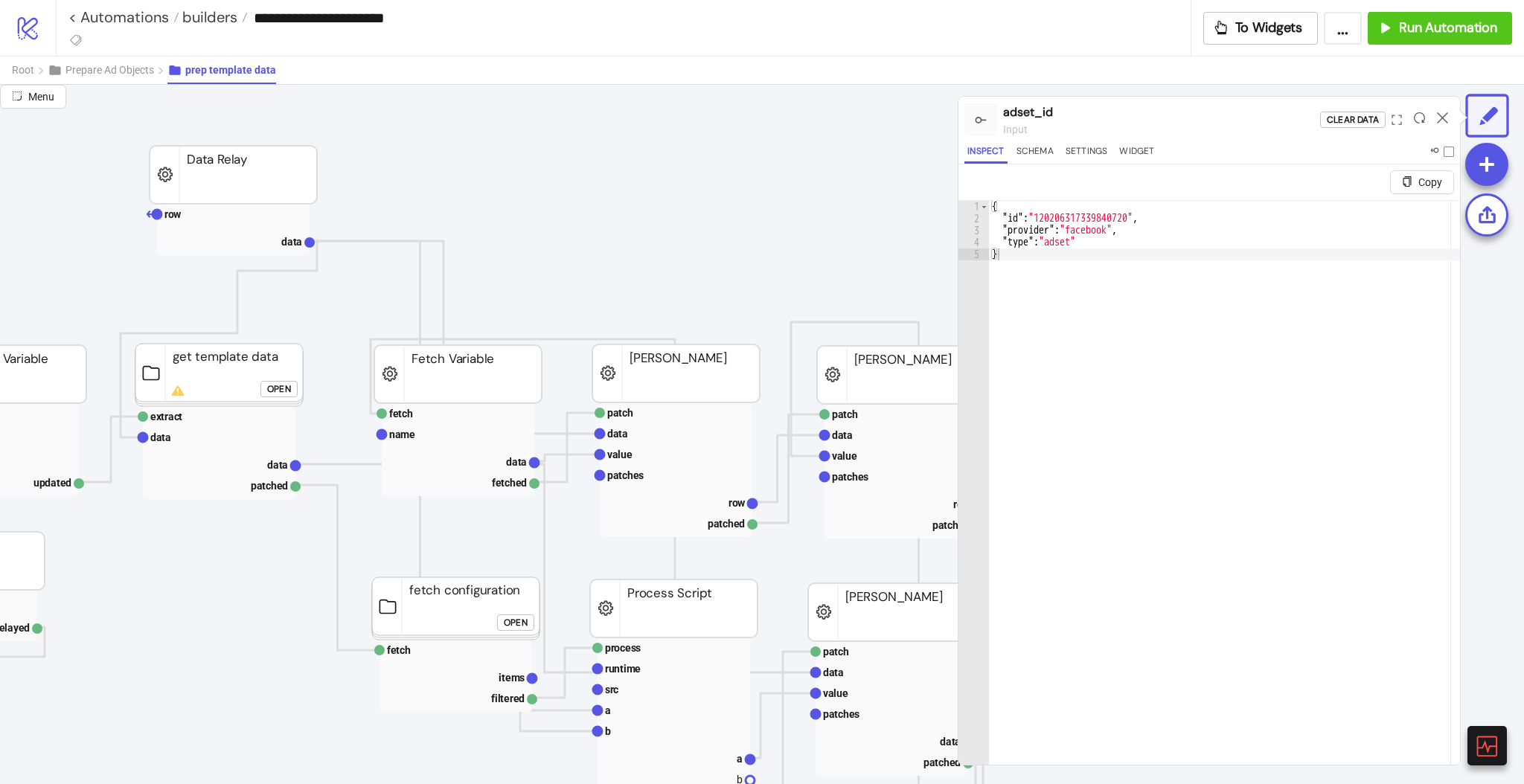 scroll, scrollTop: 77, scrollLeft: 355, axis: both 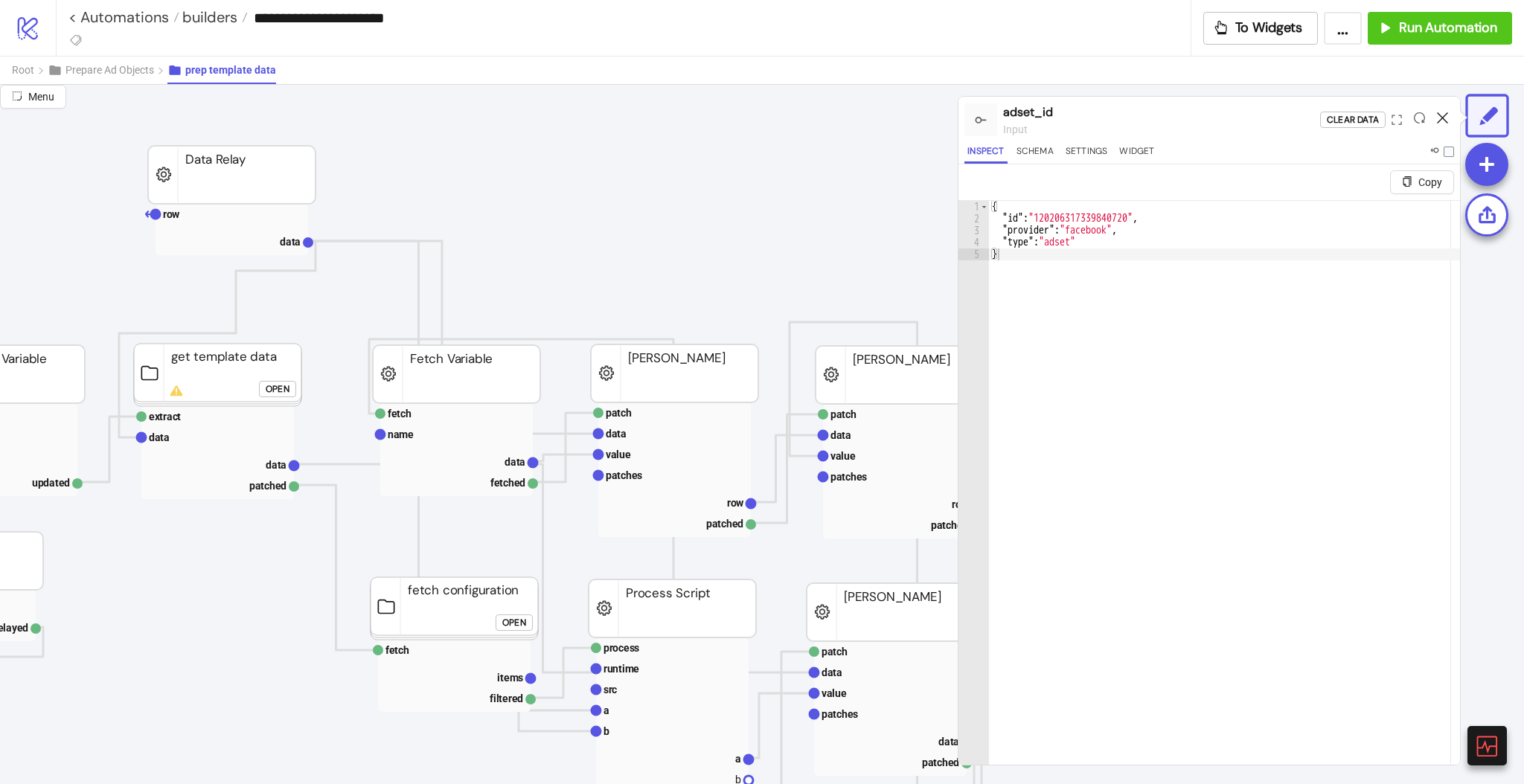 click 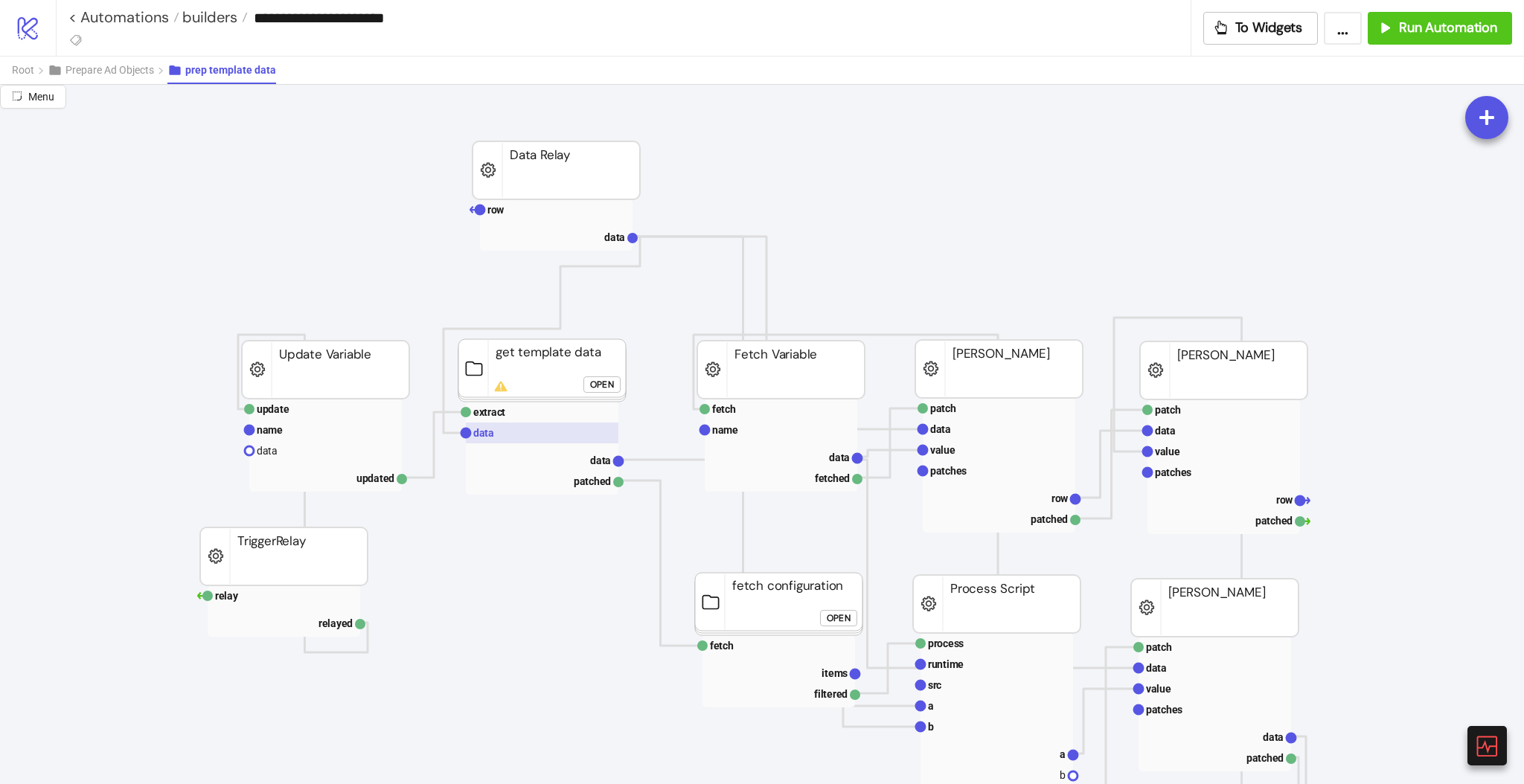 scroll, scrollTop: 83, scrollLeft: 31, axis: both 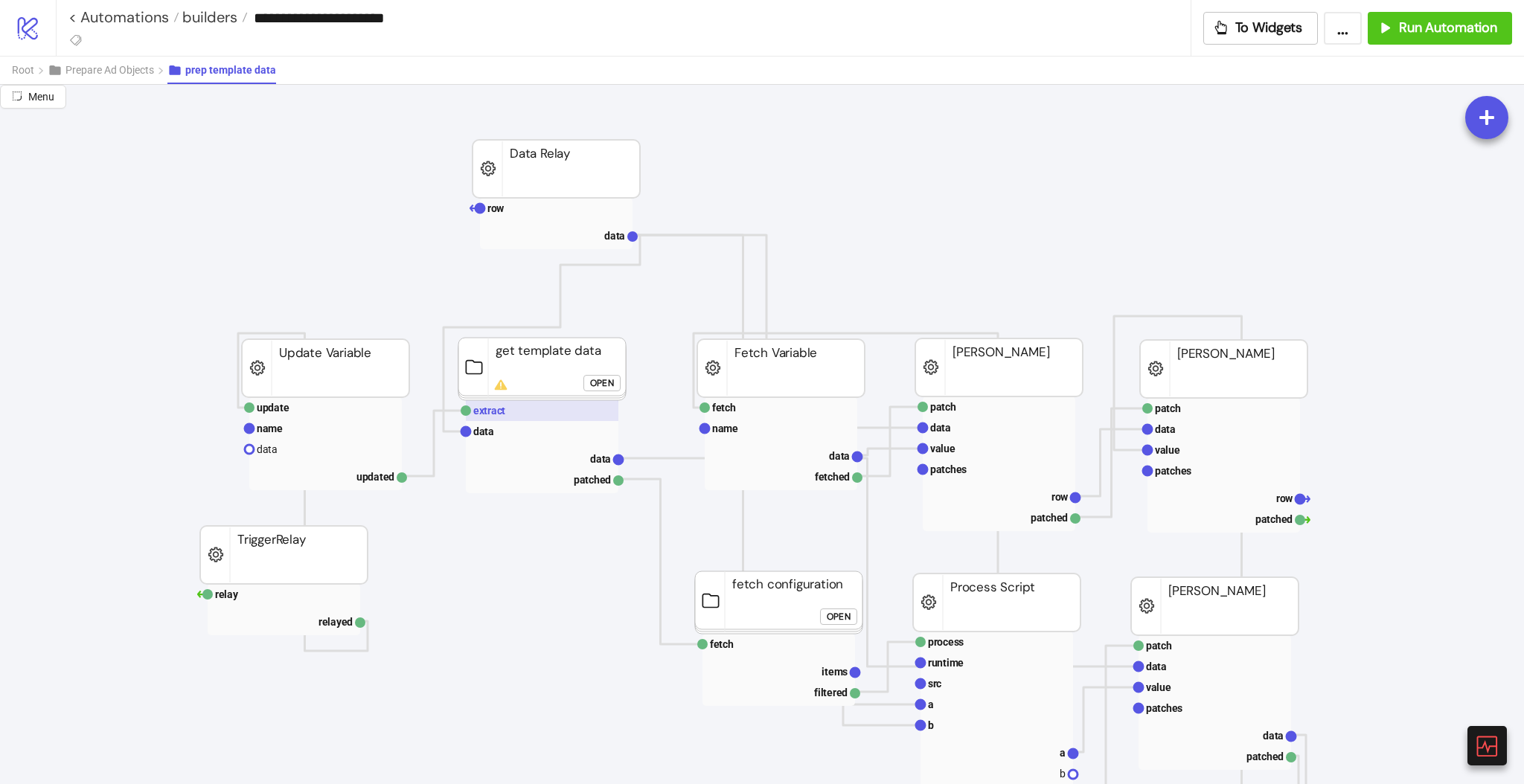 click 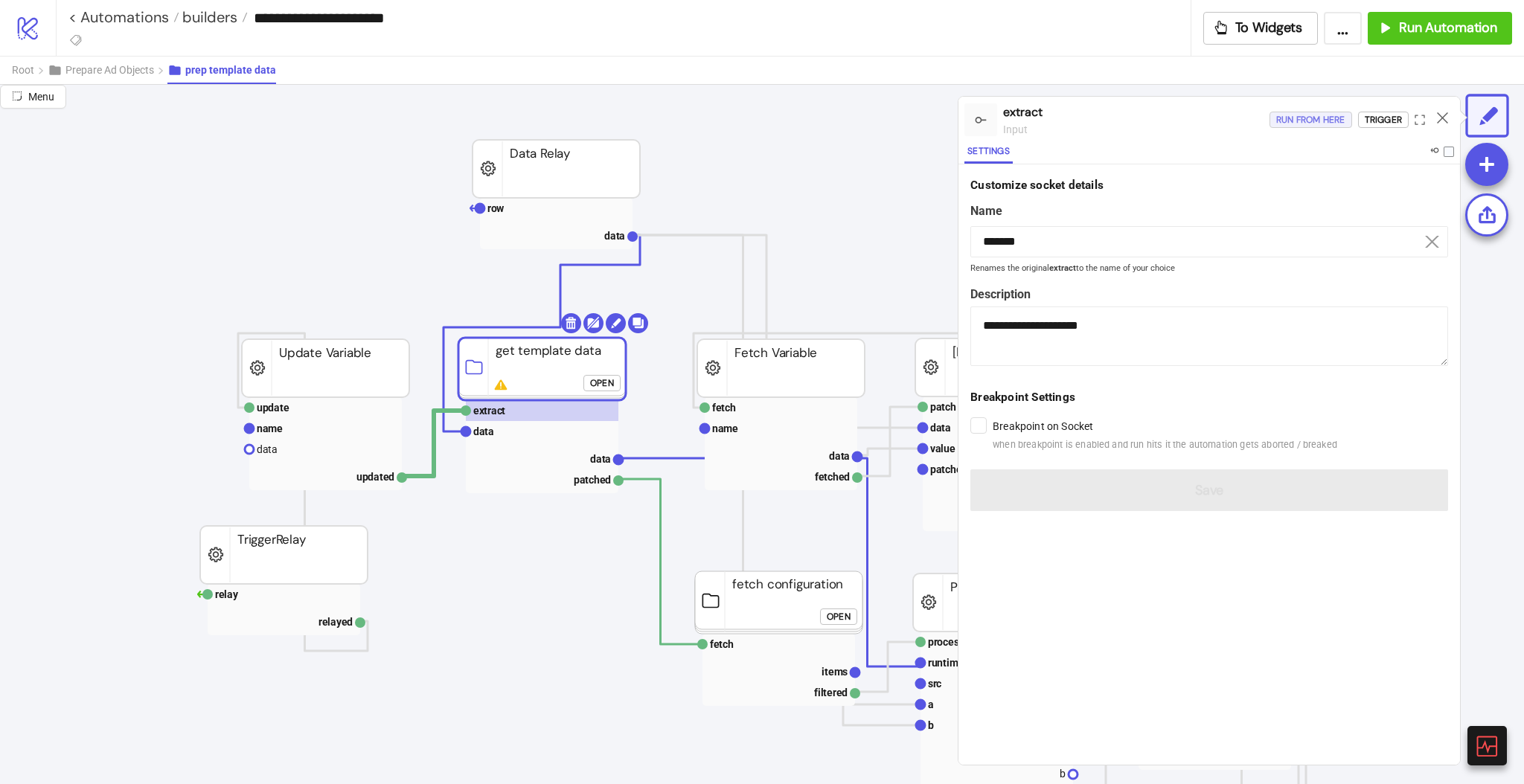 click on "Run from here" at bounding box center [1310, 120] 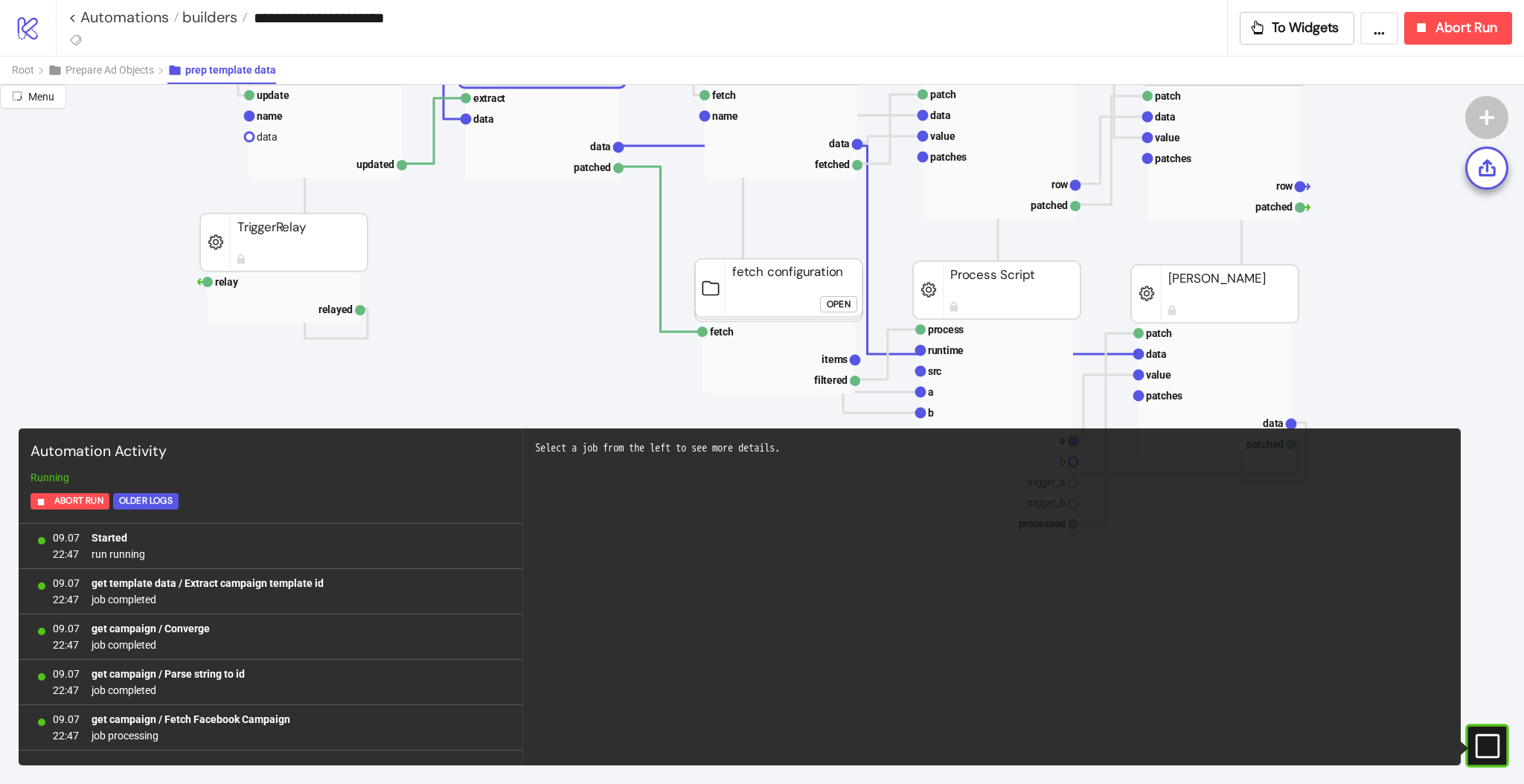 scroll, scrollTop: 396, scrollLeft: 31, axis: both 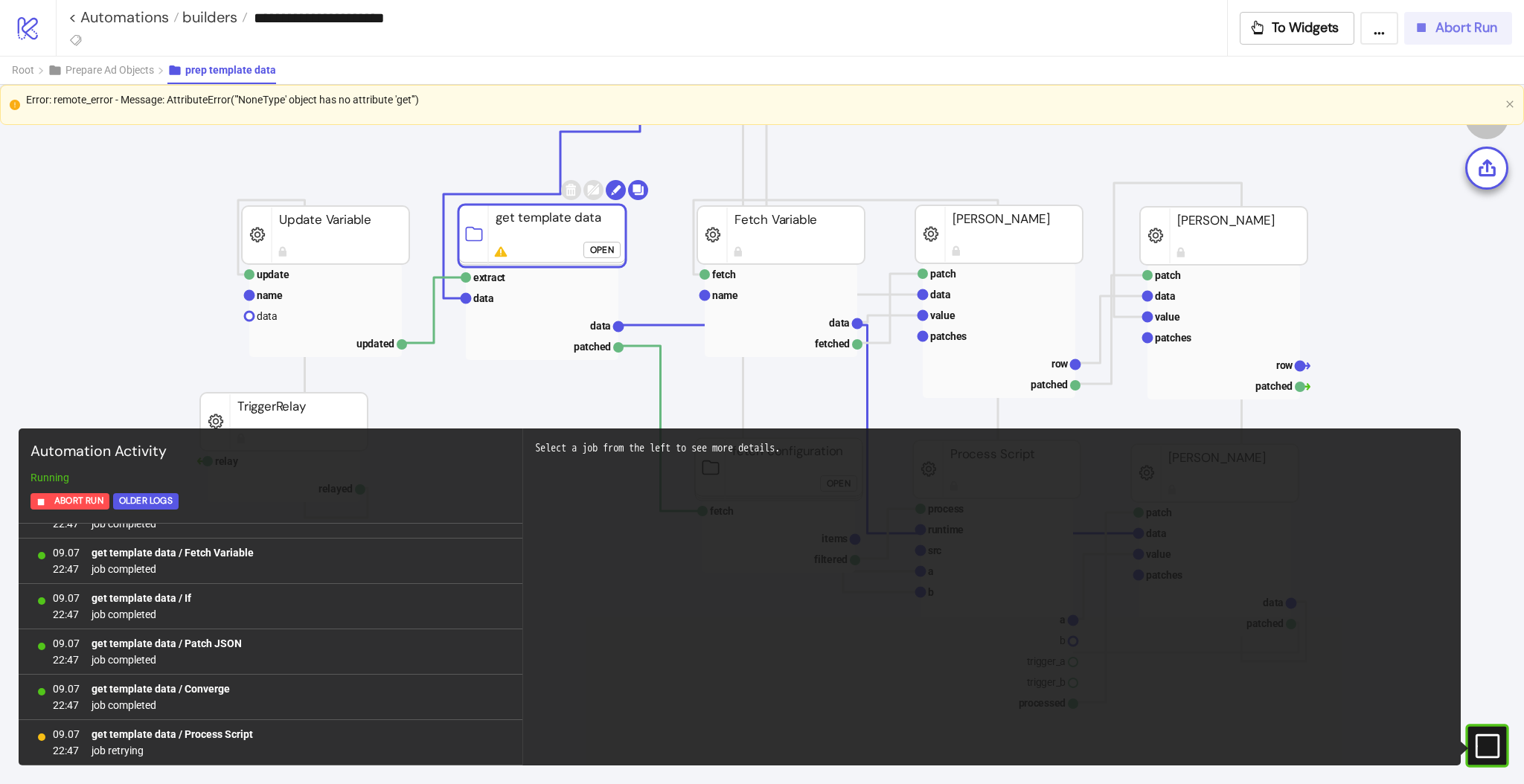 click 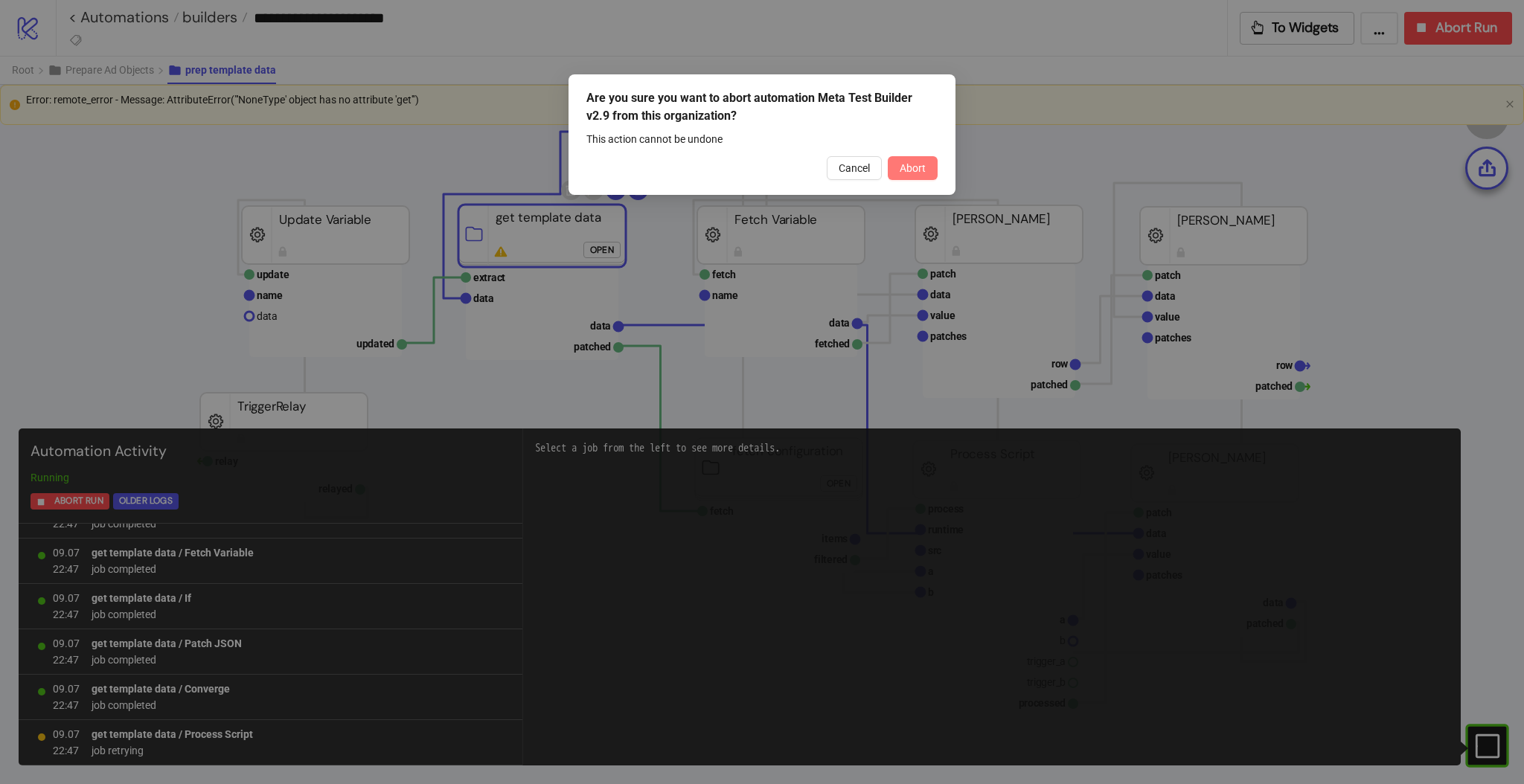 click on "Abort" at bounding box center (912, 168) 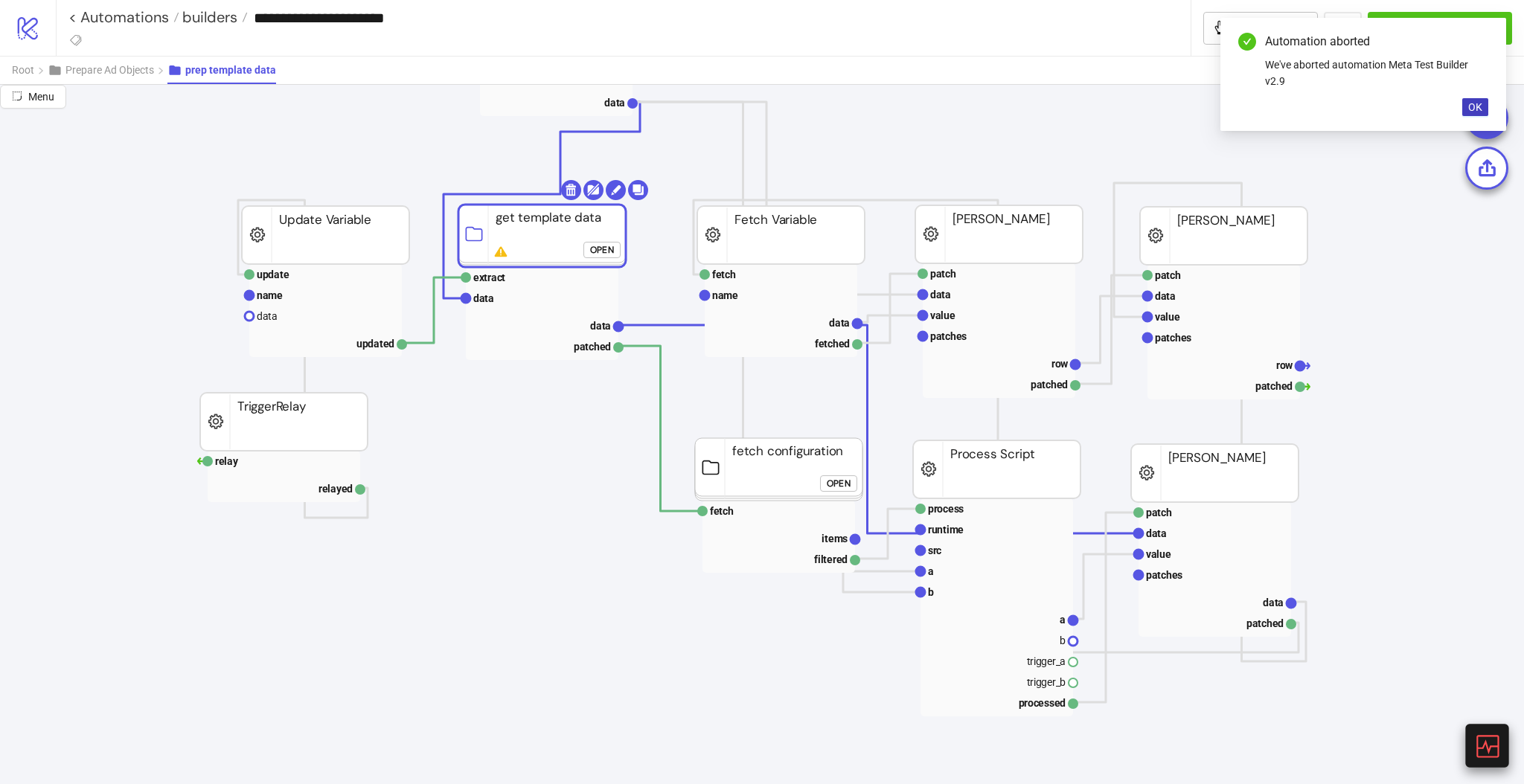click at bounding box center (1487, 745) 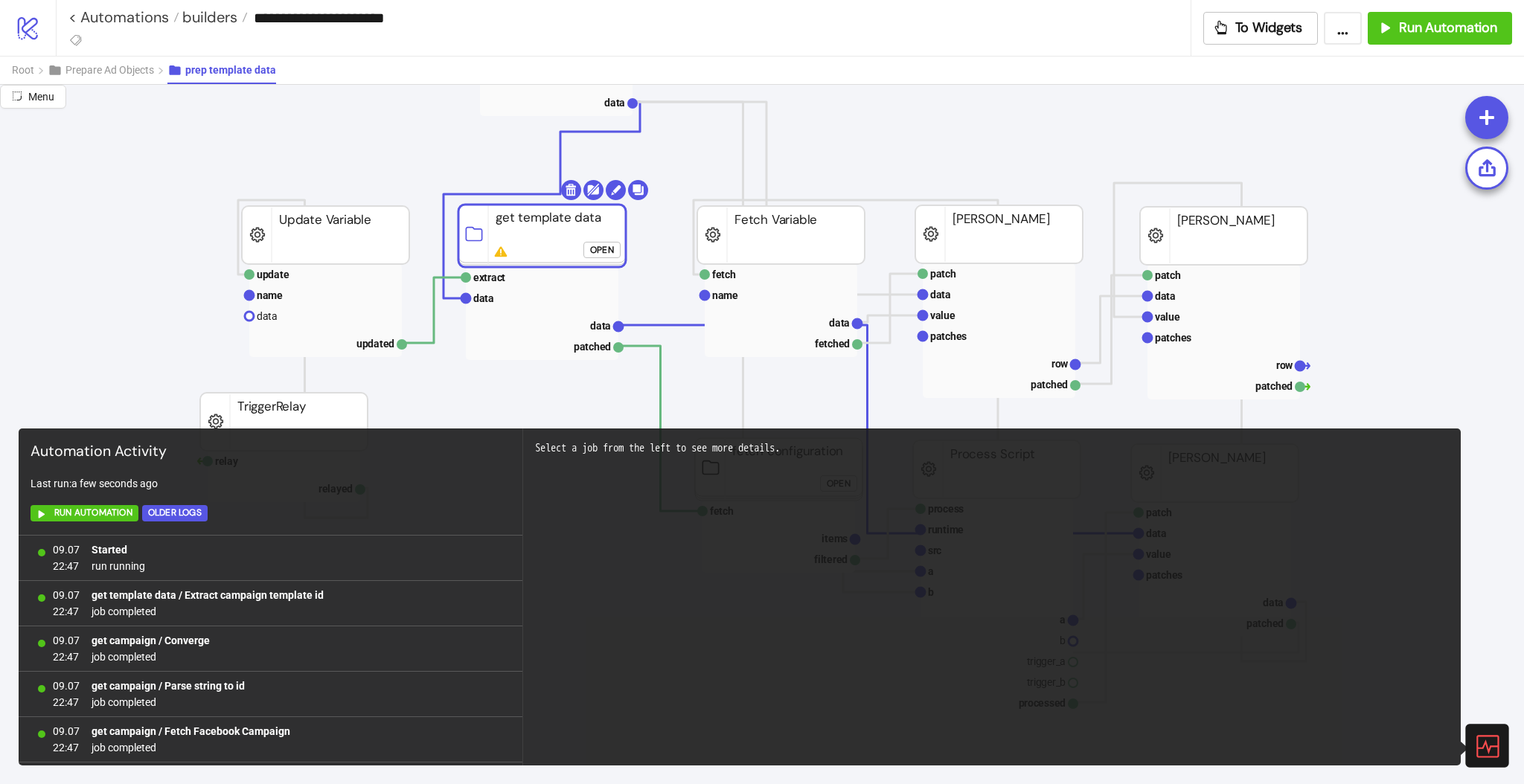 scroll, scrollTop: 269, scrollLeft: 0, axis: vertical 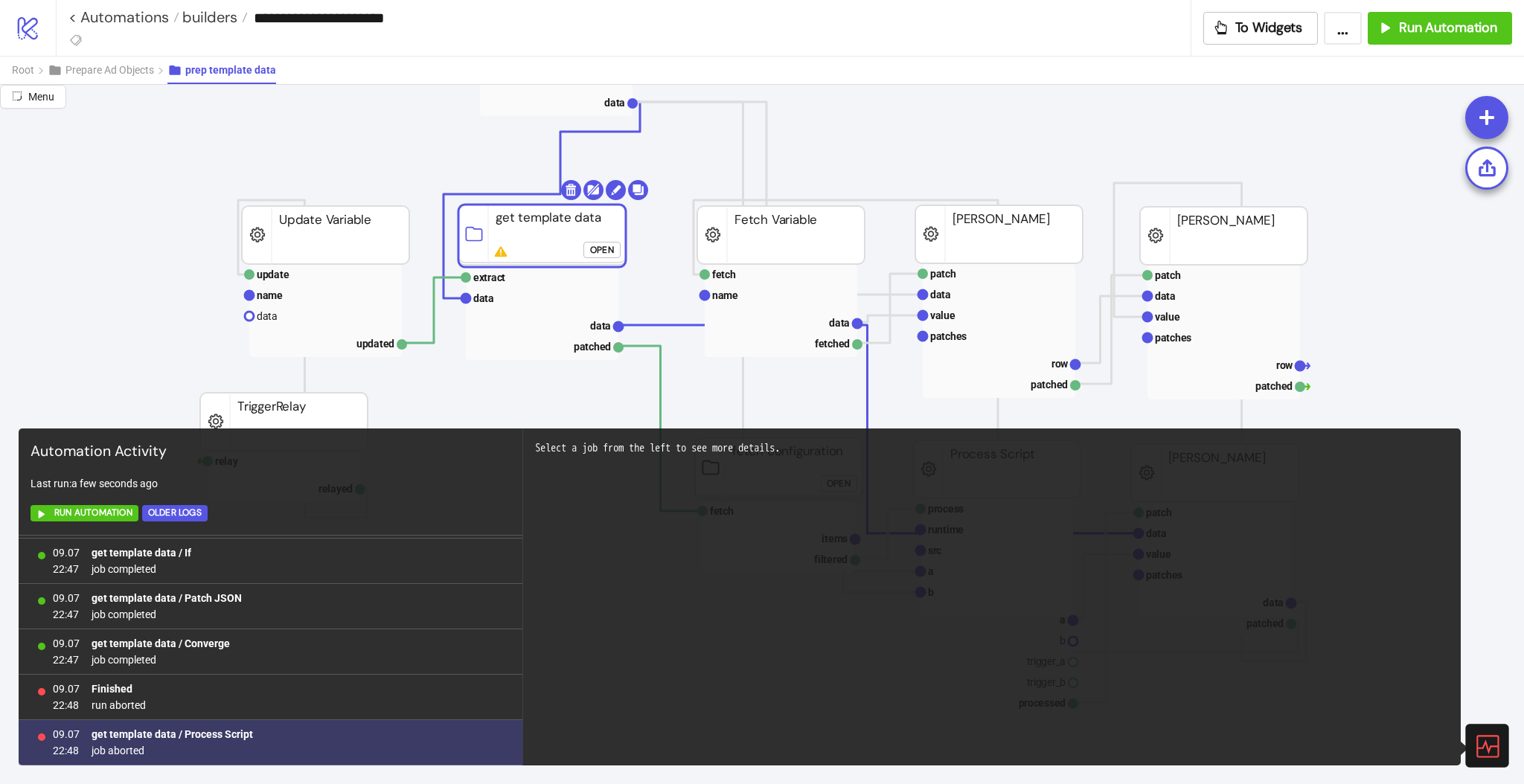click on "get template data / Process Script" at bounding box center [172, 734] 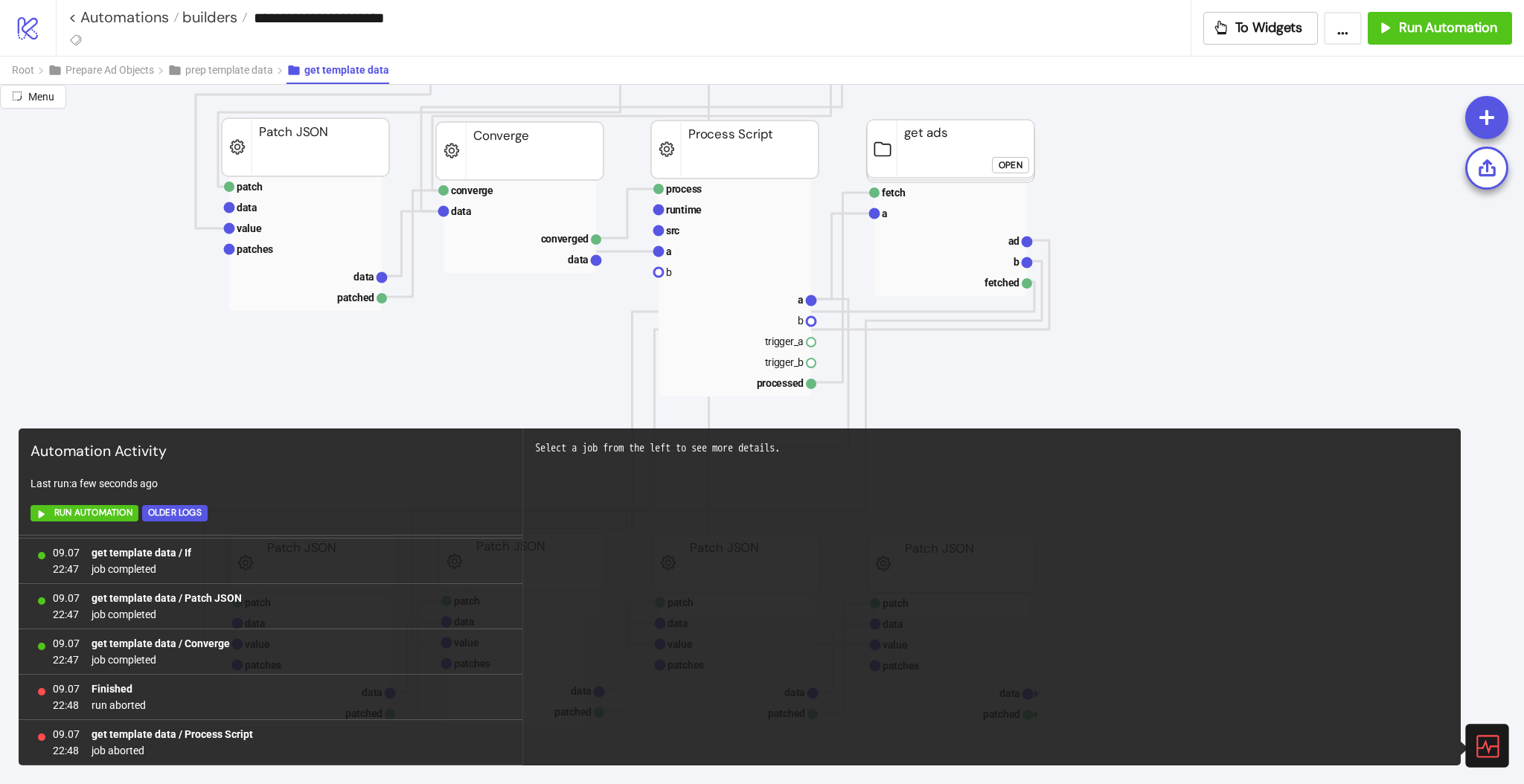 scroll, scrollTop: 507, scrollLeft: 0, axis: vertical 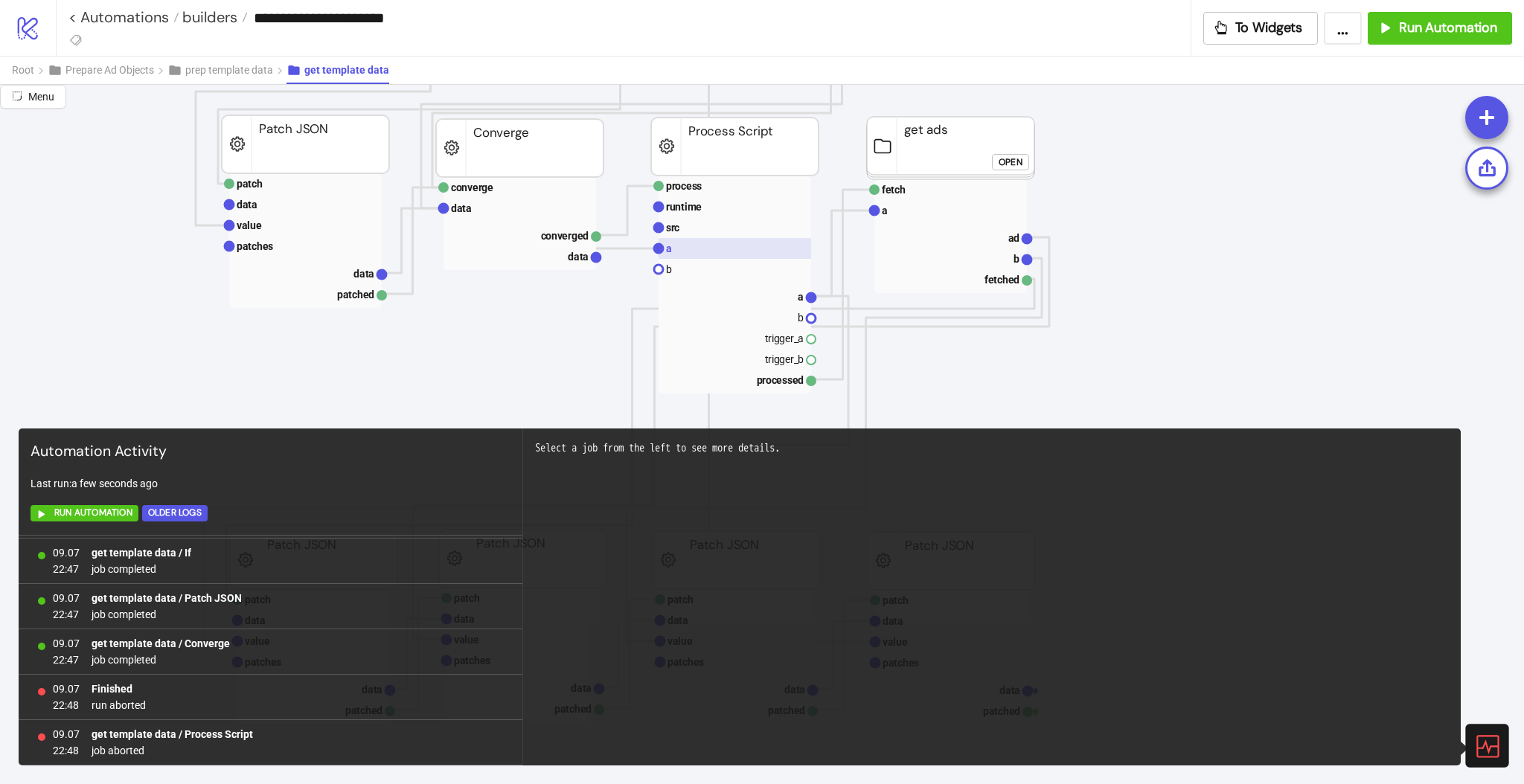 click 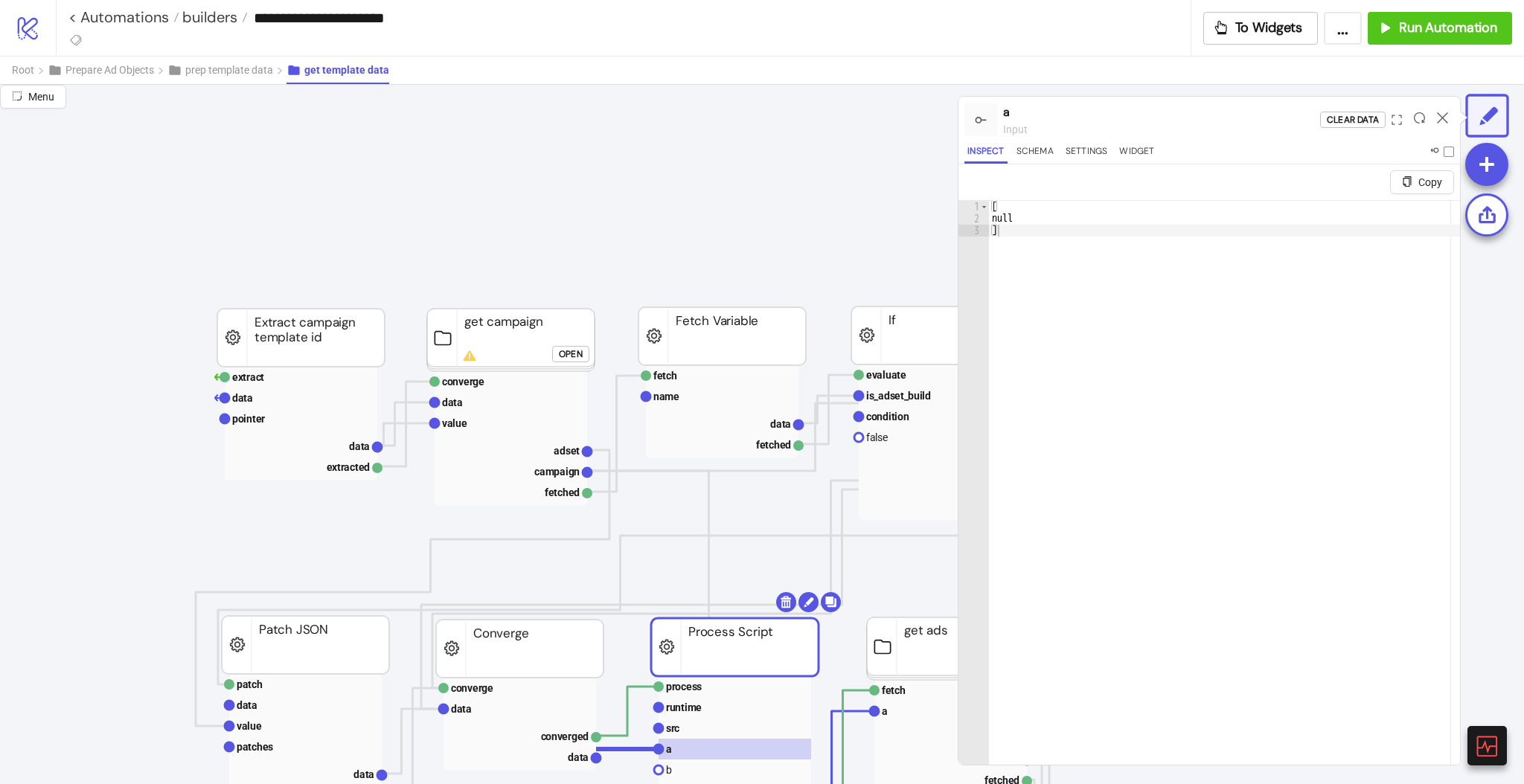 scroll, scrollTop: 0, scrollLeft: 0, axis: both 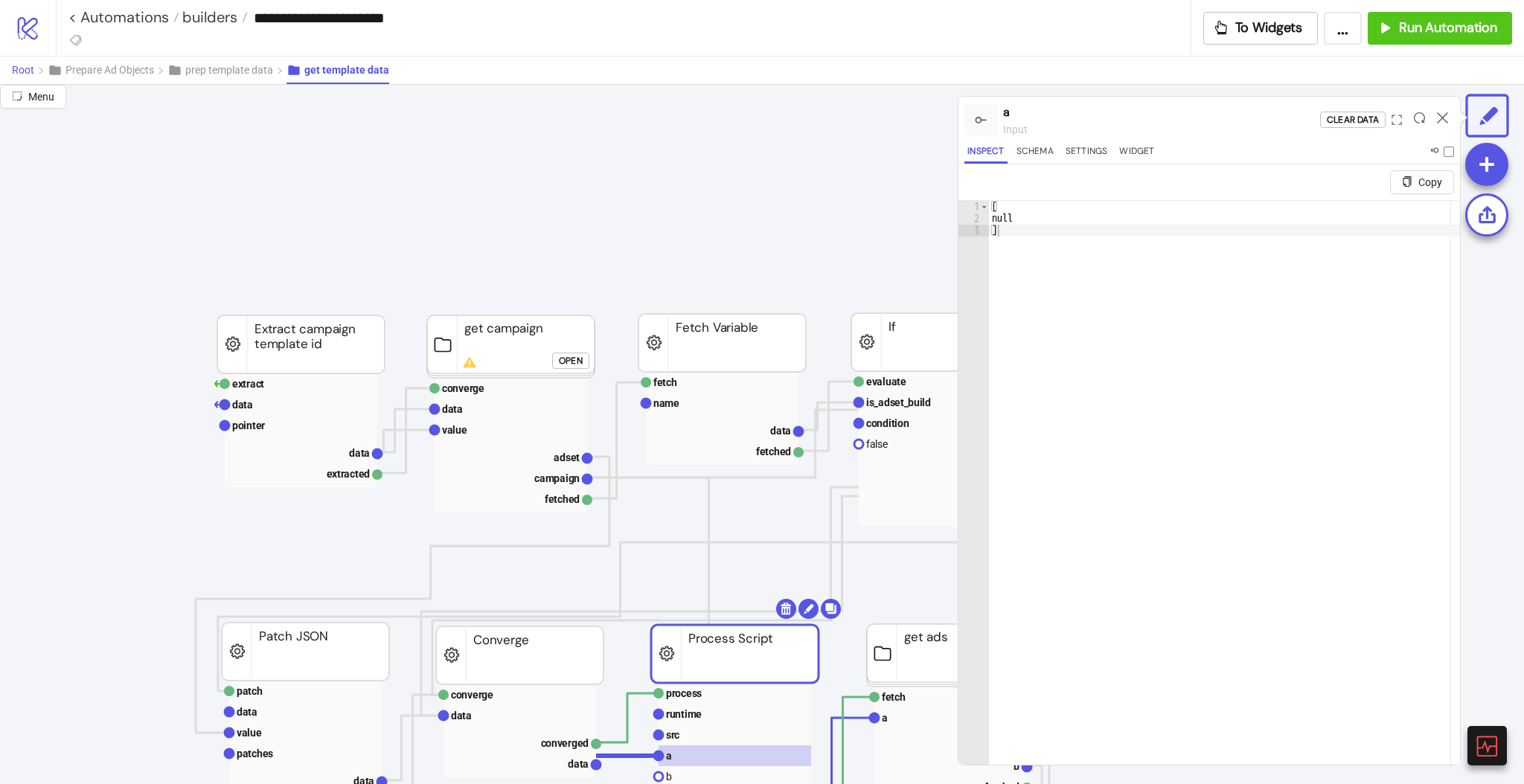 click on "Root" at bounding box center [23, 70] 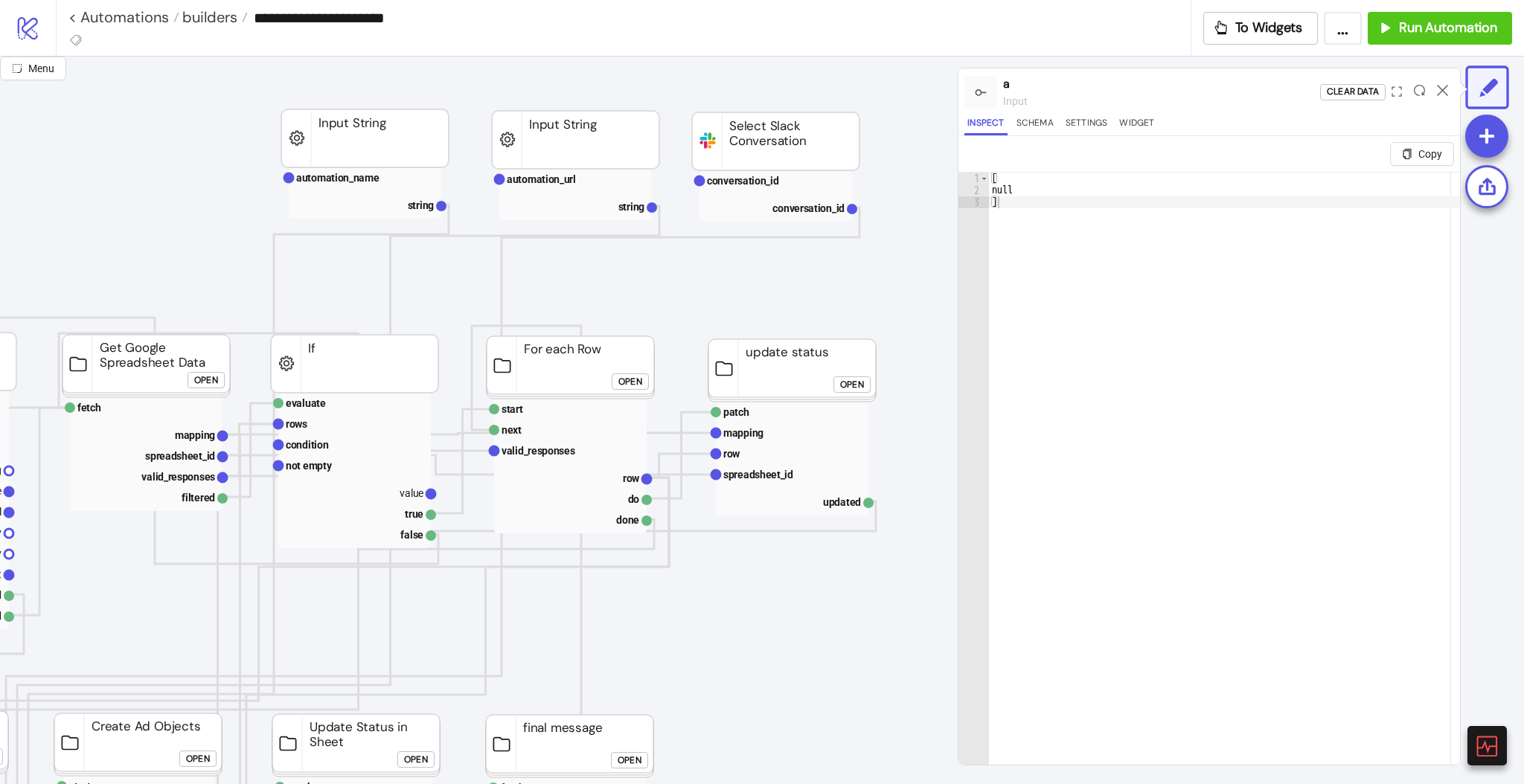 scroll, scrollTop: 24, scrollLeft: 425, axis: both 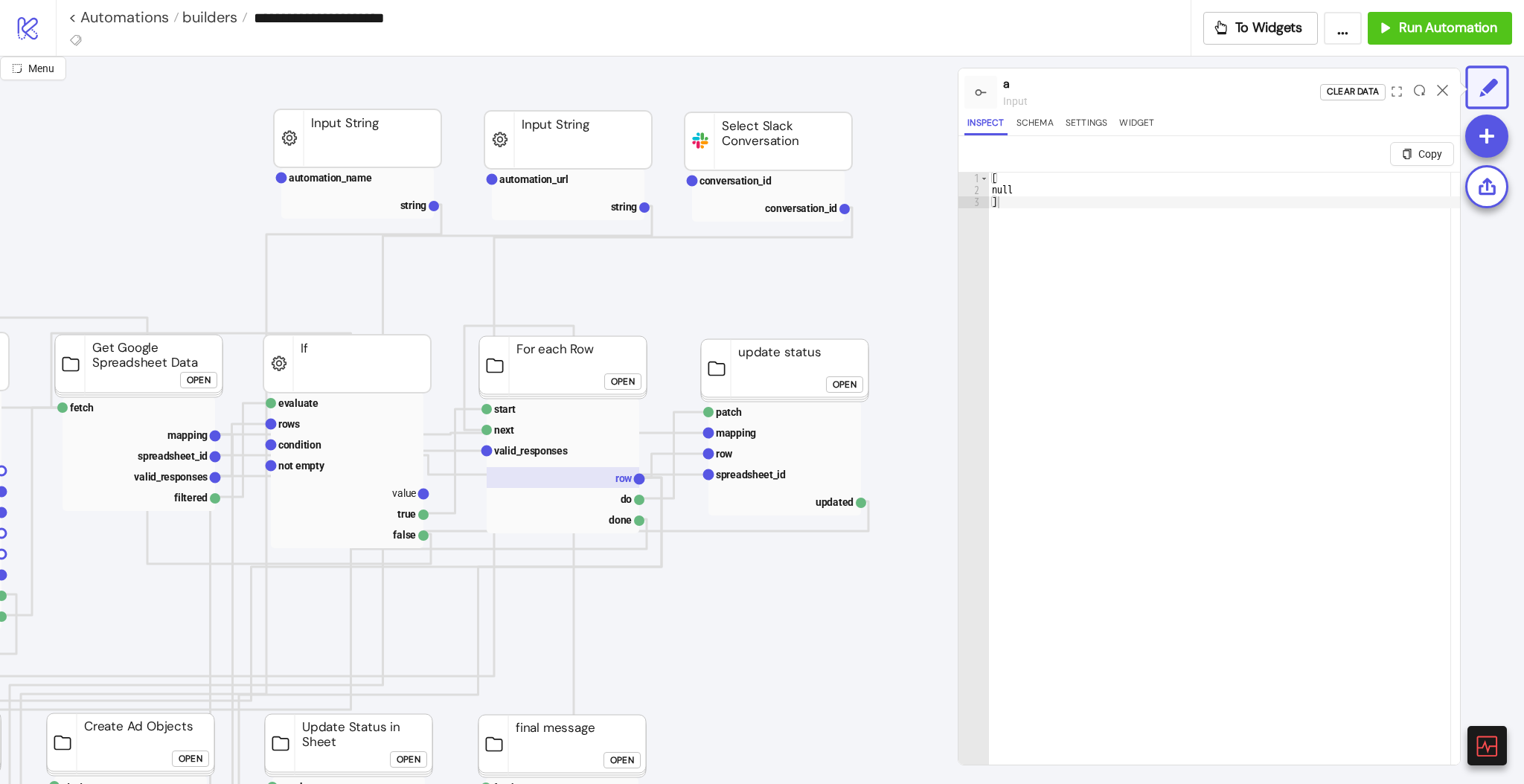 click on "row" 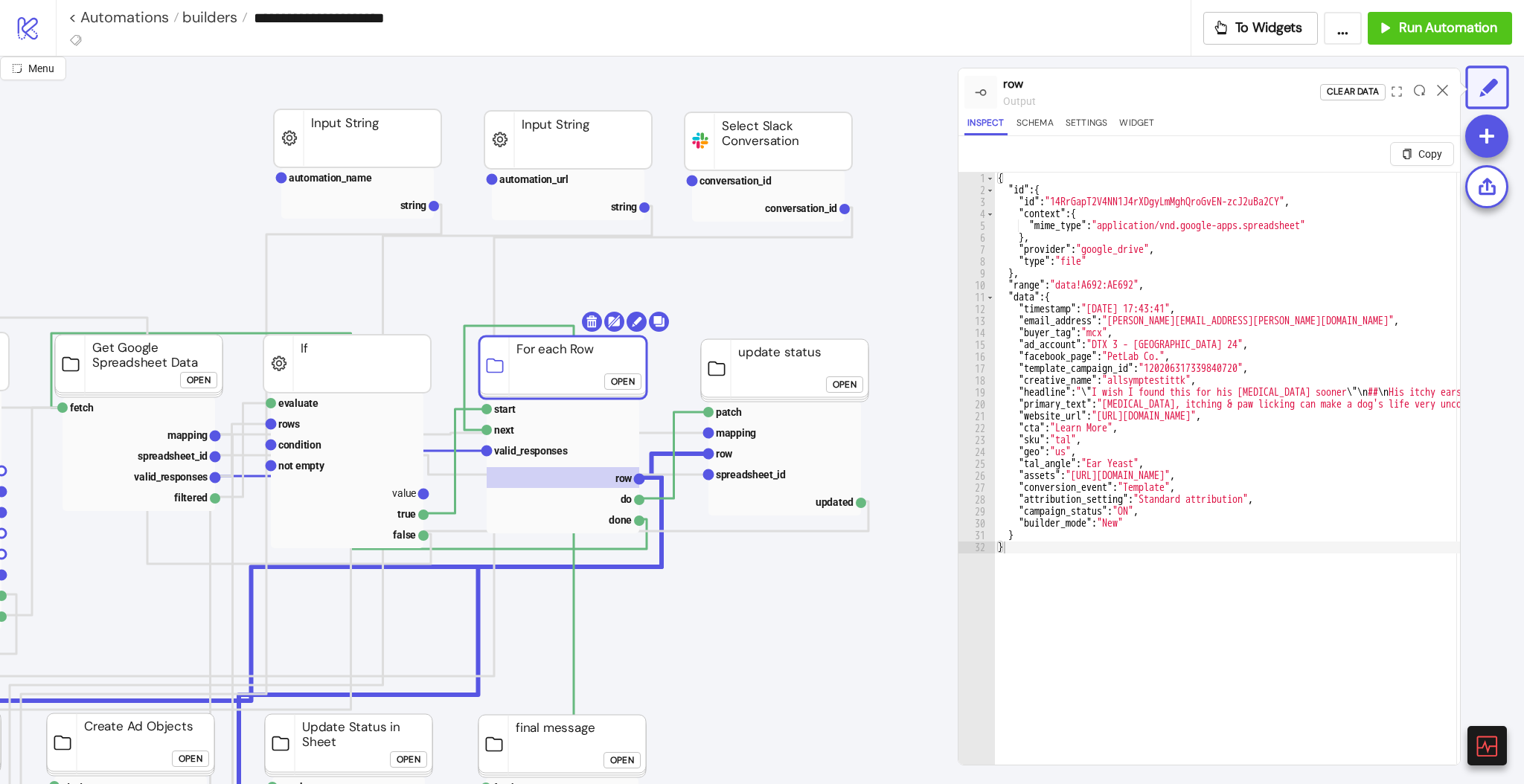 type on "**********" 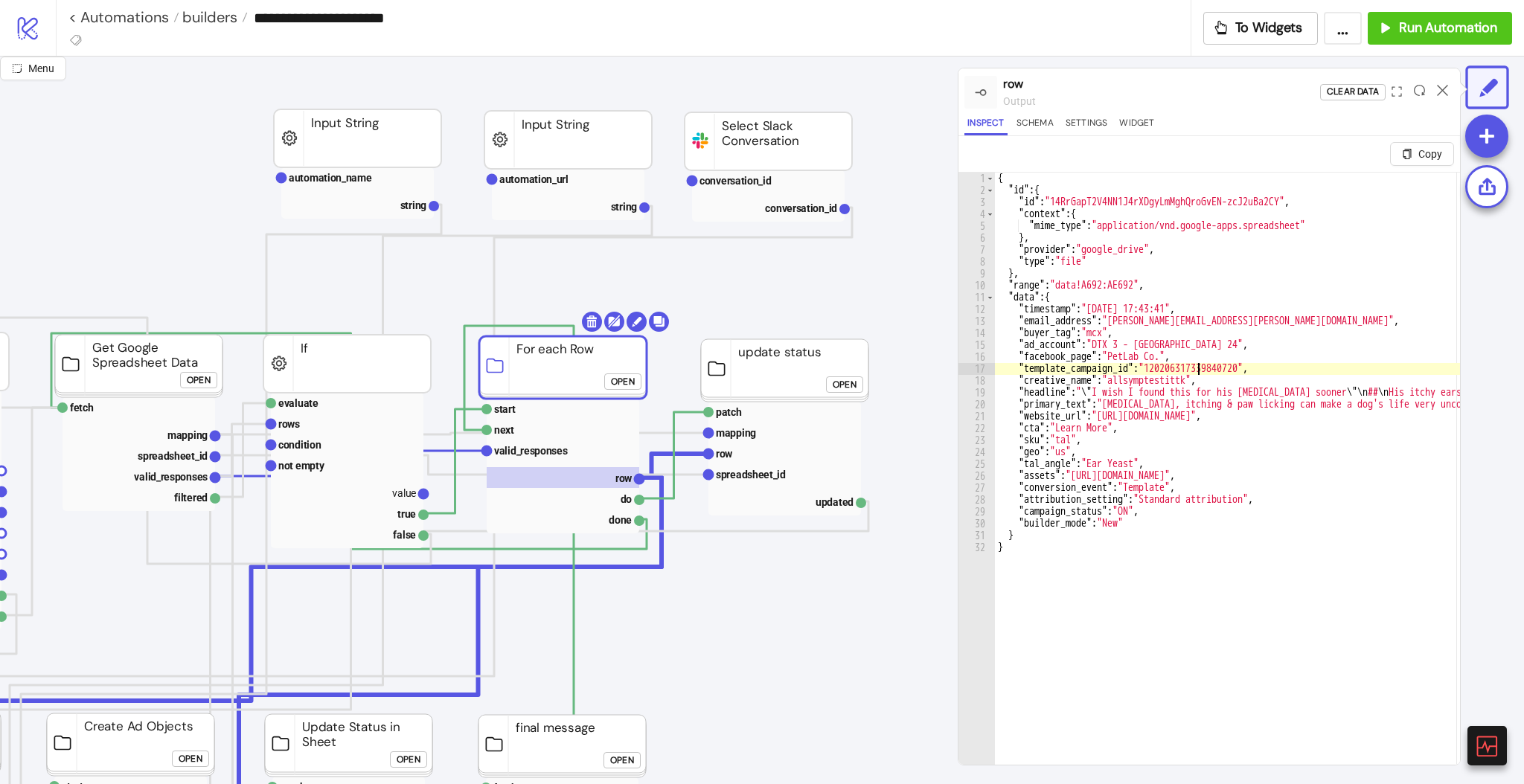 click on "{    "id" :  {      "id" :  "14RrGapT2V4NN1J4rXDgyLmMghQroGvEN-zcJ2uBa2CY" ,      "context" :  {         "mime_type" :  "application/vnd.google-apps.spreadsheet"      } ,      "provider" :  "google_drive" ,      "type" :  "file"    } ,    "range" :  "data!A692:AE692" ,    "data" :  {      "timestamp" :  "[DATE] 17:43:41" ,      "email_address" :  "[PERSON_NAME][EMAIL_ADDRESS][PERSON_NAME][DOMAIN_NAME]" ,      "buyer_tag" :  "mcx" ,      "ad_account" :  "DTX 3 - London 24" ,      "facebook_page" :  "PetLab Co." ,      "template_campaign_id" :  "120206317339840720" ,      "creative_name" :  "allsymptestittk" ,      "headline" :  " \" I wish I found this for his [MEDICAL_DATA] sooner \"\n ## \n His itchy ears are a thing of the past thanks to this!" ,      "primary_text" :  "[MEDICAL_DATA], itching & paw licking can make a dog's life very uncomfortable. That's why thousands have turned to this brilliant allergy & immune chew that targets these frustrating behaviors: \n 👨 · ⚕️ Formulated by vets & nutritionists \n \n ," at bounding box center (2074, 492) 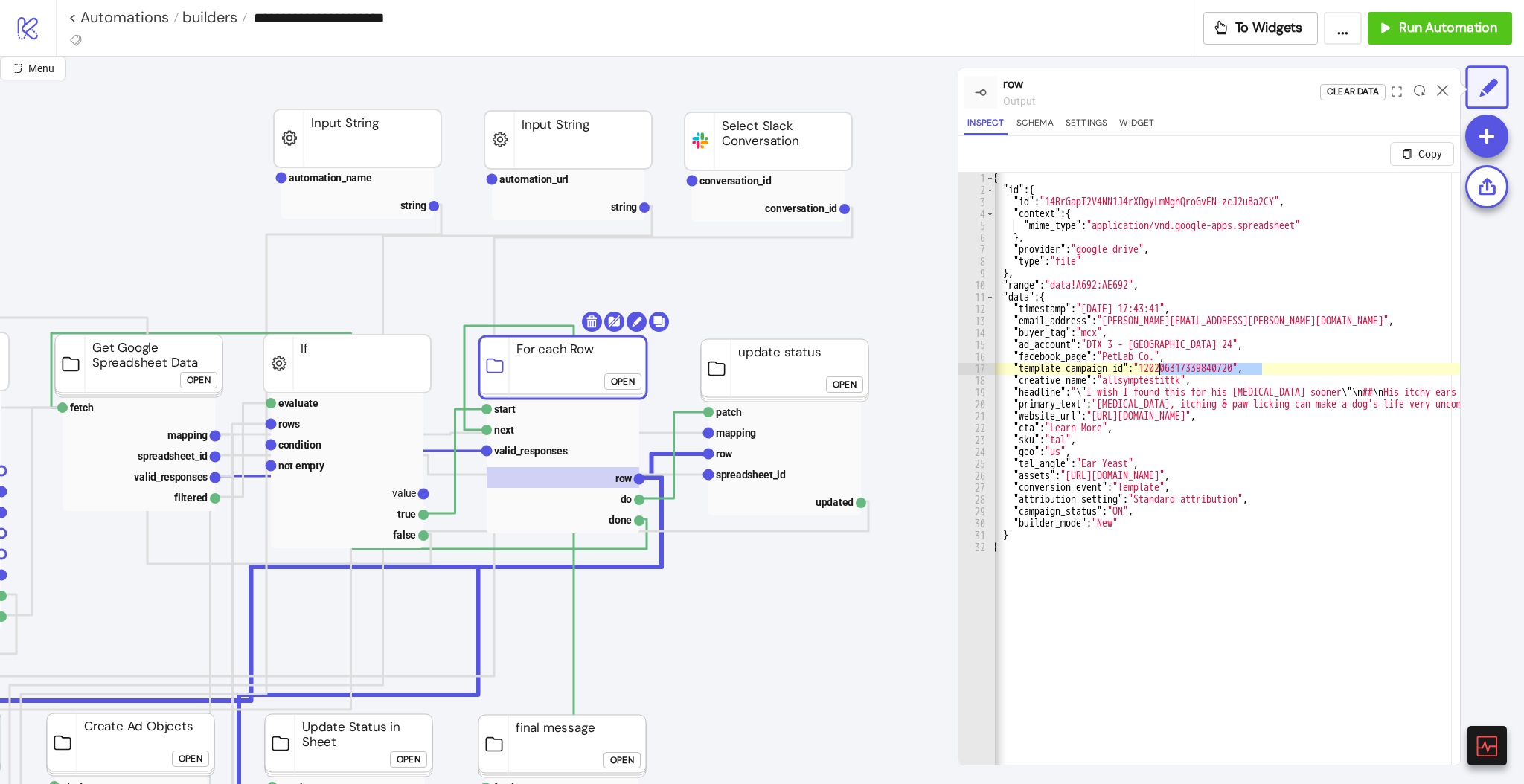 scroll, scrollTop: 0, scrollLeft: 0, axis: both 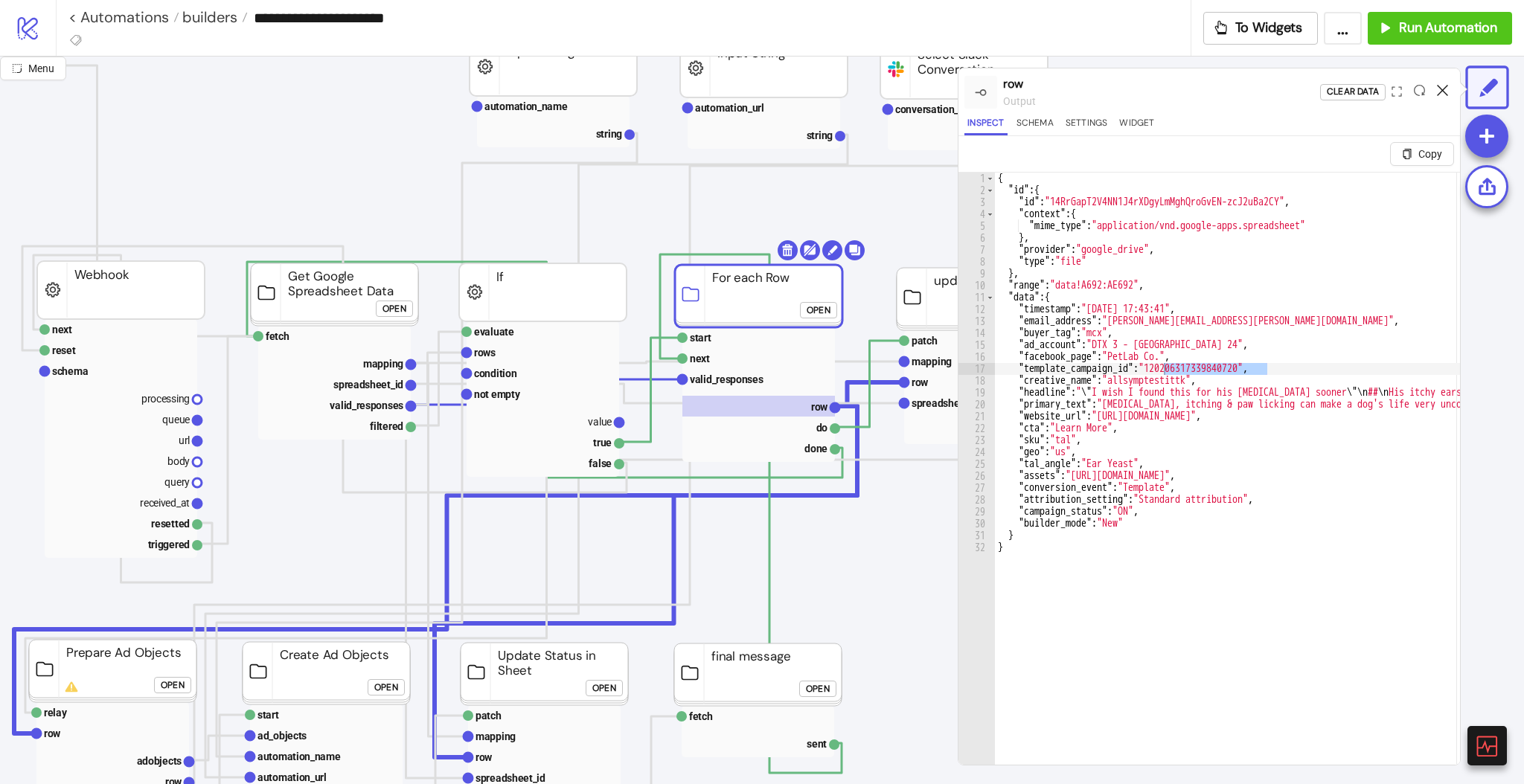 click 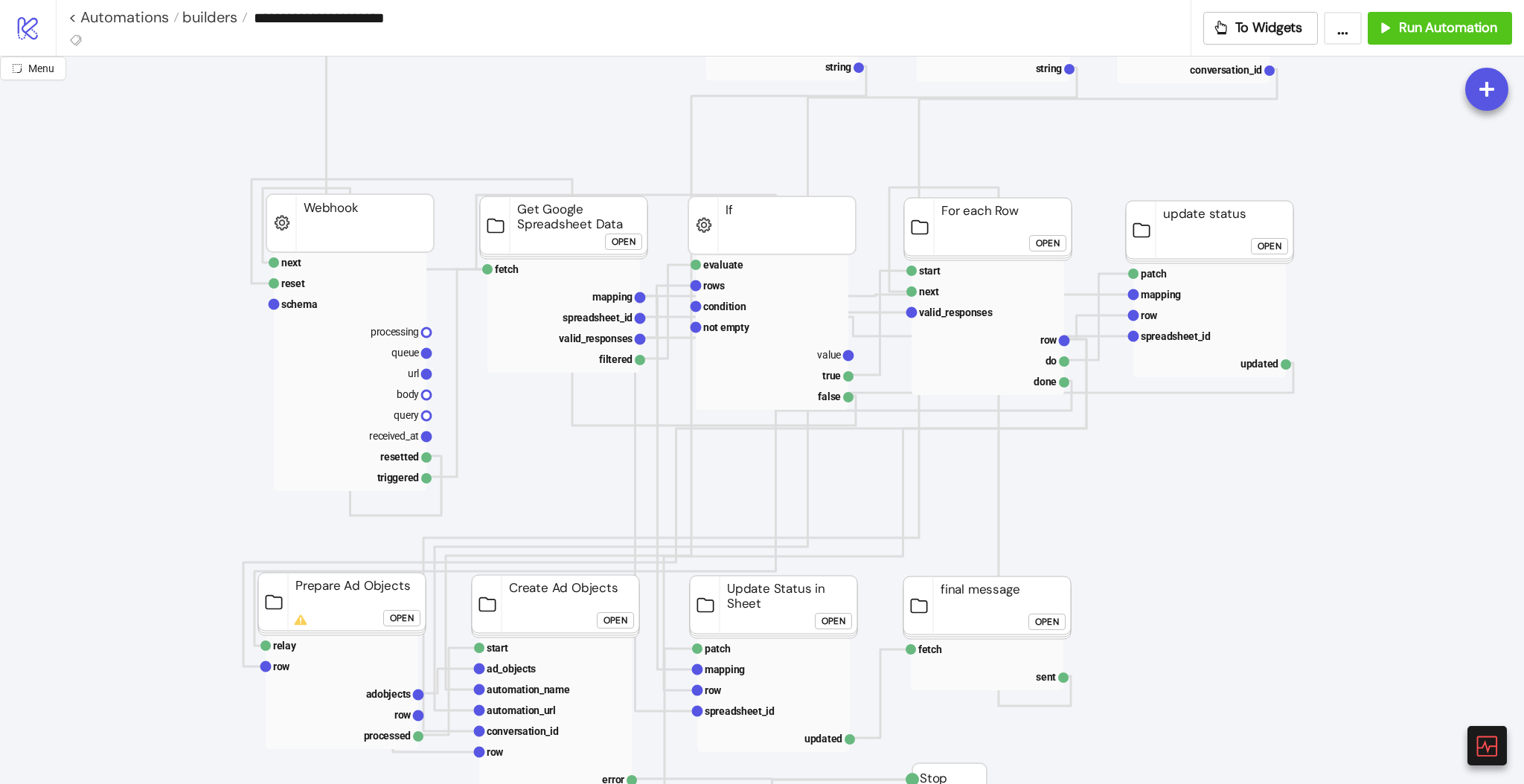 scroll, scrollTop: 131, scrollLeft: 0, axis: vertical 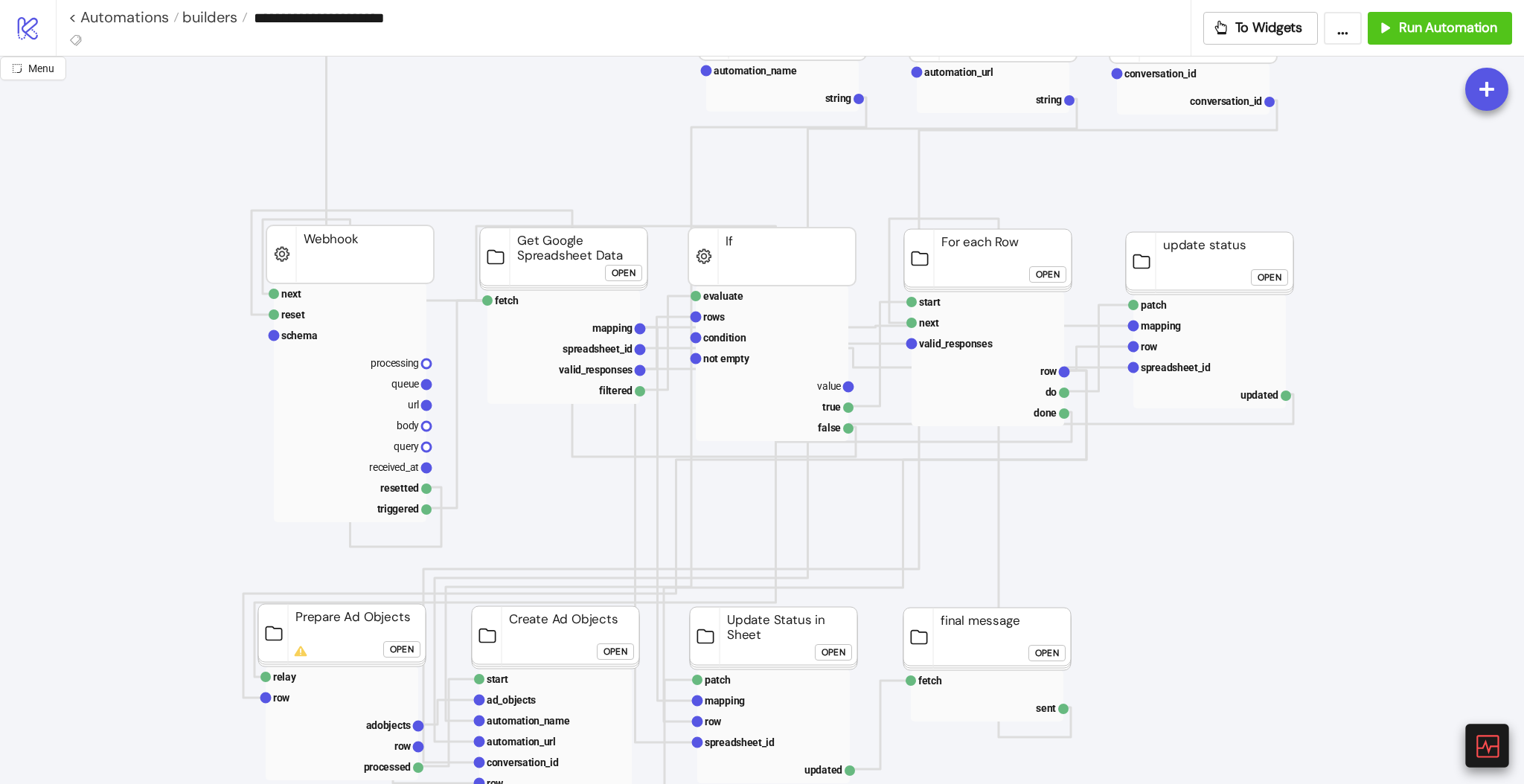 click 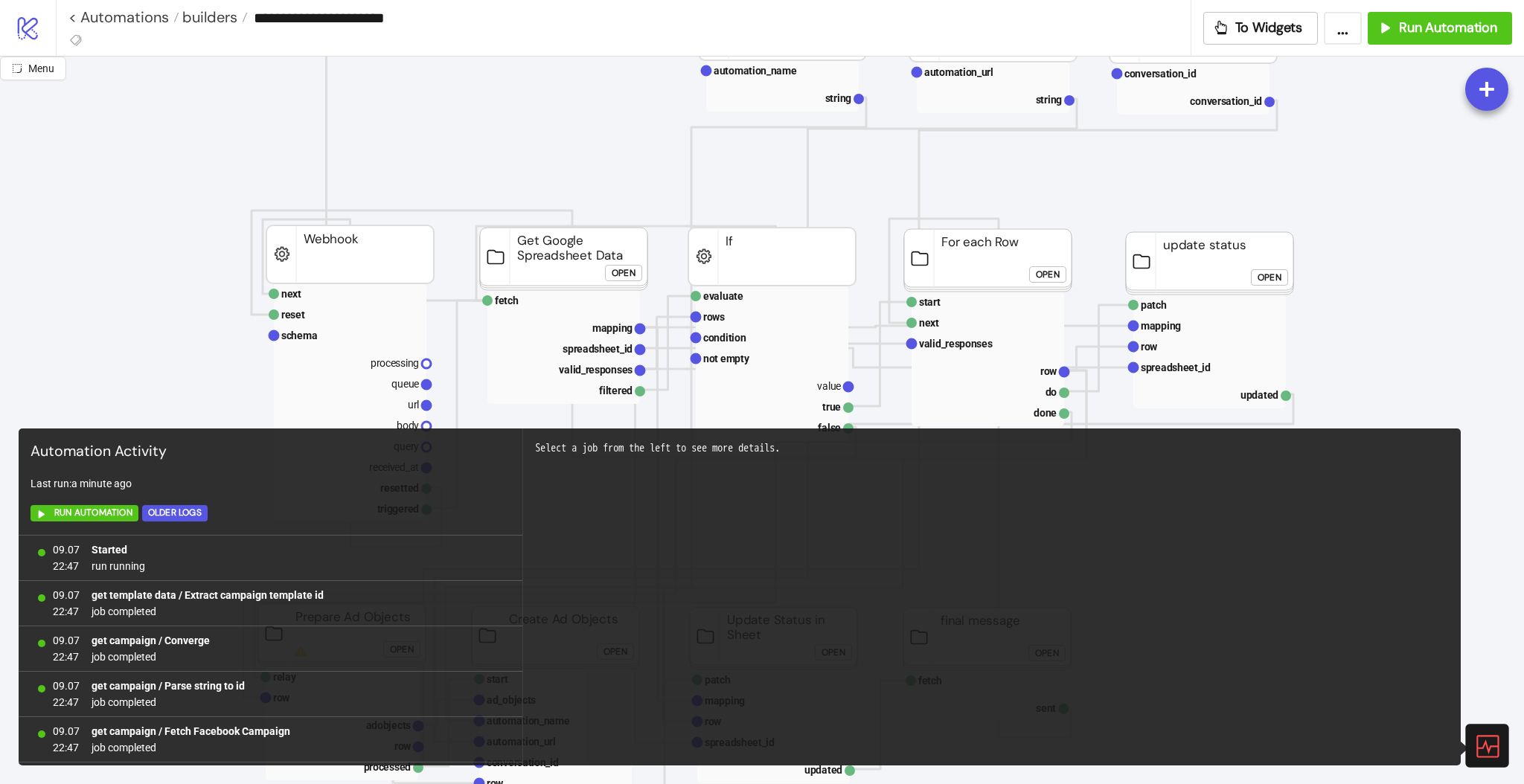scroll, scrollTop: 269, scrollLeft: 0, axis: vertical 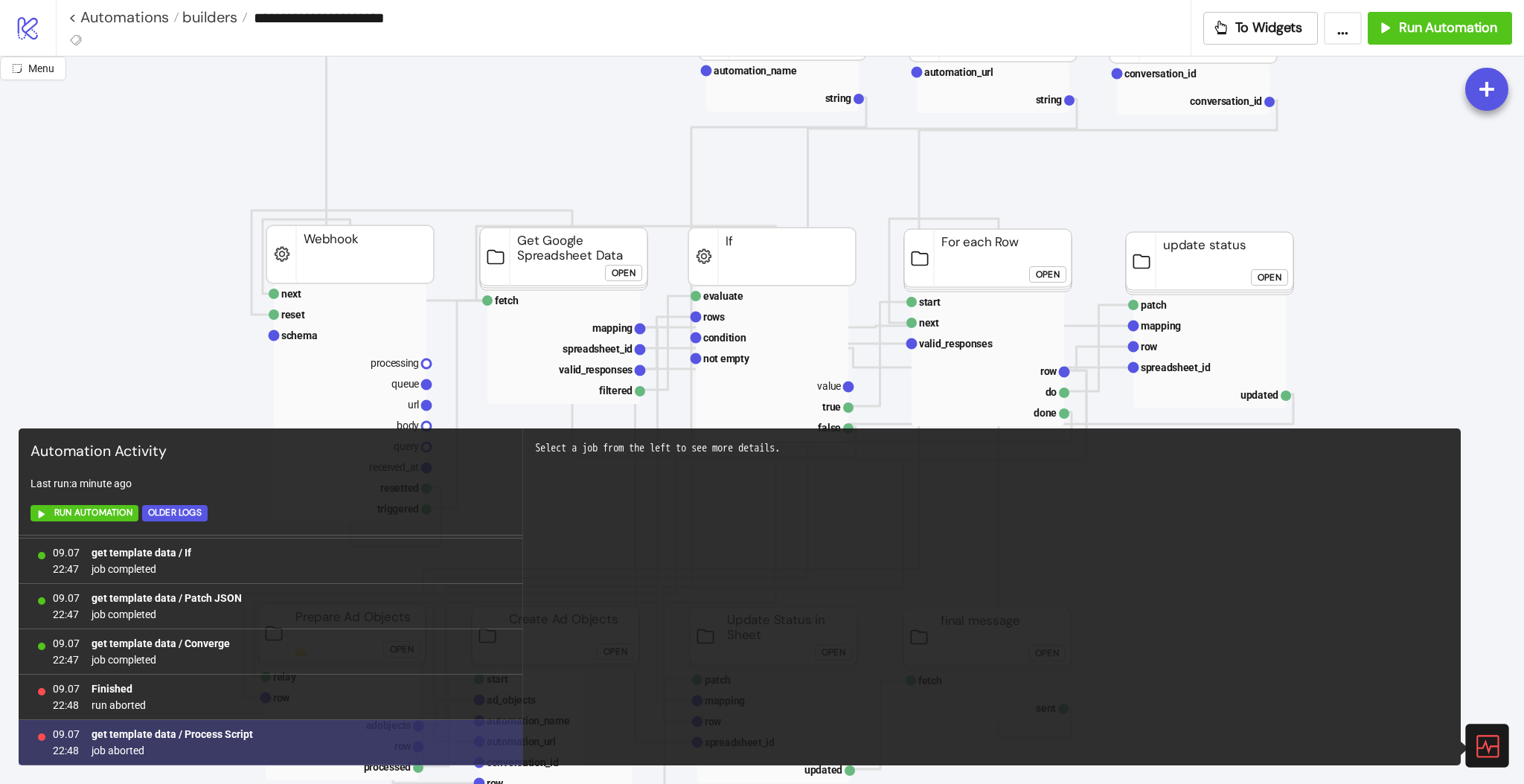 click on "get template data / Process Script" at bounding box center [172, 734] 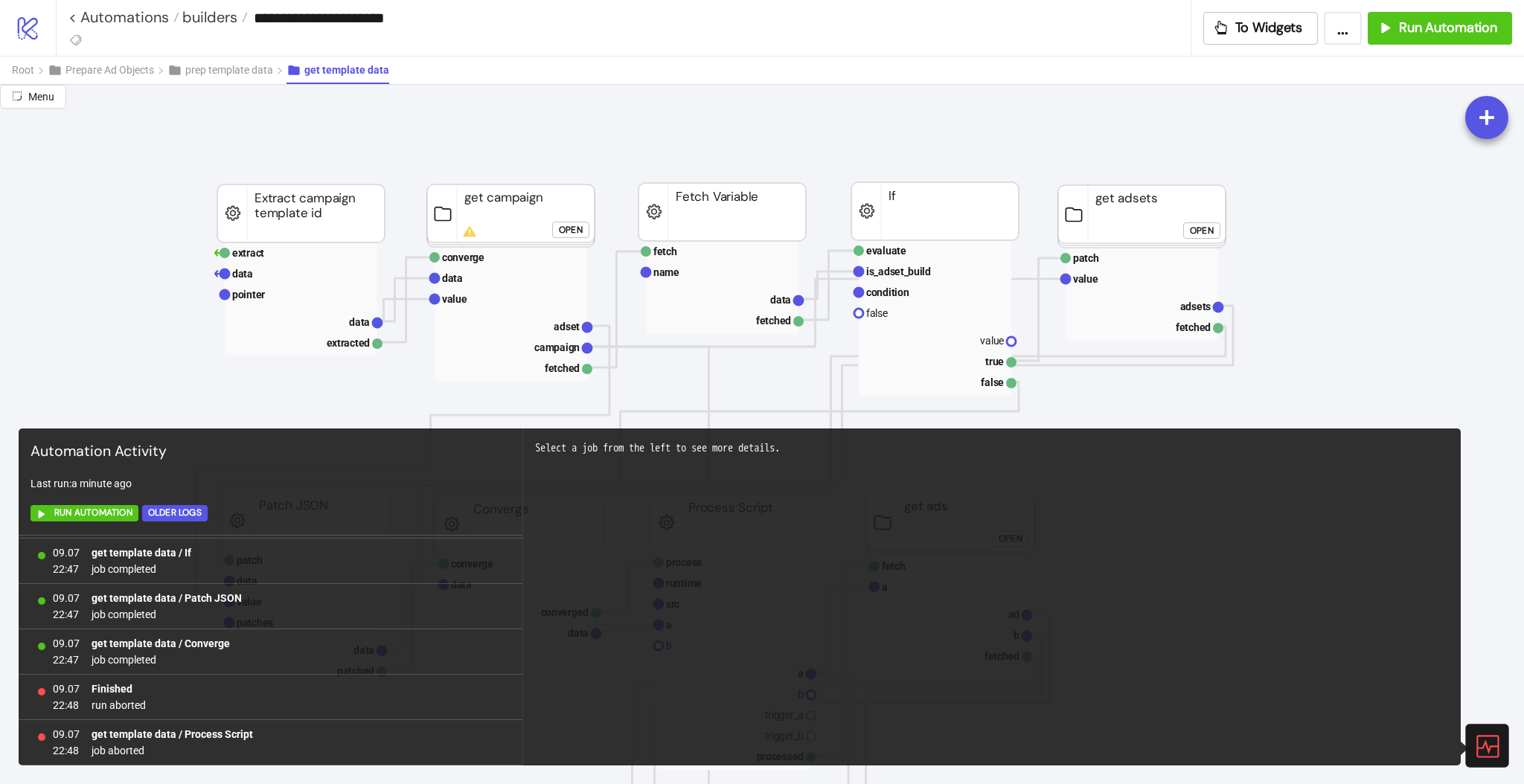 click 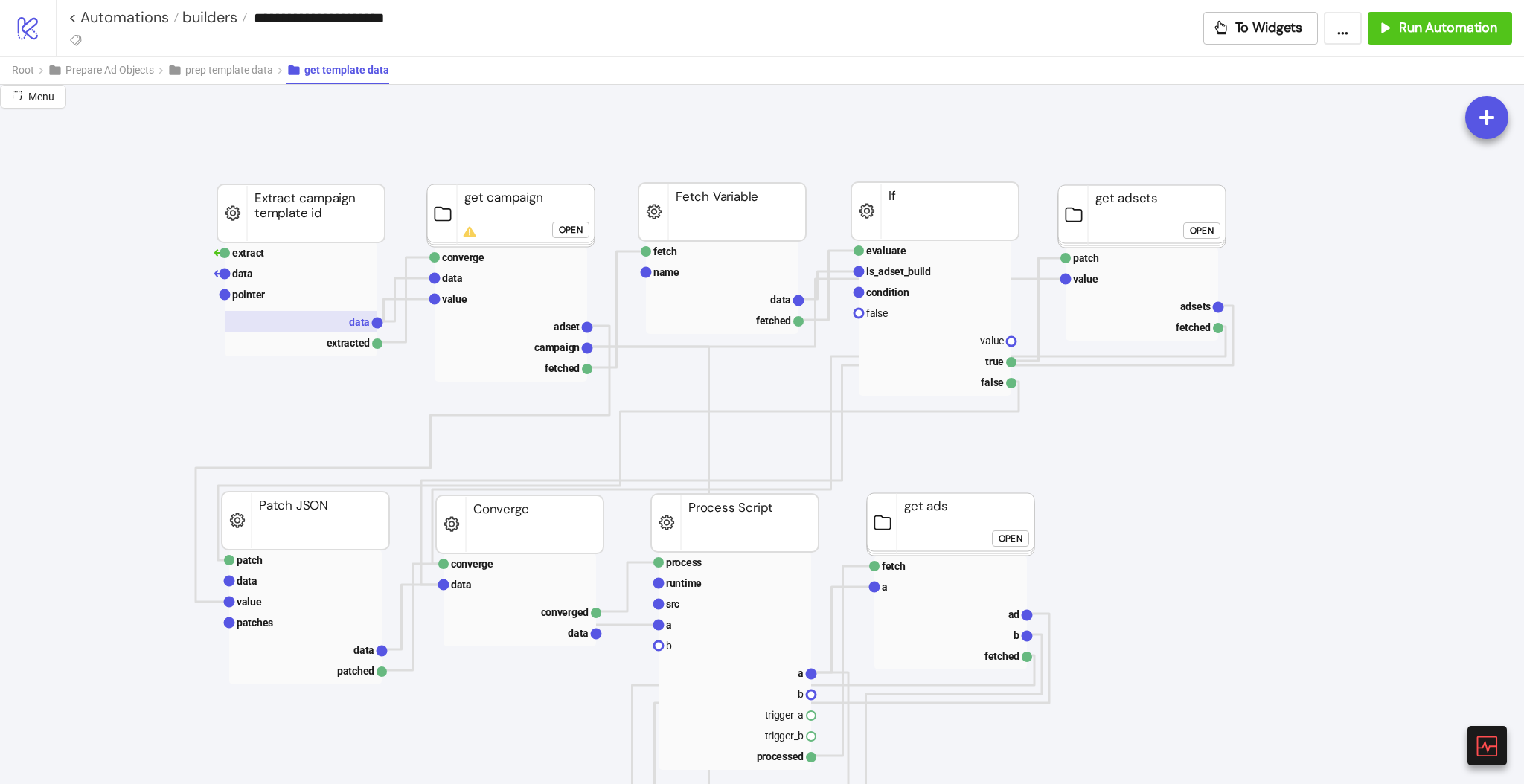 click 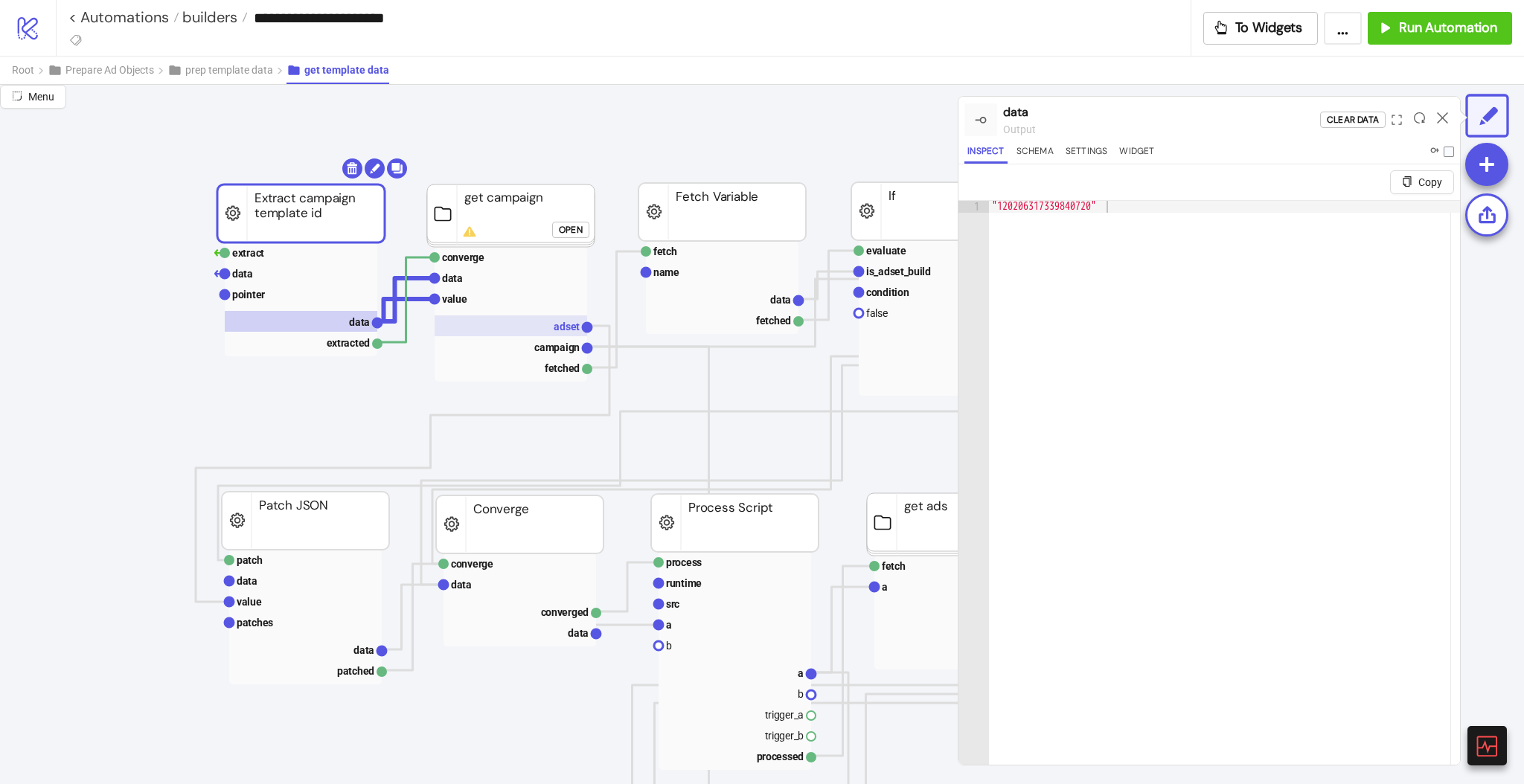 click 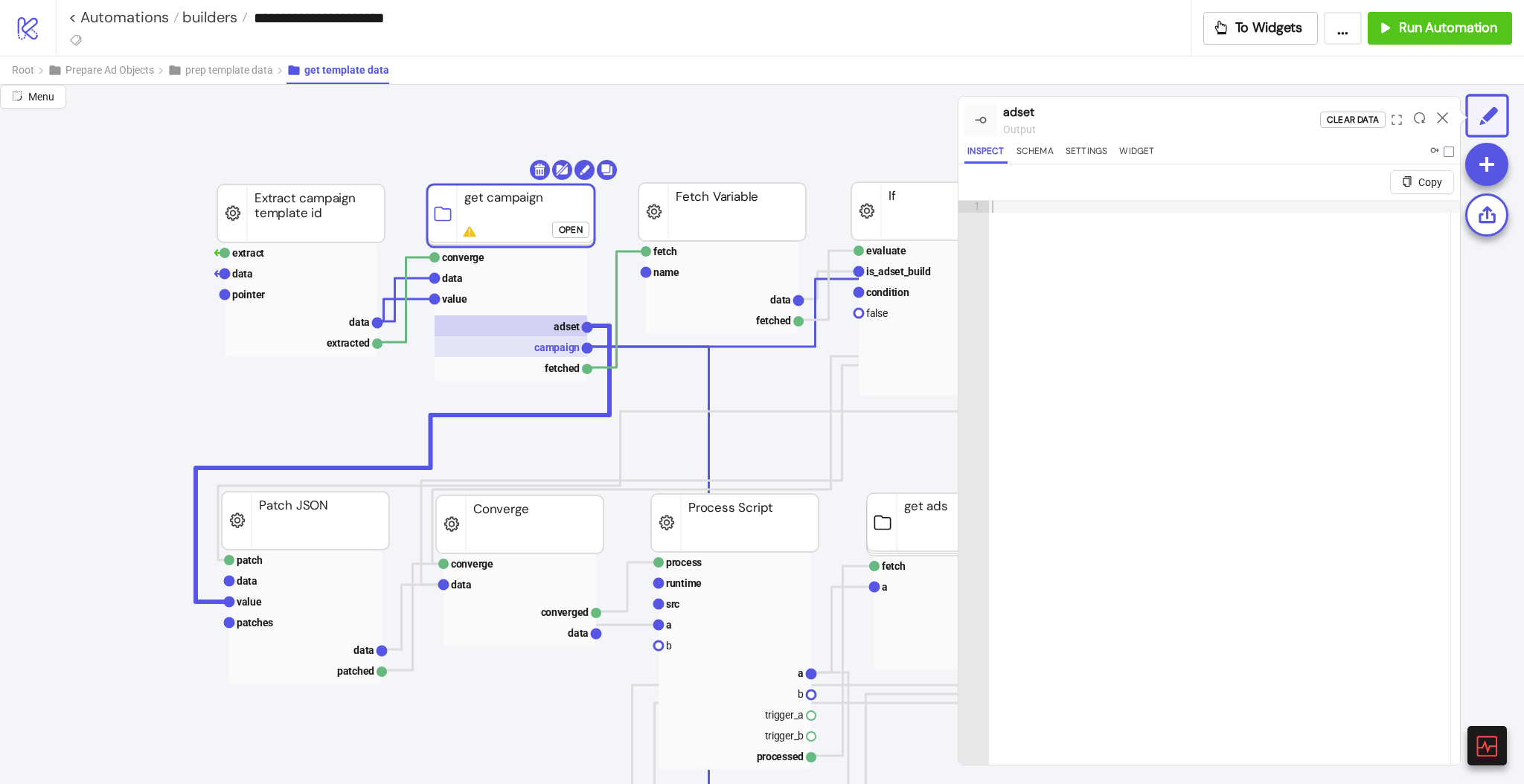 click on "campaign" 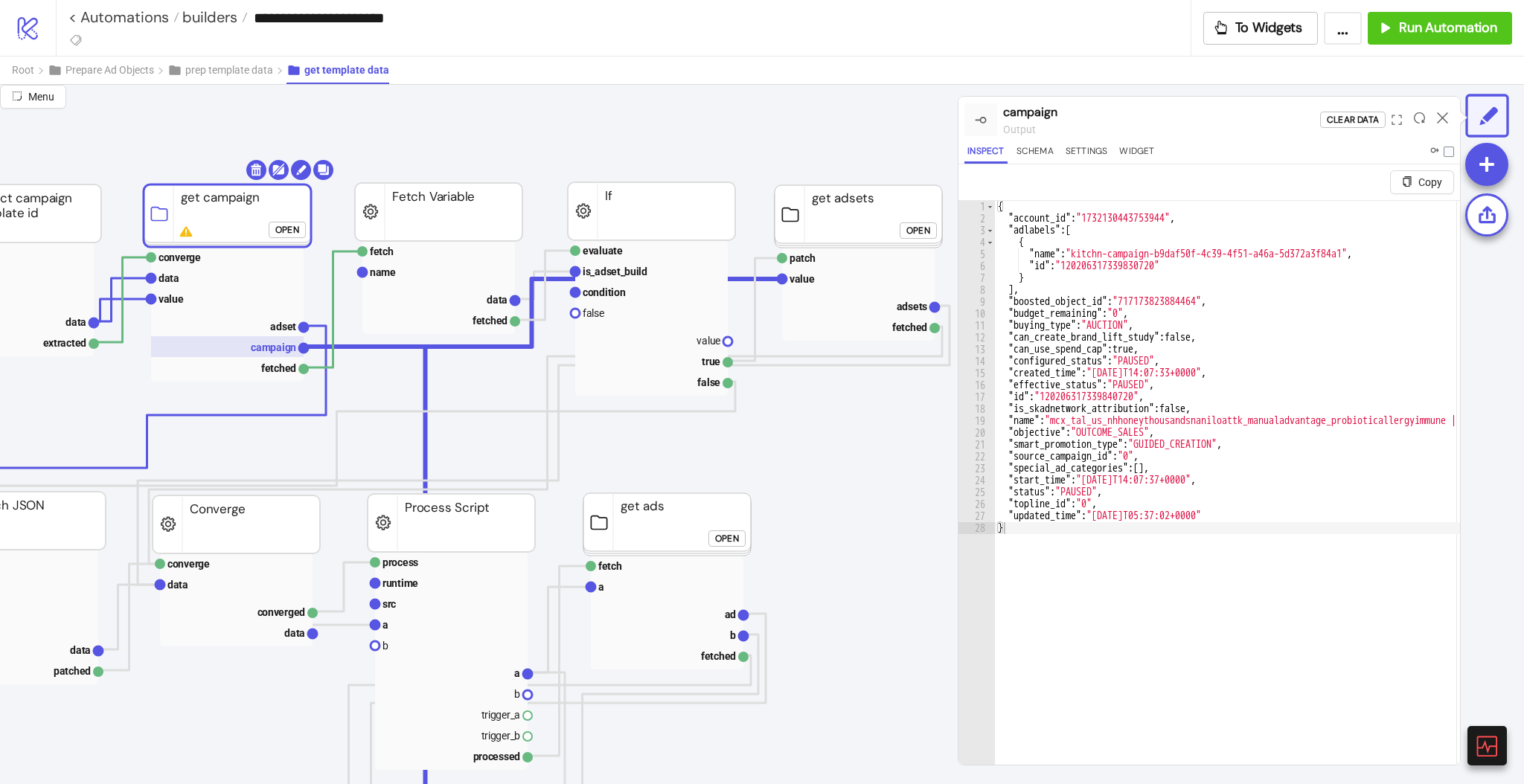 scroll, scrollTop: 131, scrollLeft: 281, axis: both 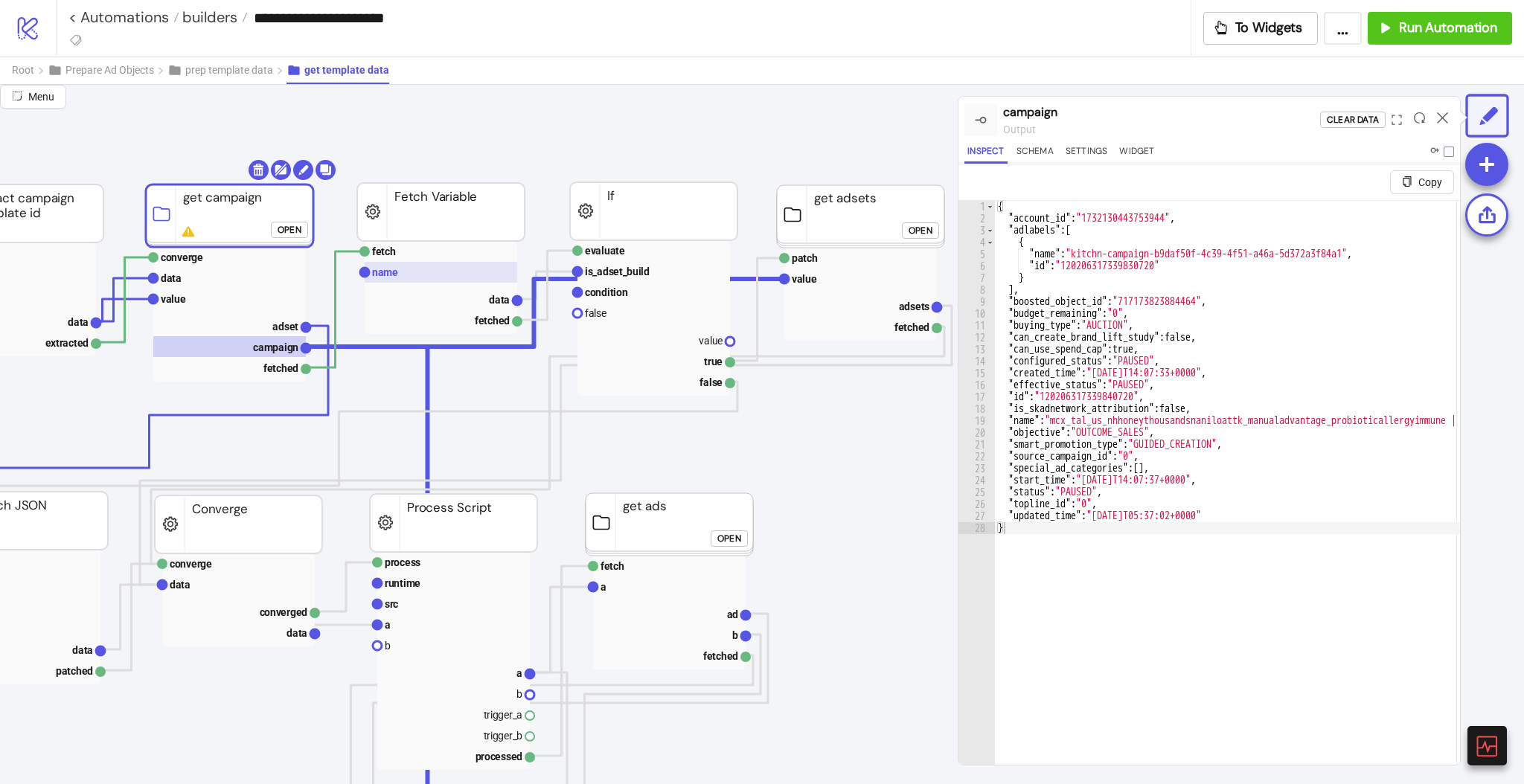 click 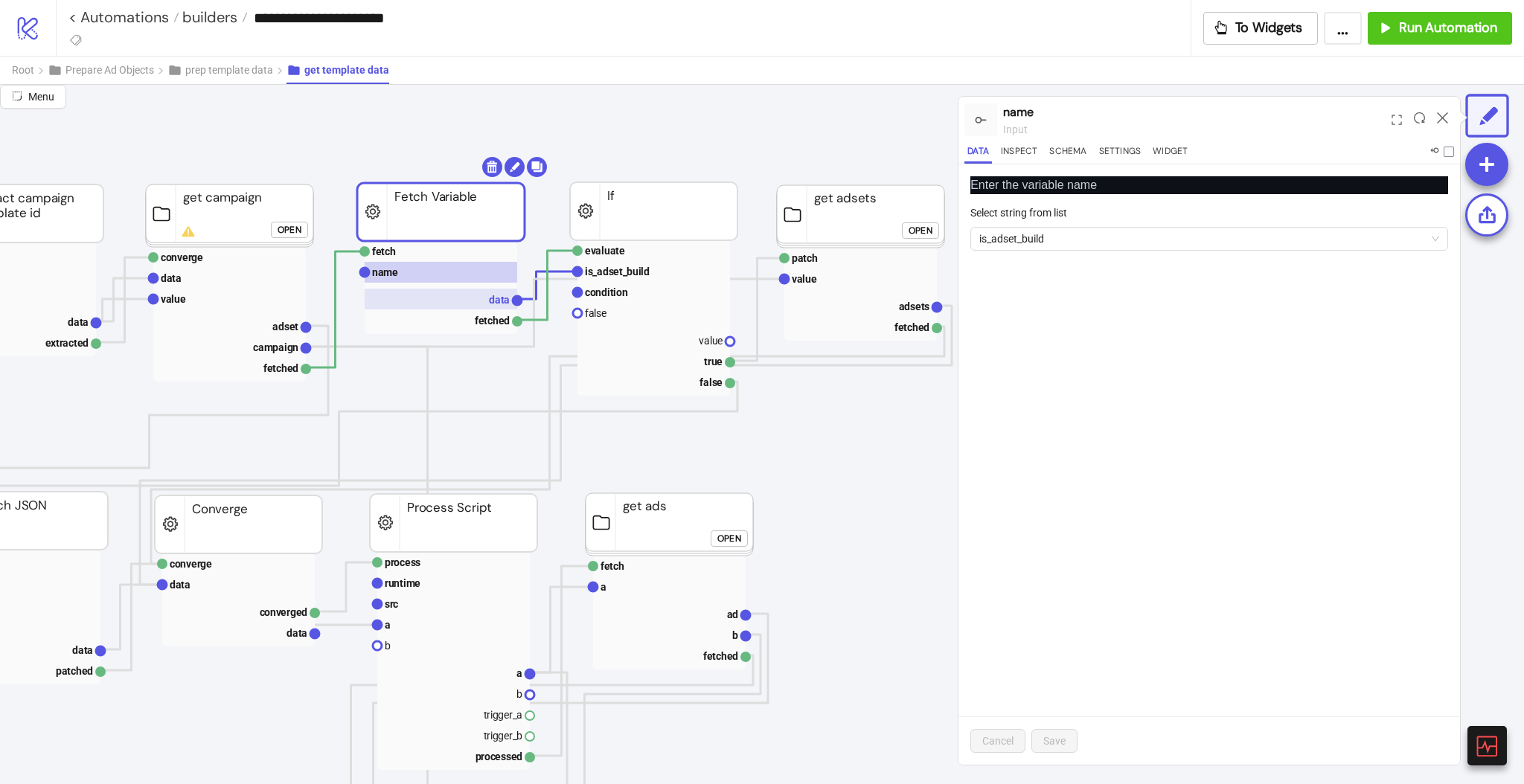 click 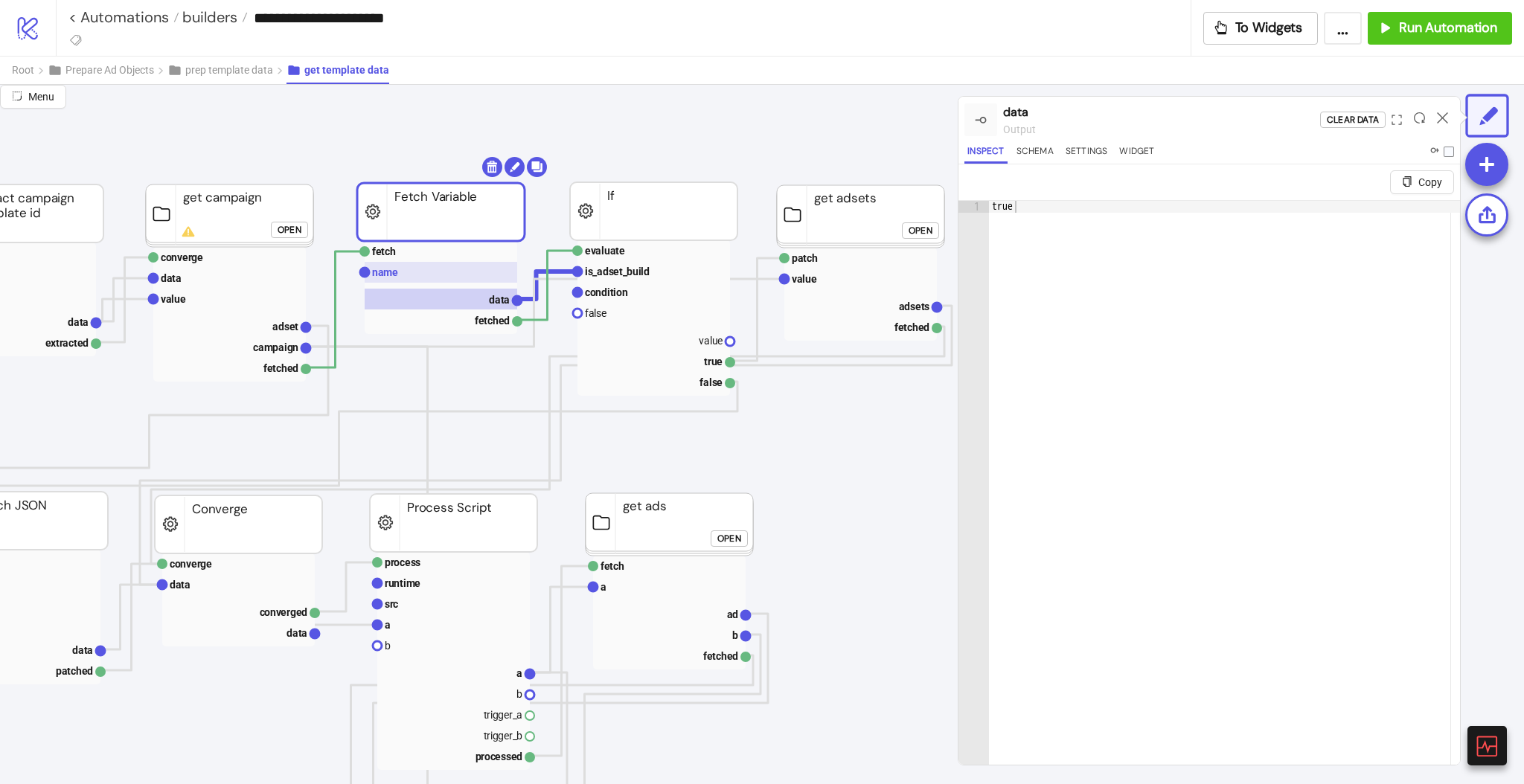 click 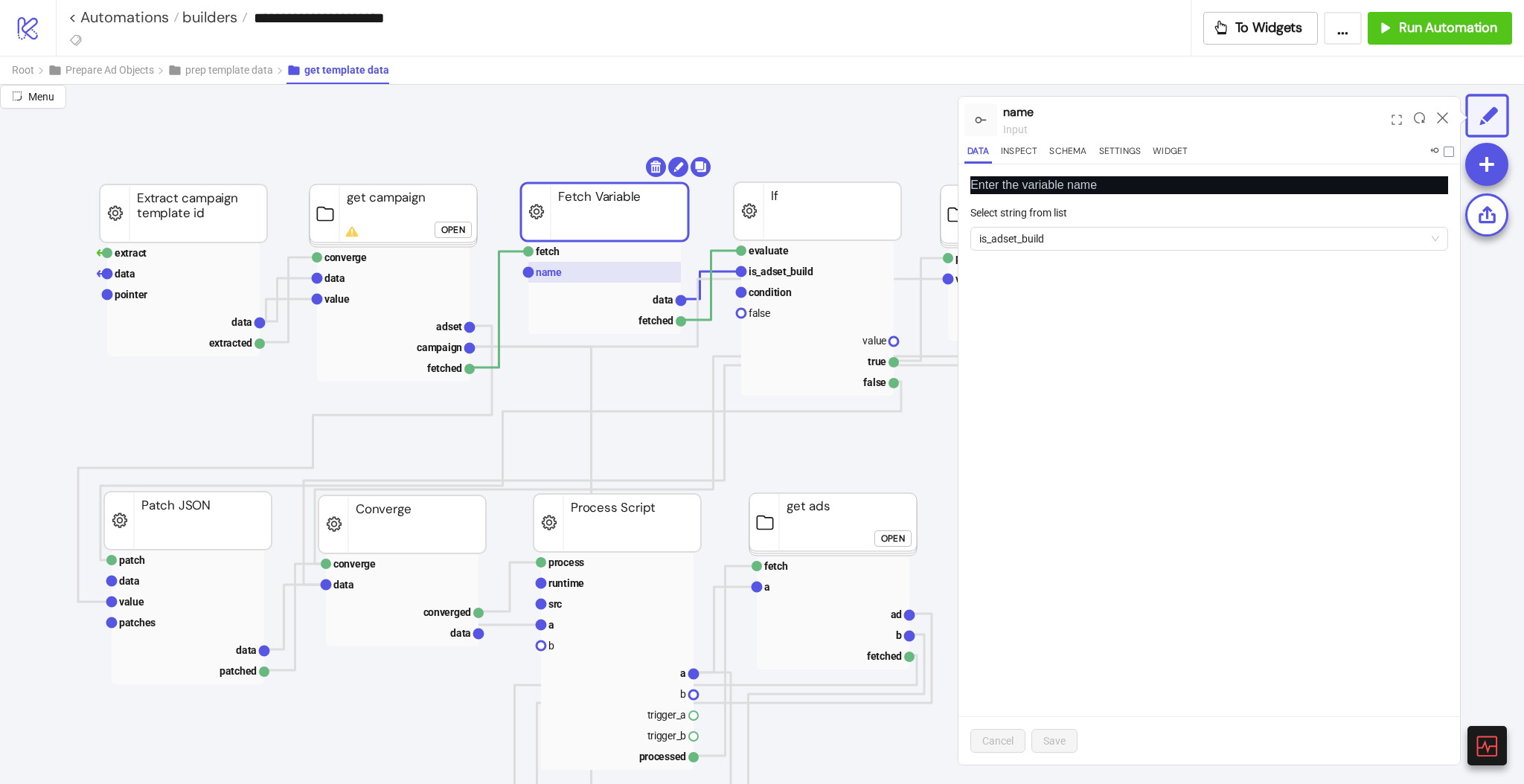 scroll, scrollTop: 131, scrollLeft: 119, axis: both 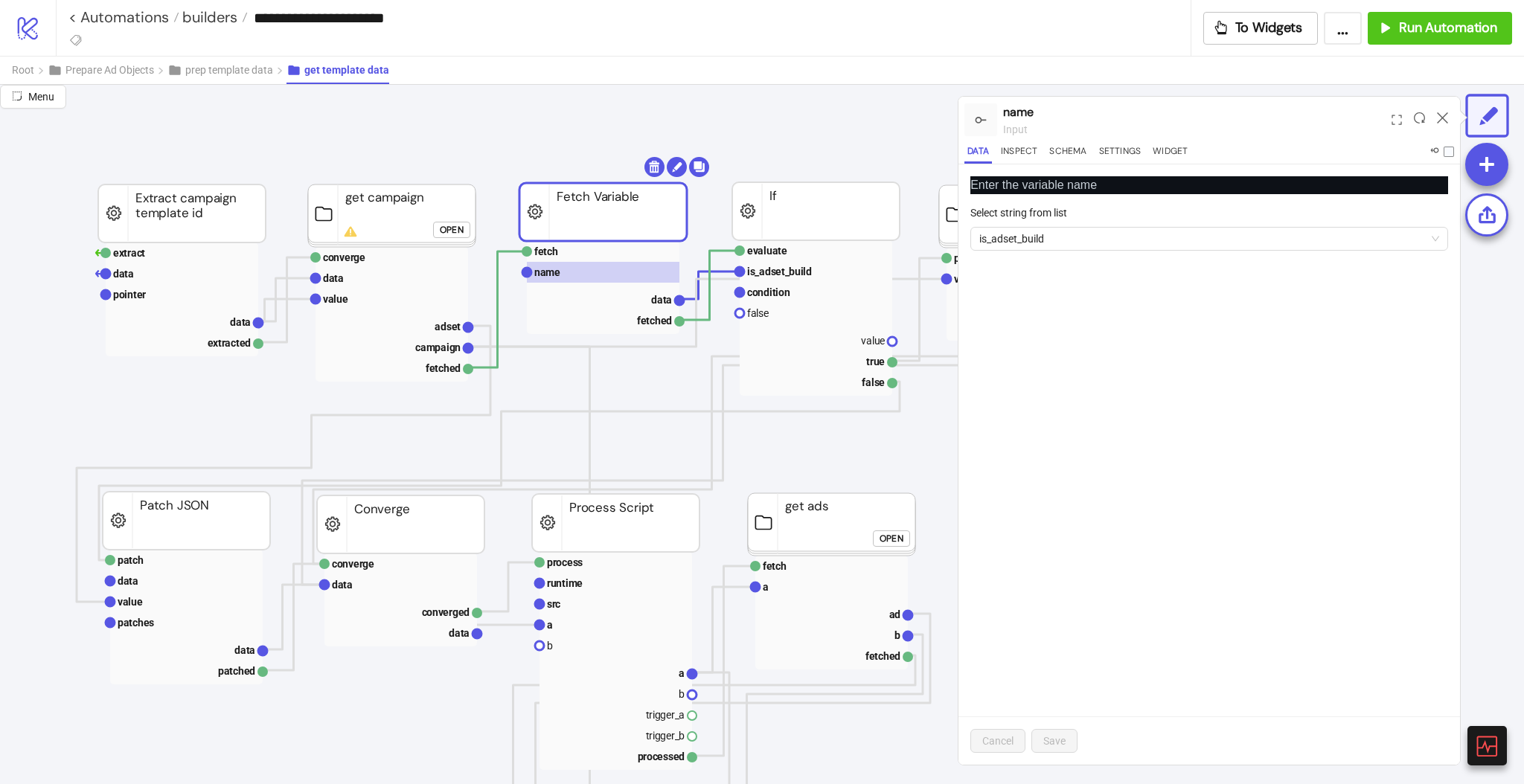 click on "Open" 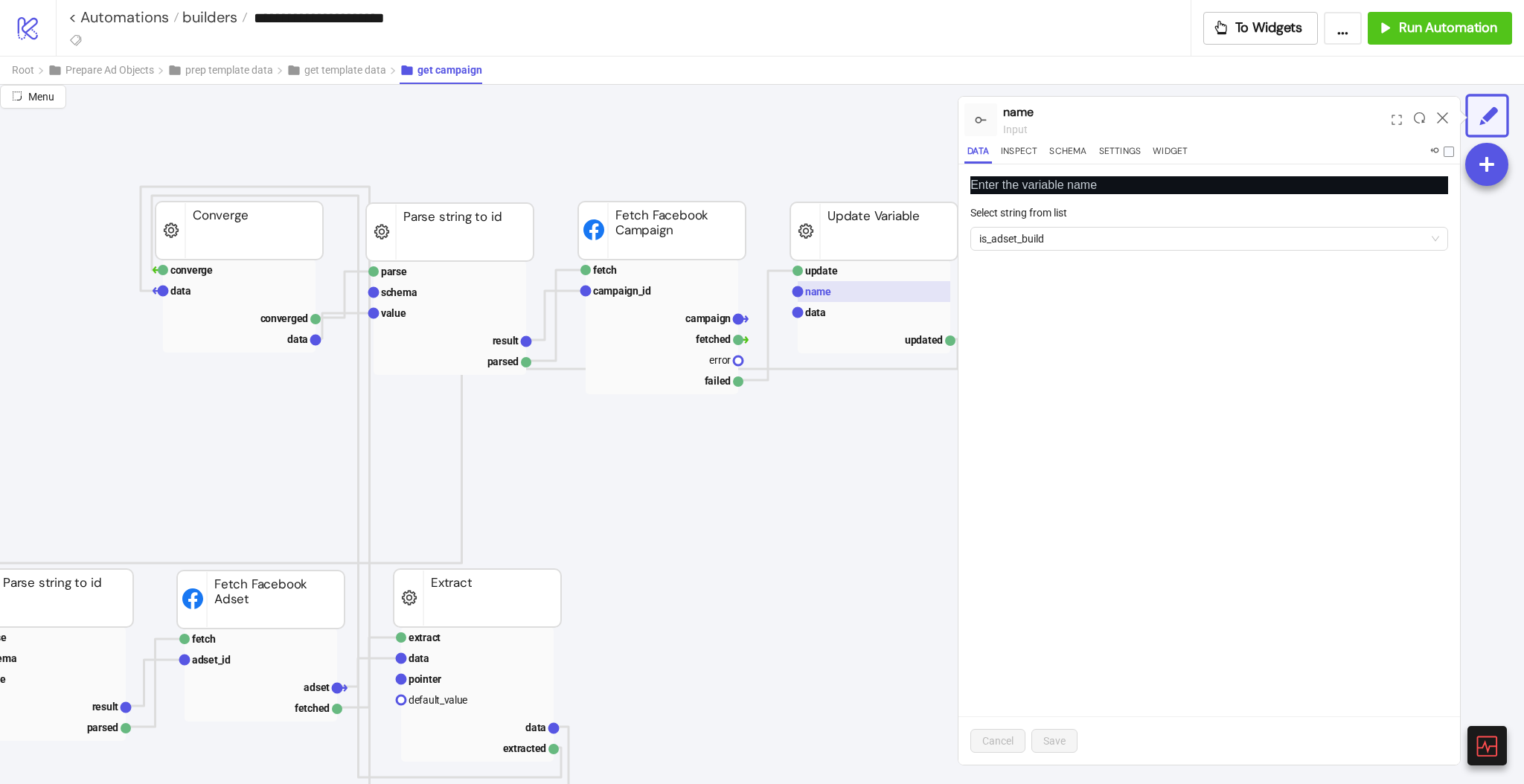 scroll, scrollTop: 0, scrollLeft: 153, axis: horizontal 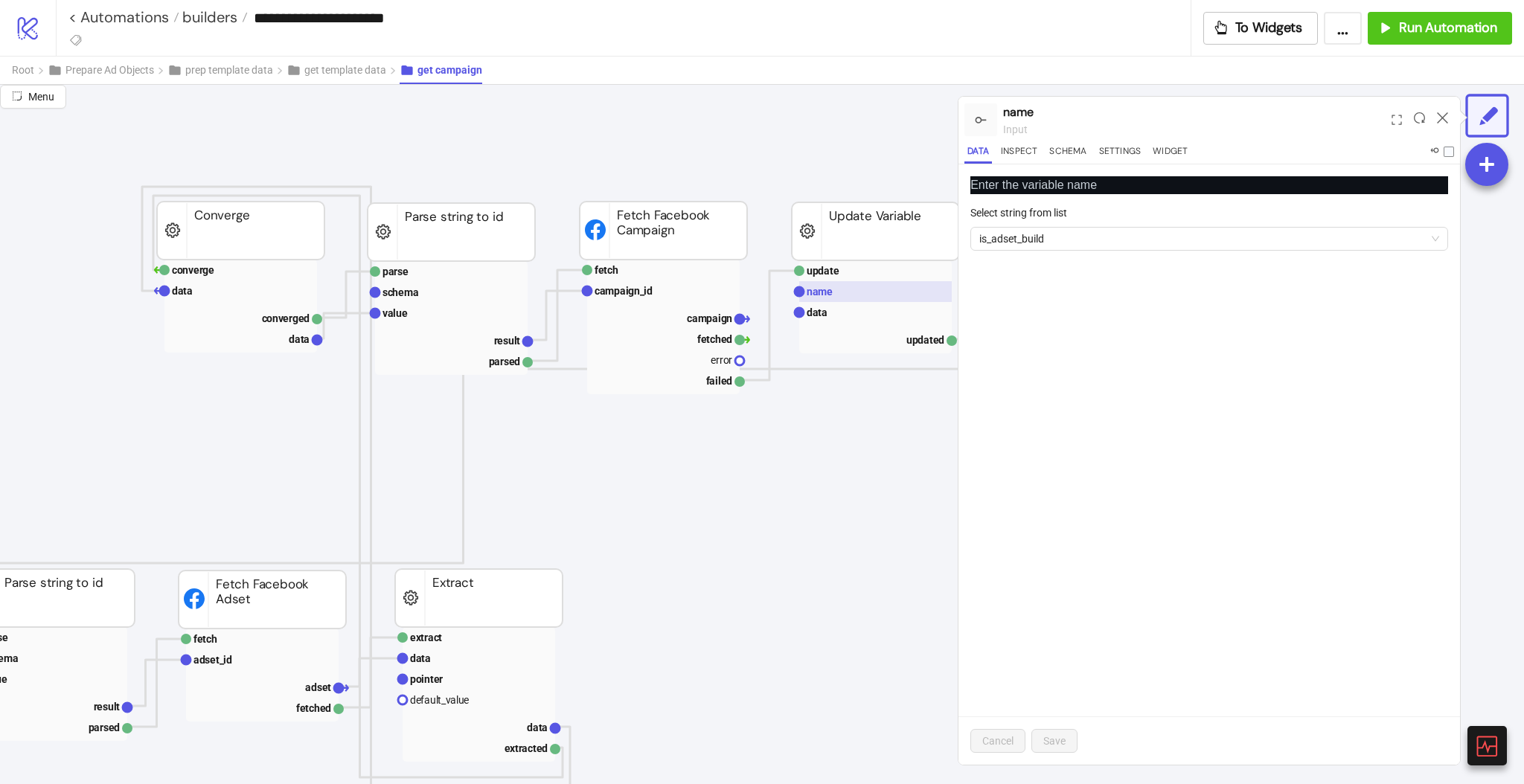 click 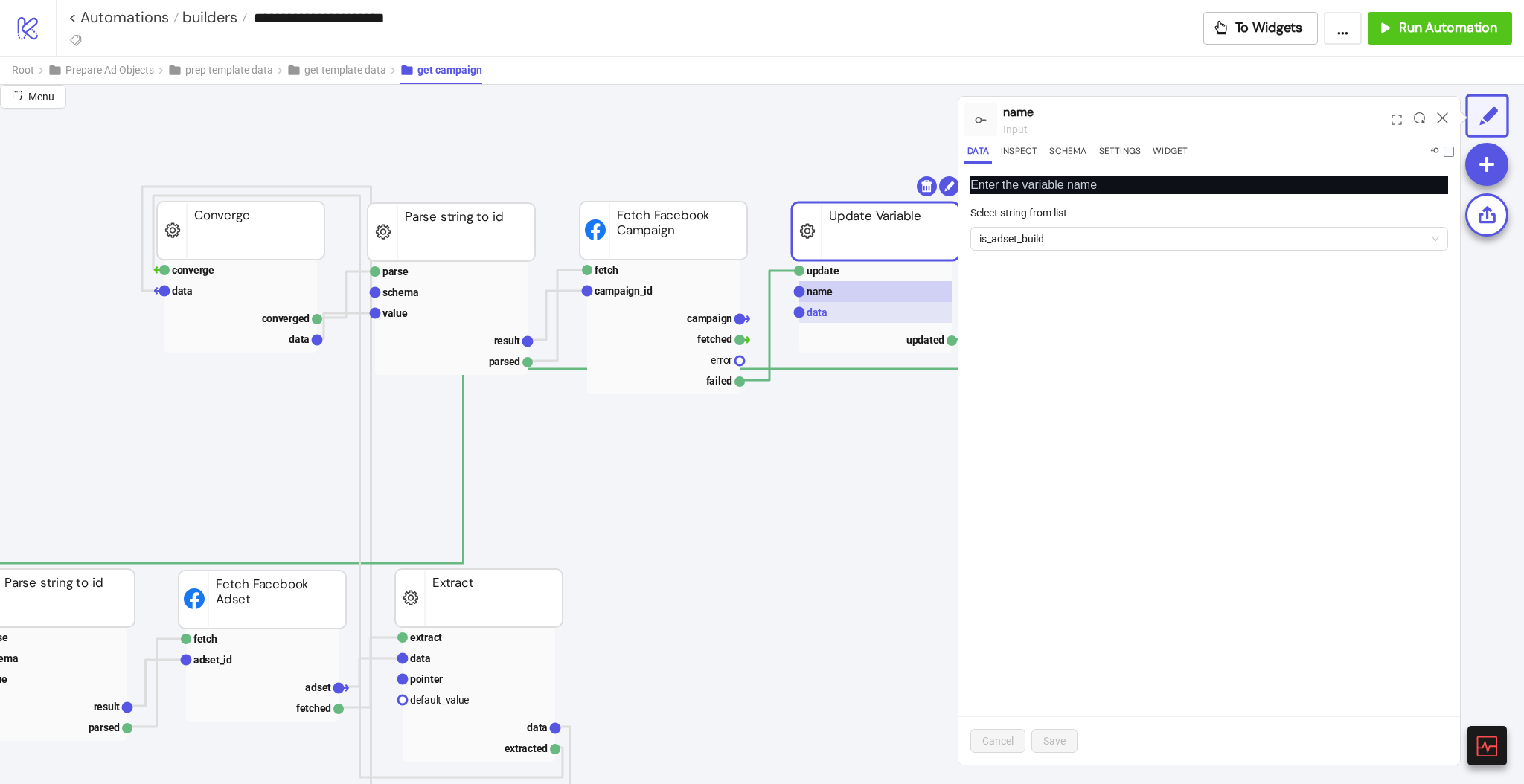 click 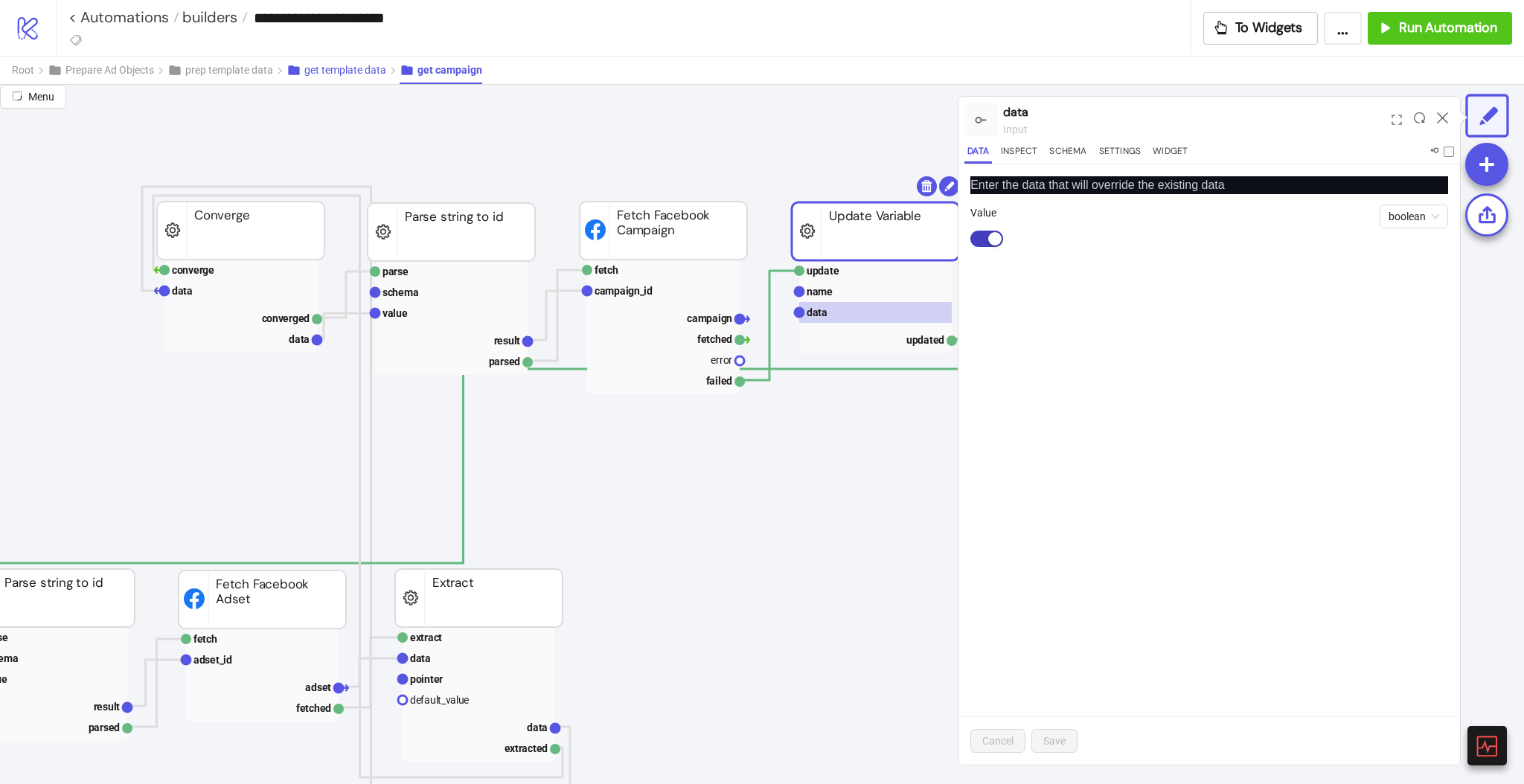 click on "get template data" at bounding box center [343, 70] 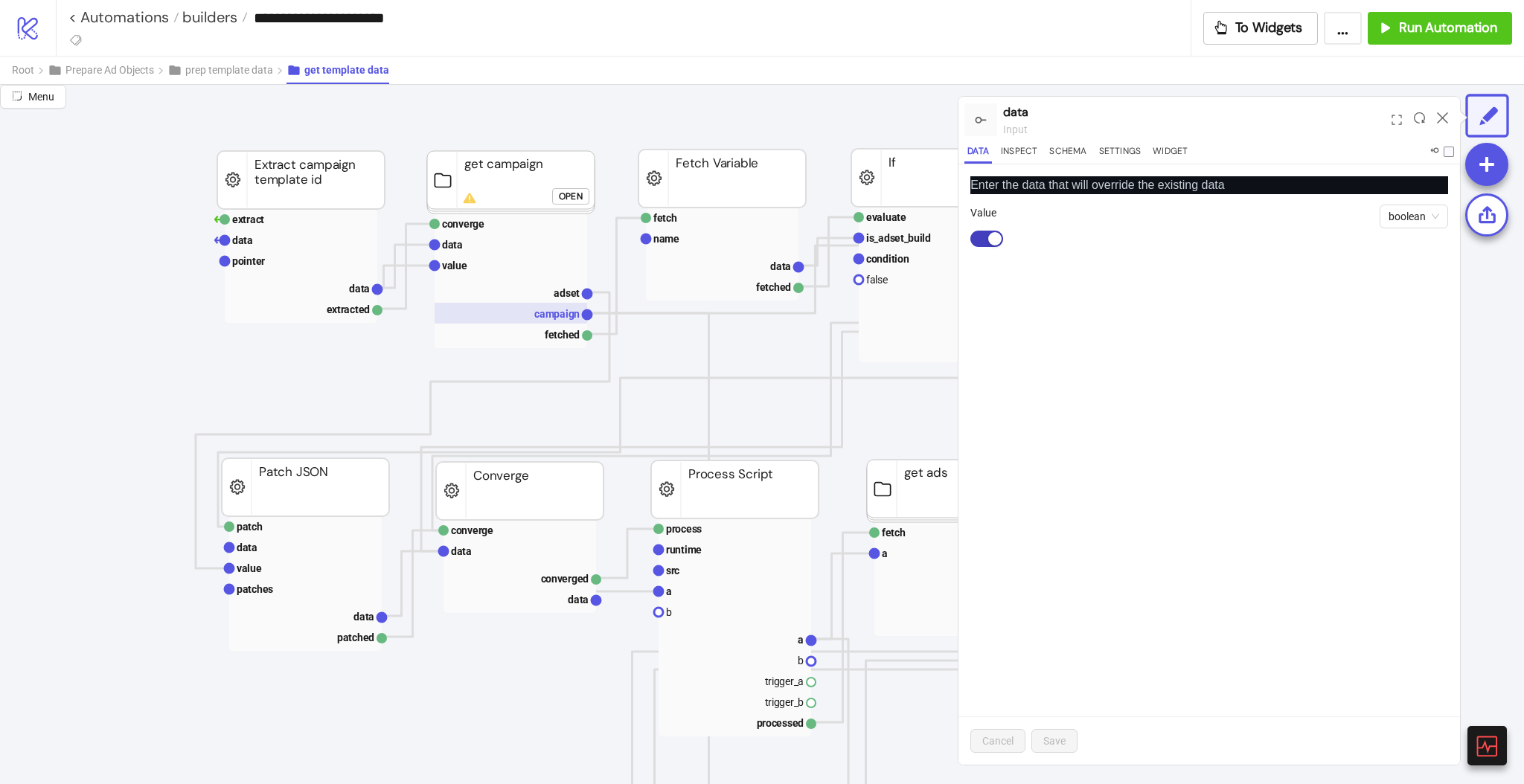 scroll, scrollTop: 165, scrollLeft: 0, axis: vertical 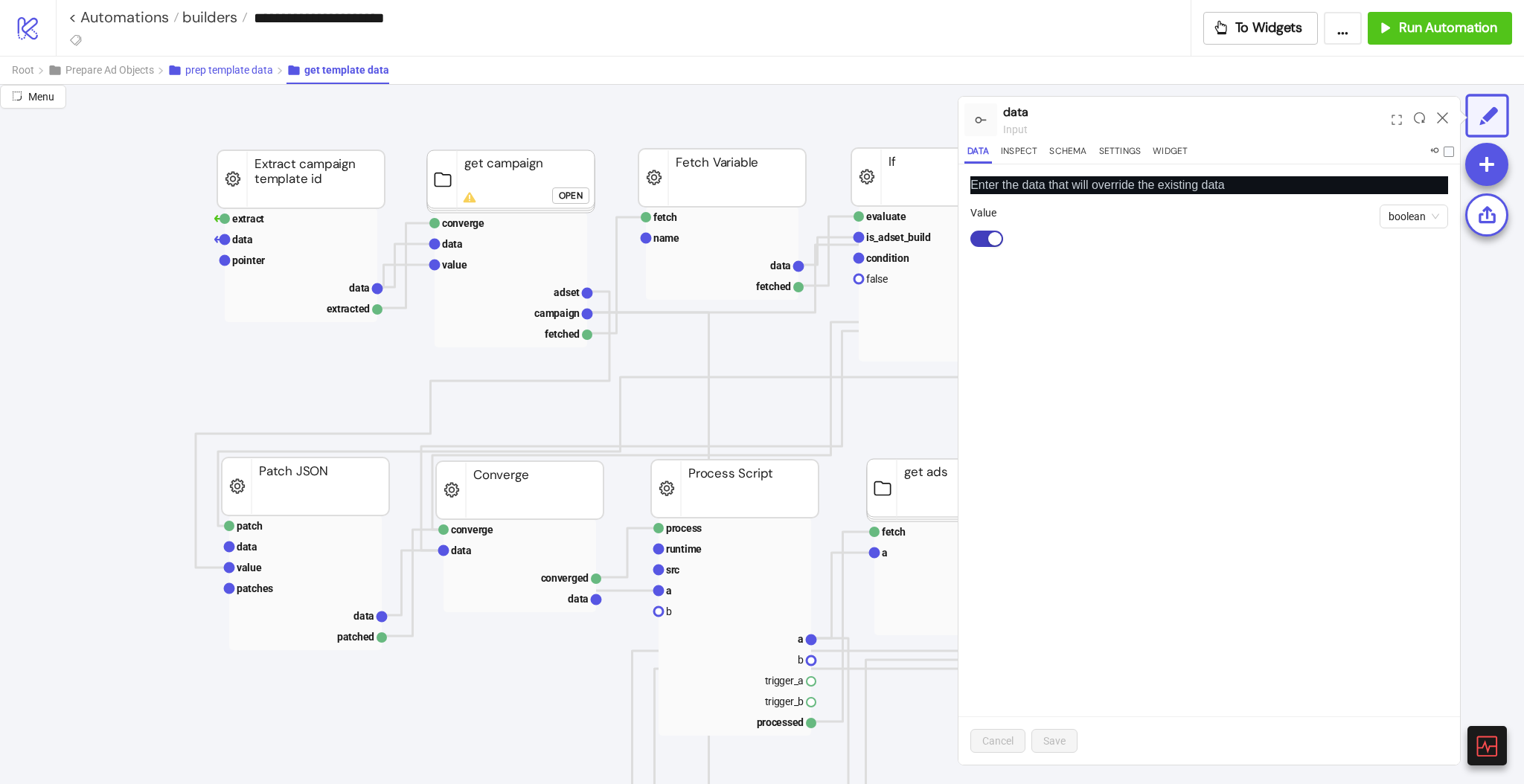 click on "prep template data" at bounding box center [229, 70] 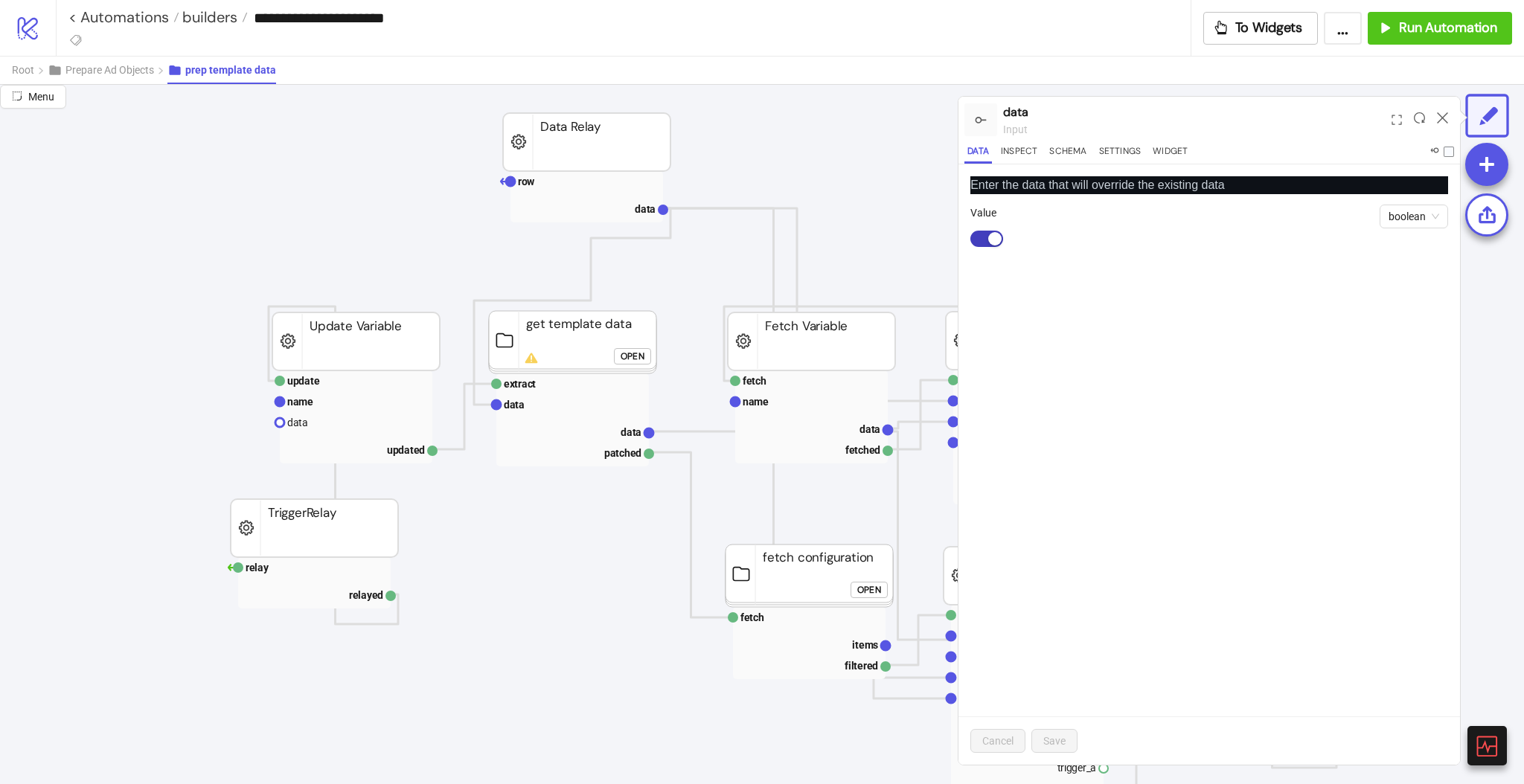 scroll, scrollTop: 105, scrollLeft: 0, axis: vertical 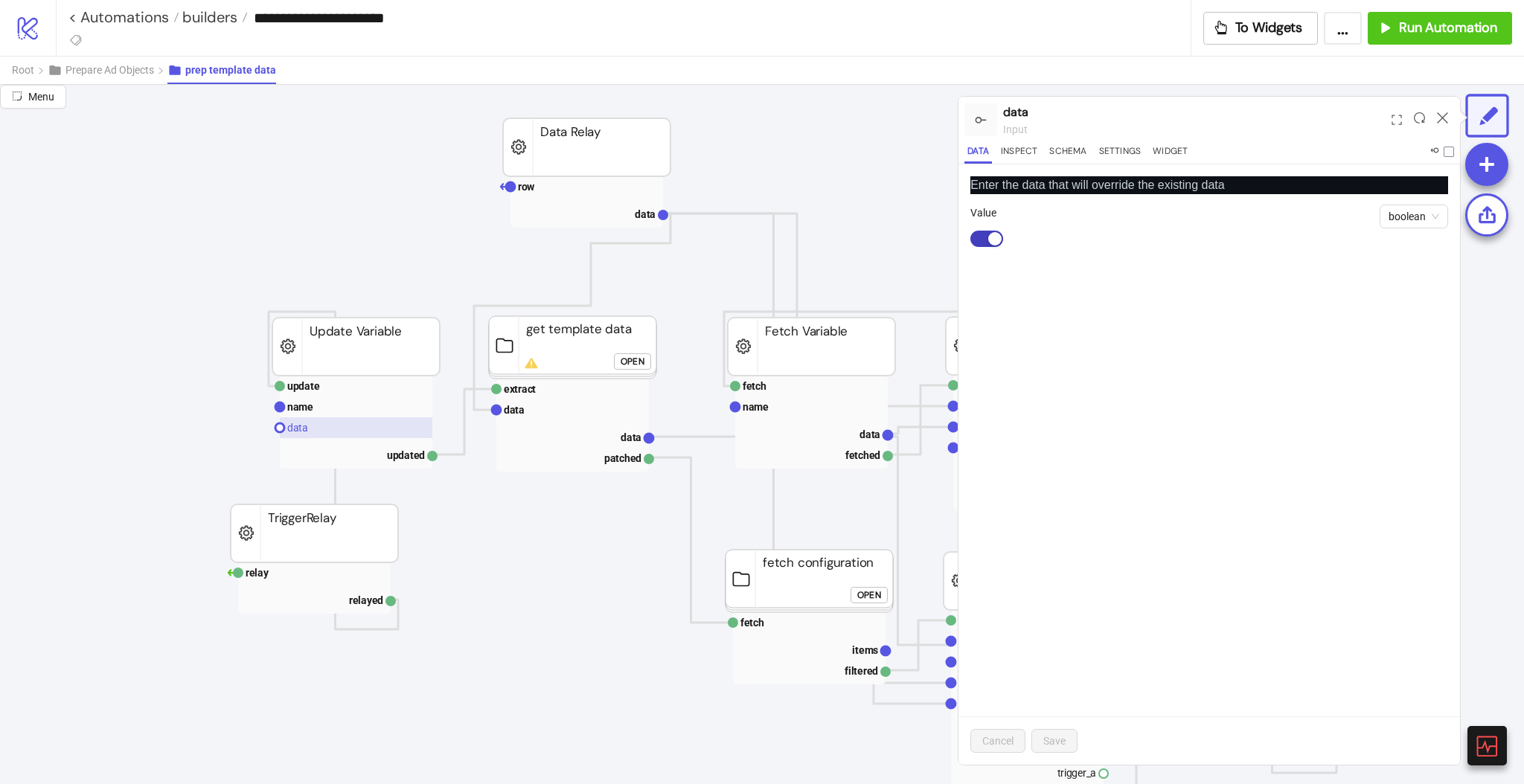 click on "data" 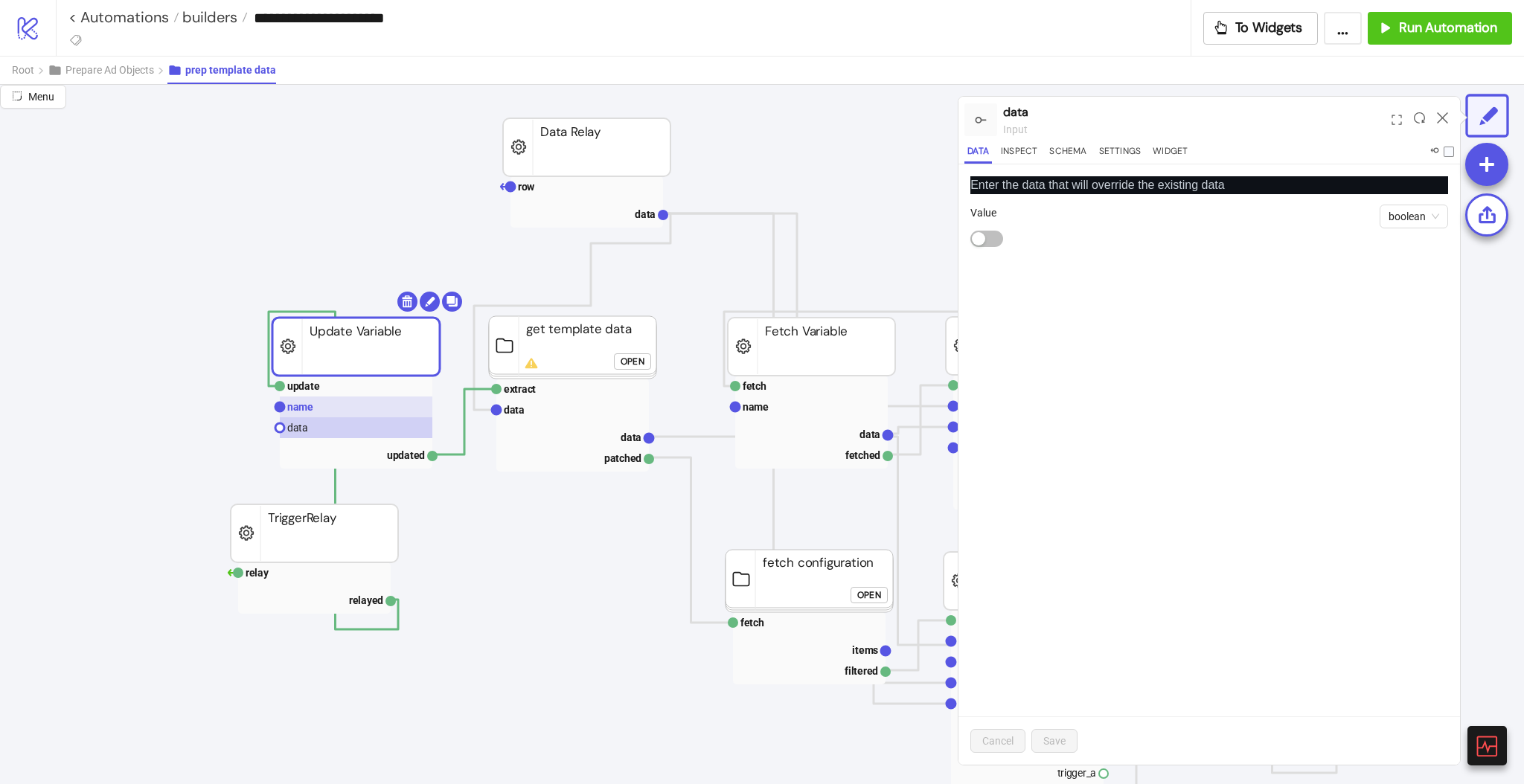 click 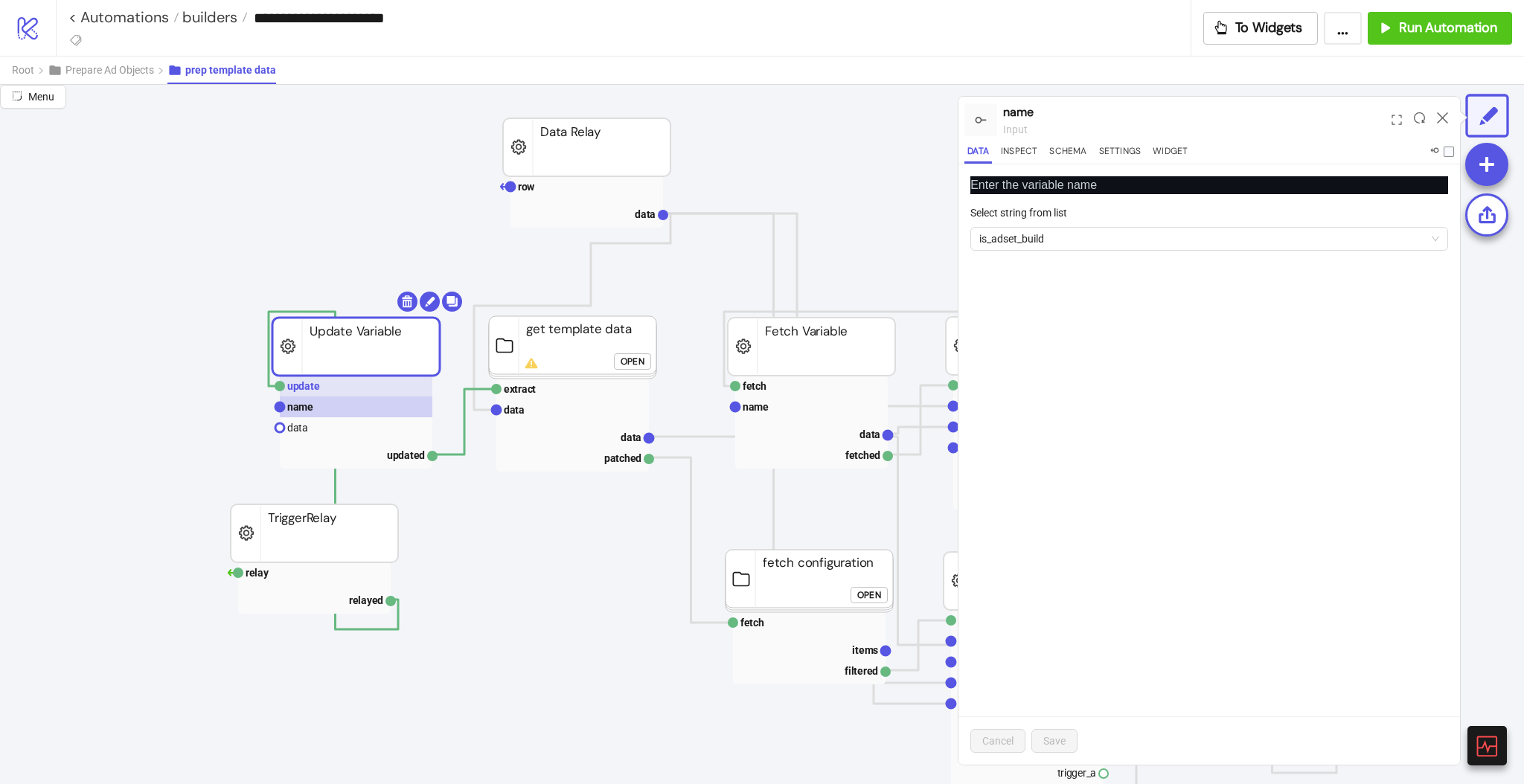 click on "update" 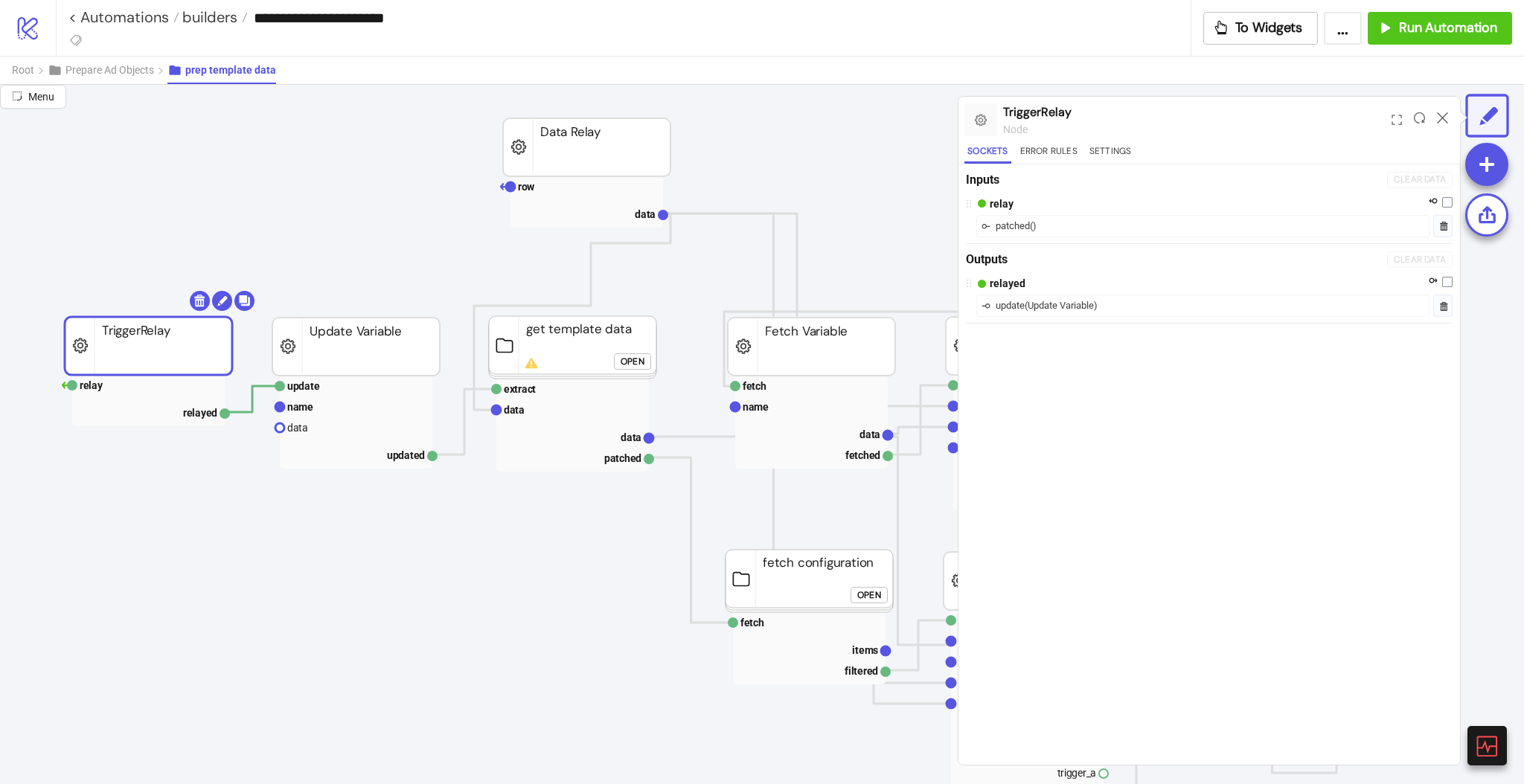 drag, startPoint x: 310, startPoint y: 530, endPoint x: 144, endPoint y: 342, distance: 250.79872 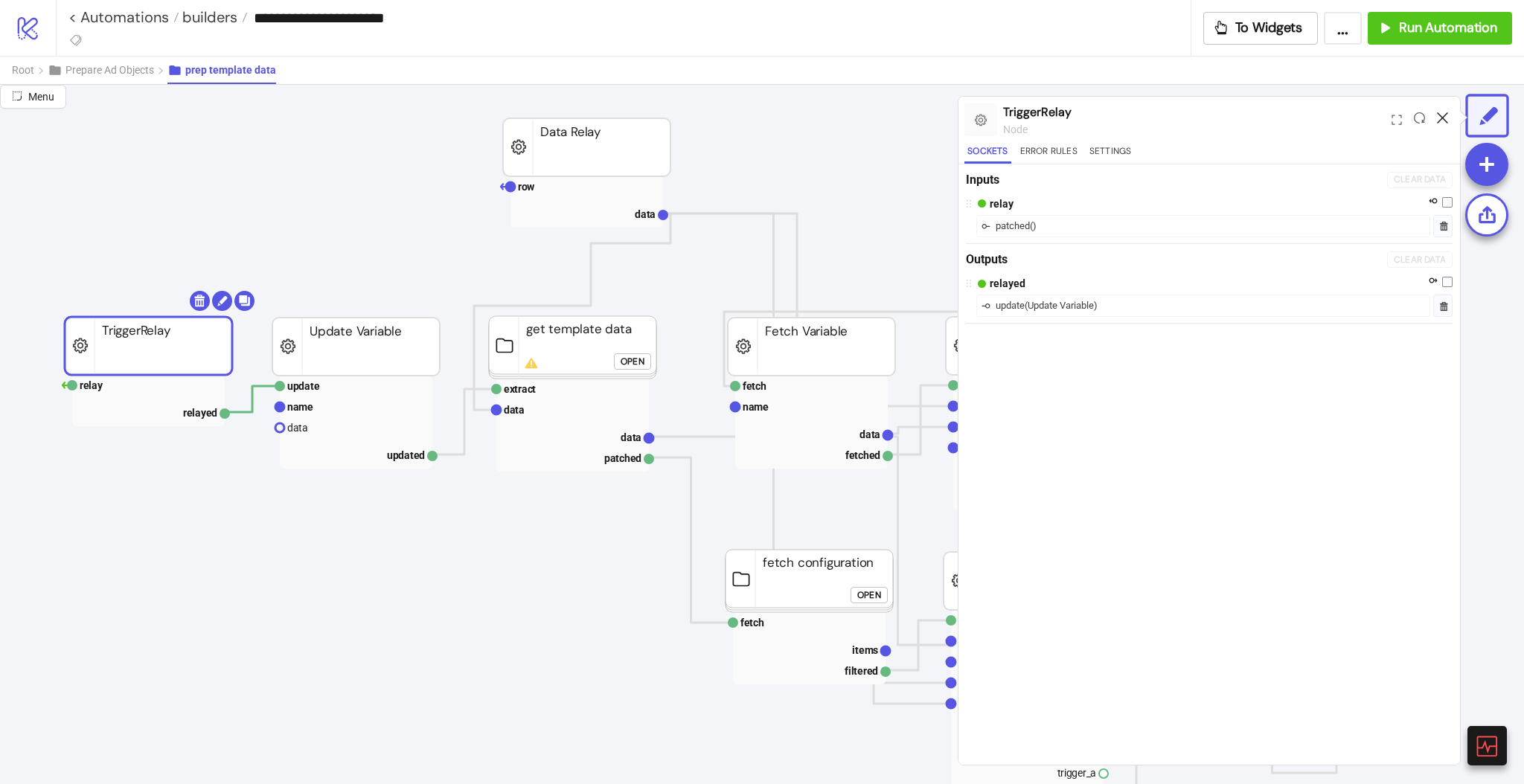 click 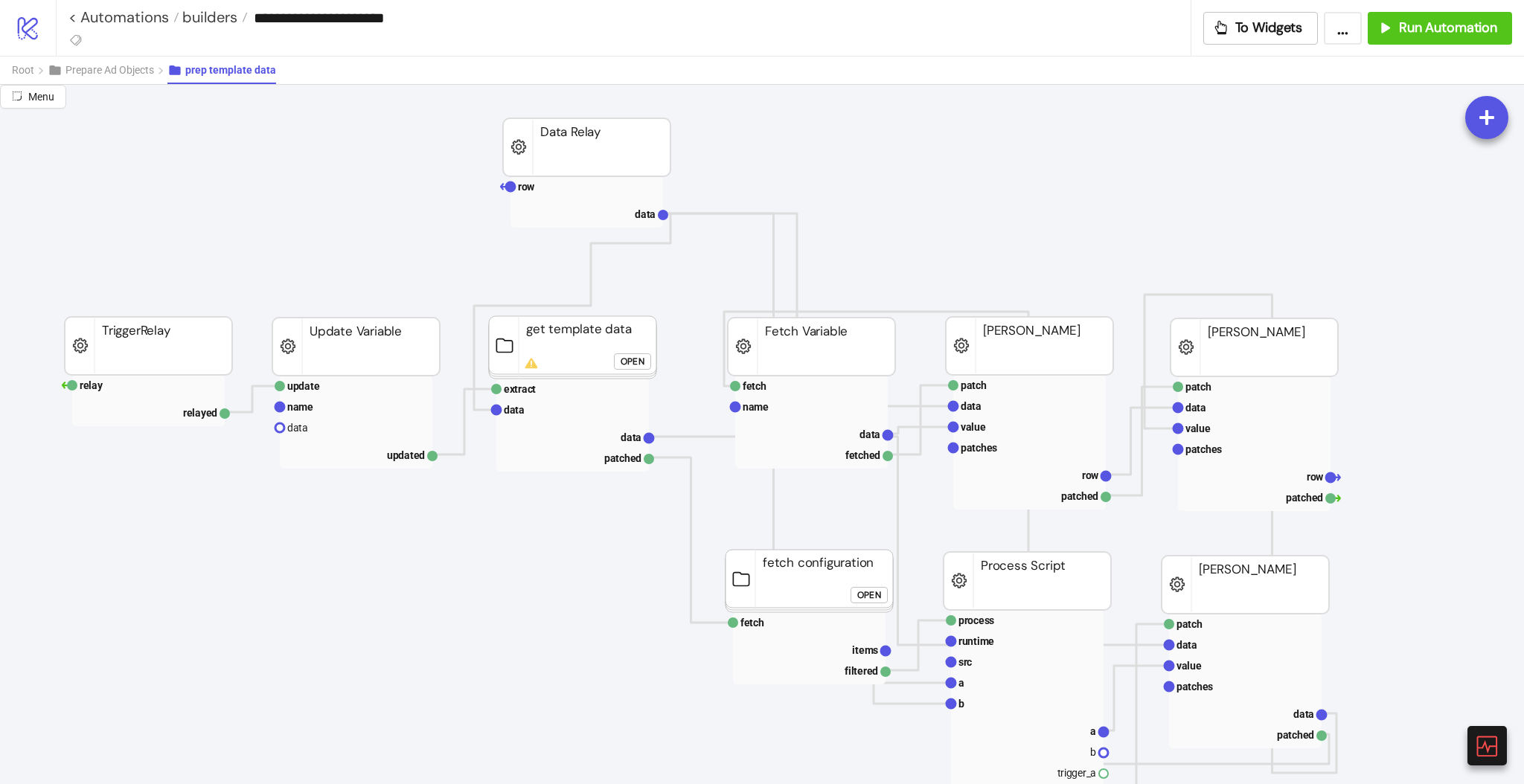 scroll, scrollTop: 0, scrollLeft: 0, axis: both 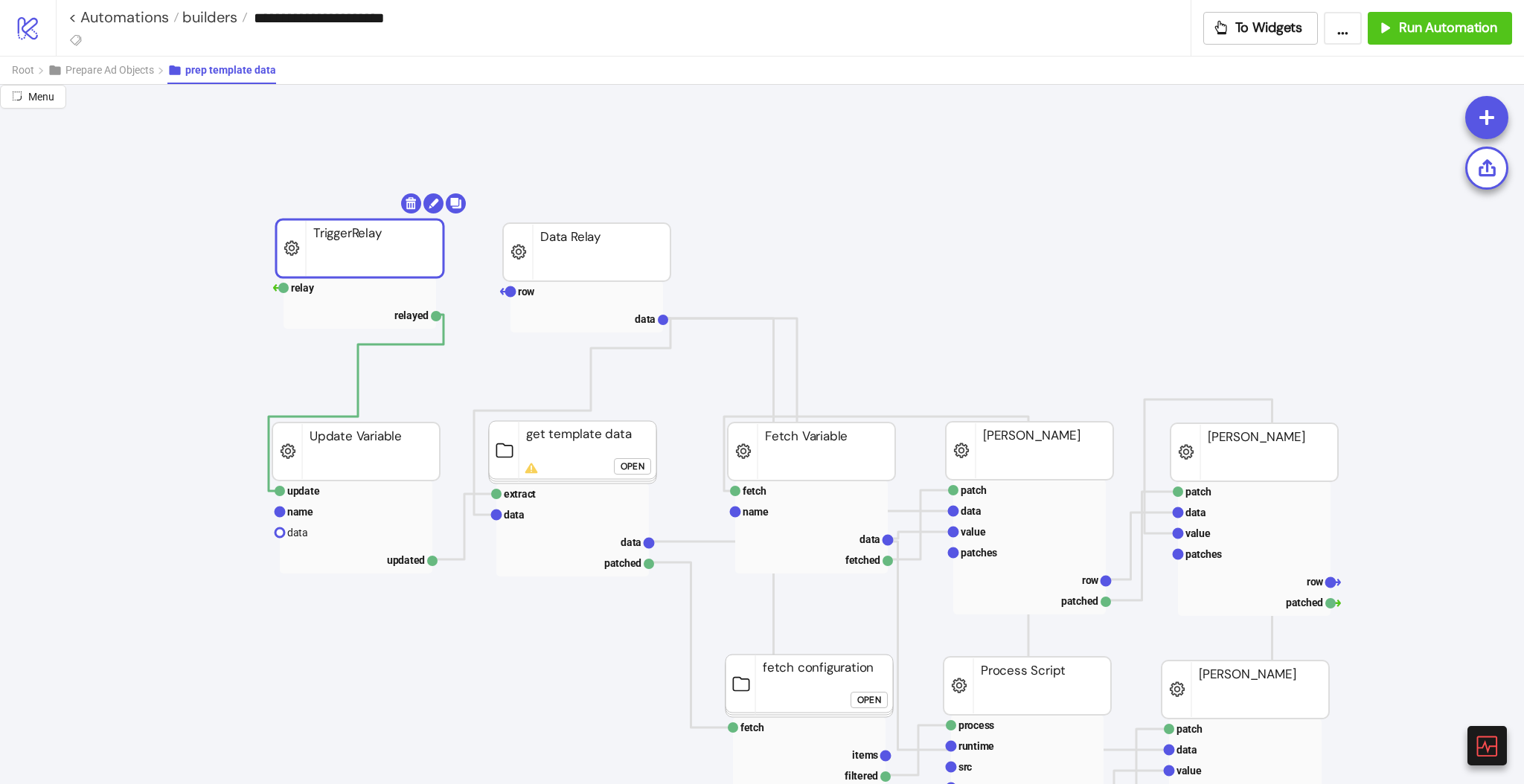 drag, startPoint x: 132, startPoint y: 443, endPoint x: 344, endPoint y: 241, distance: 292.82759 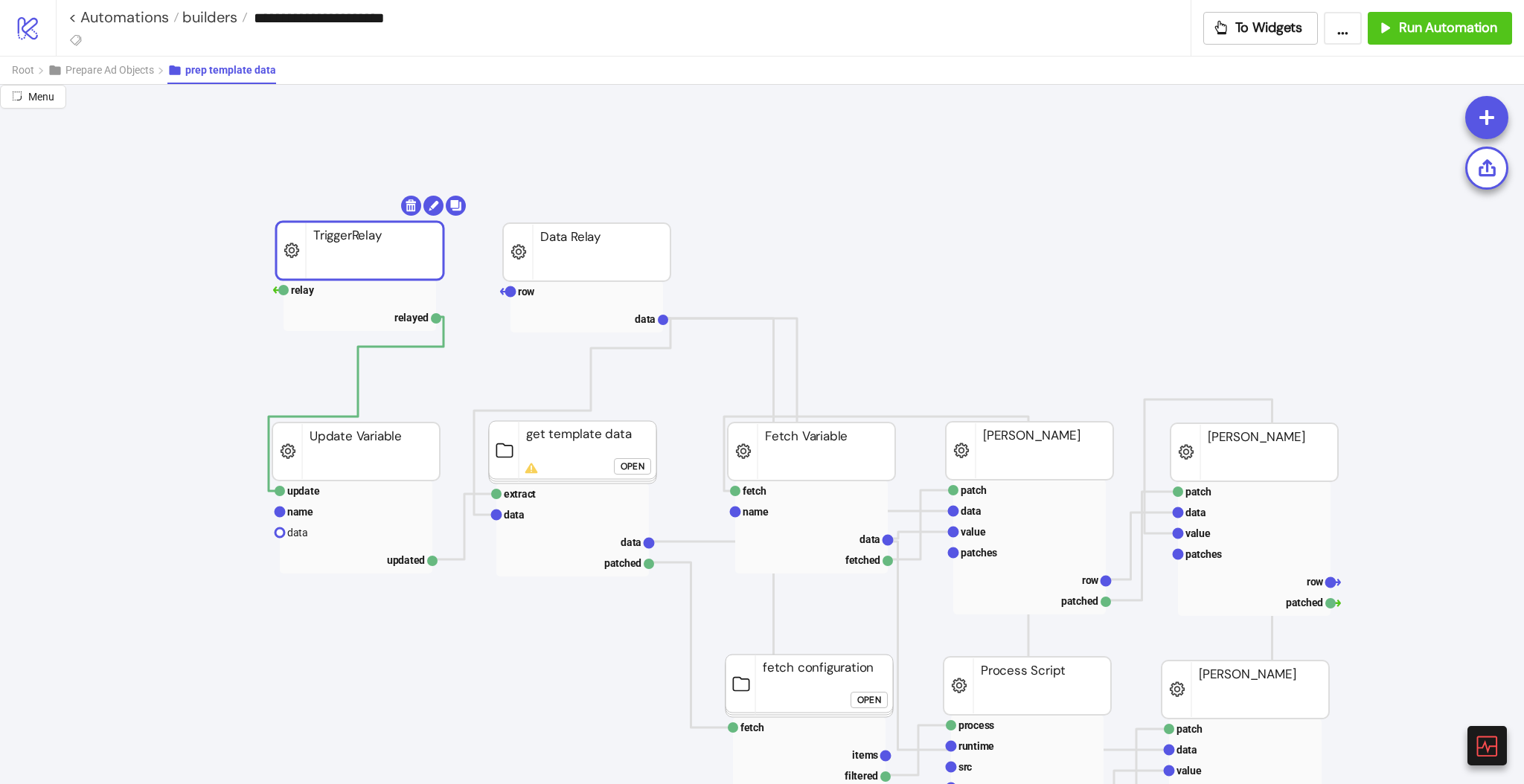 click 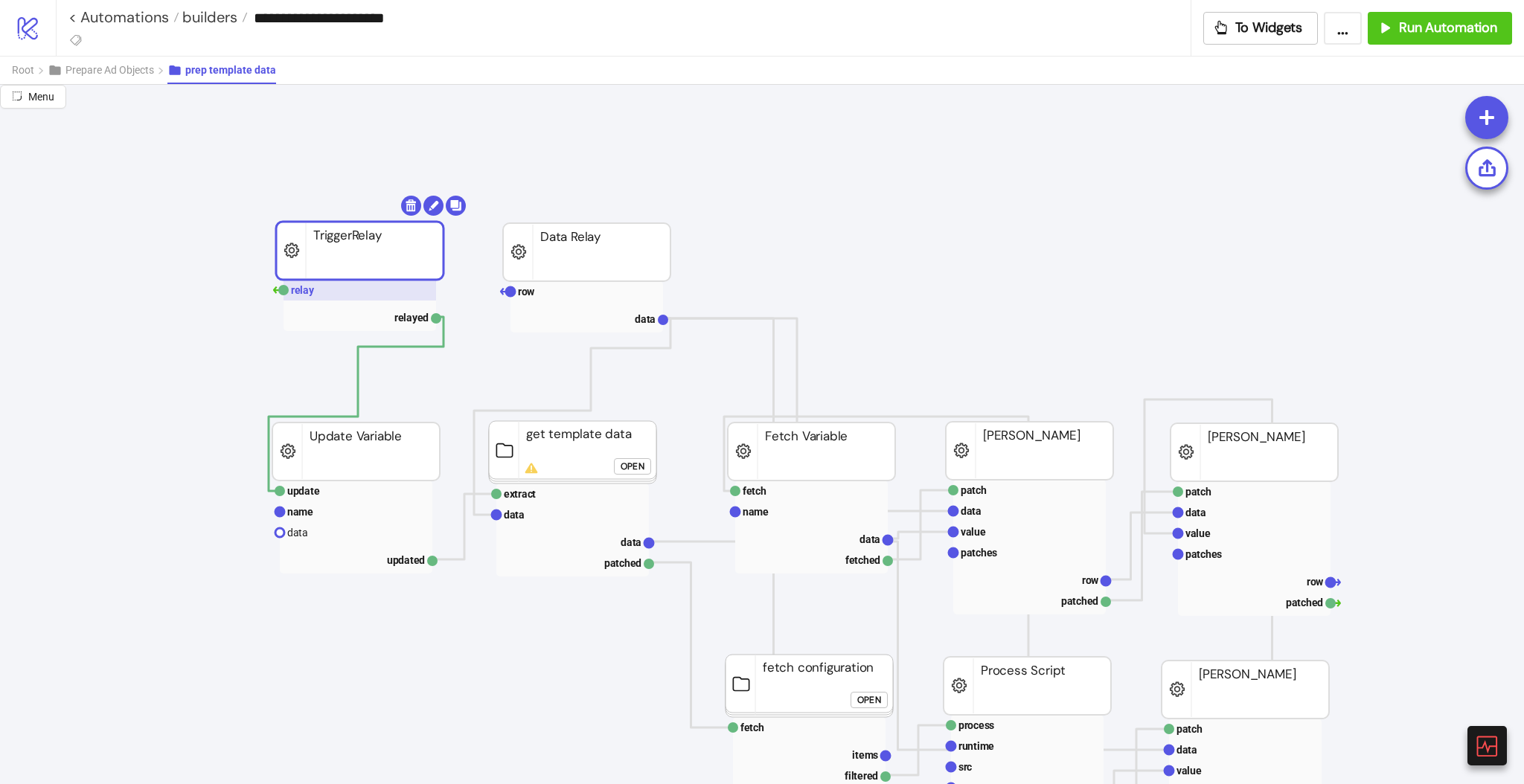 click 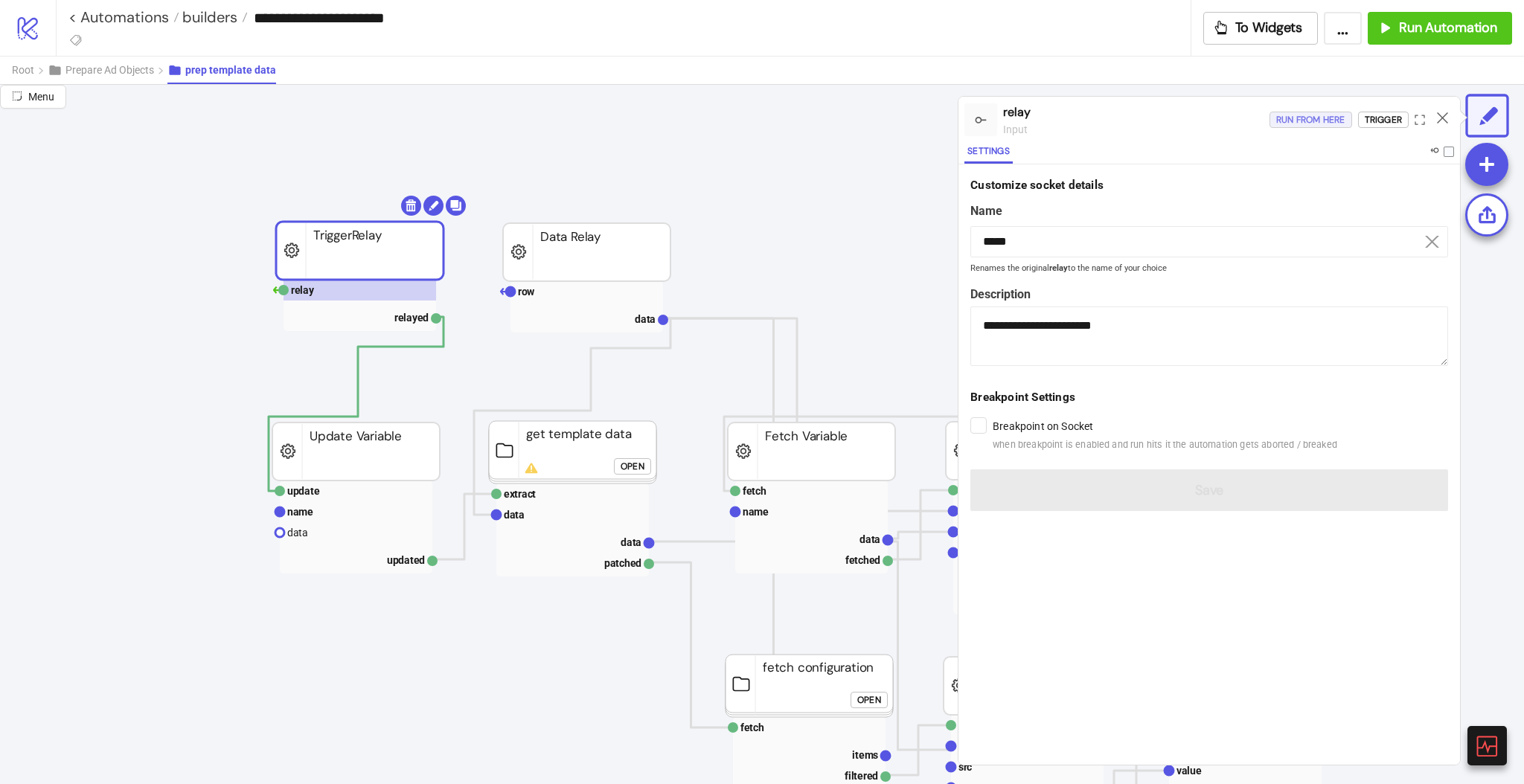 click on "Run from here" at bounding box center [1310, 120] 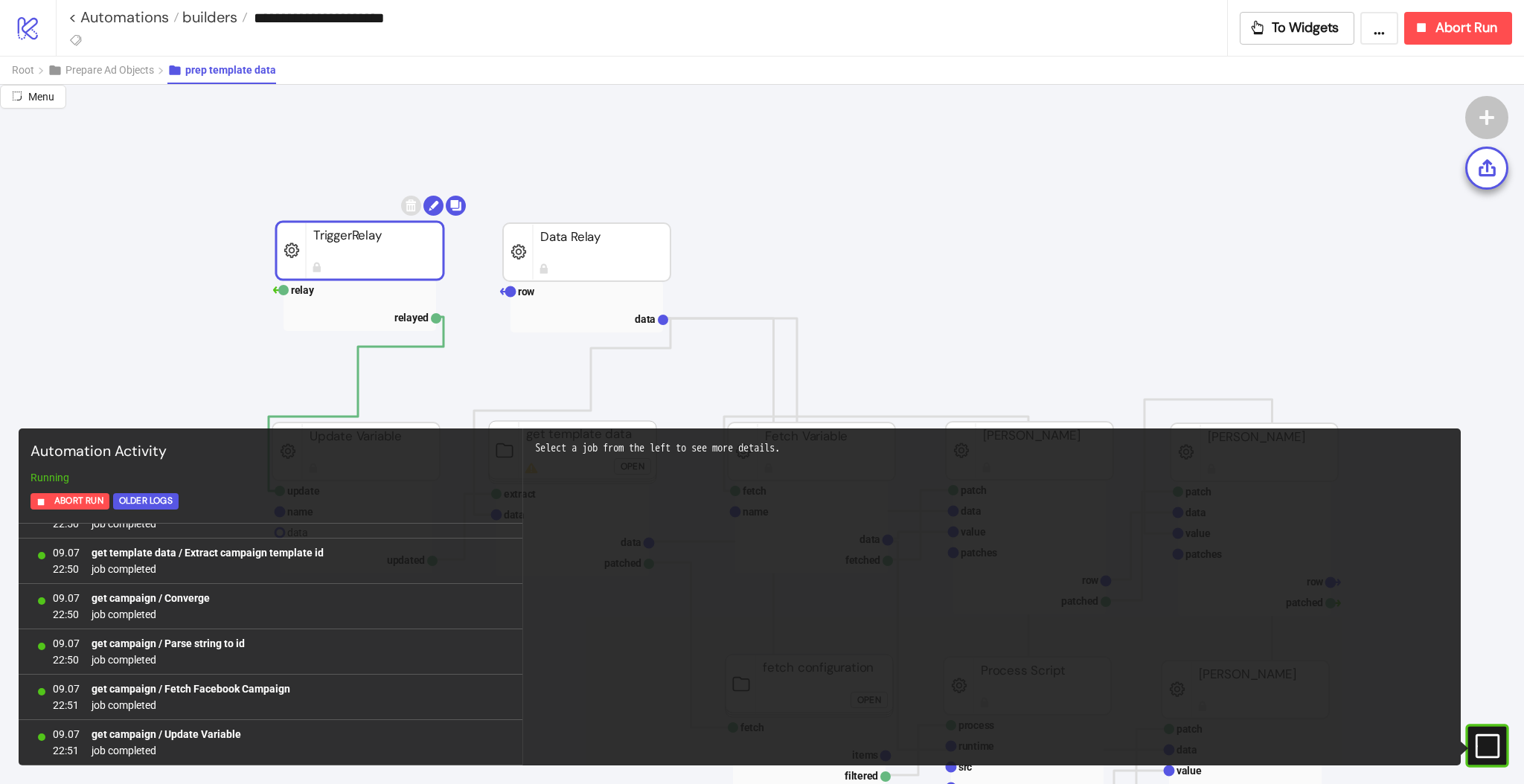 scroll, scrollTop: 212, scrollLeft: 0, axis: vertical 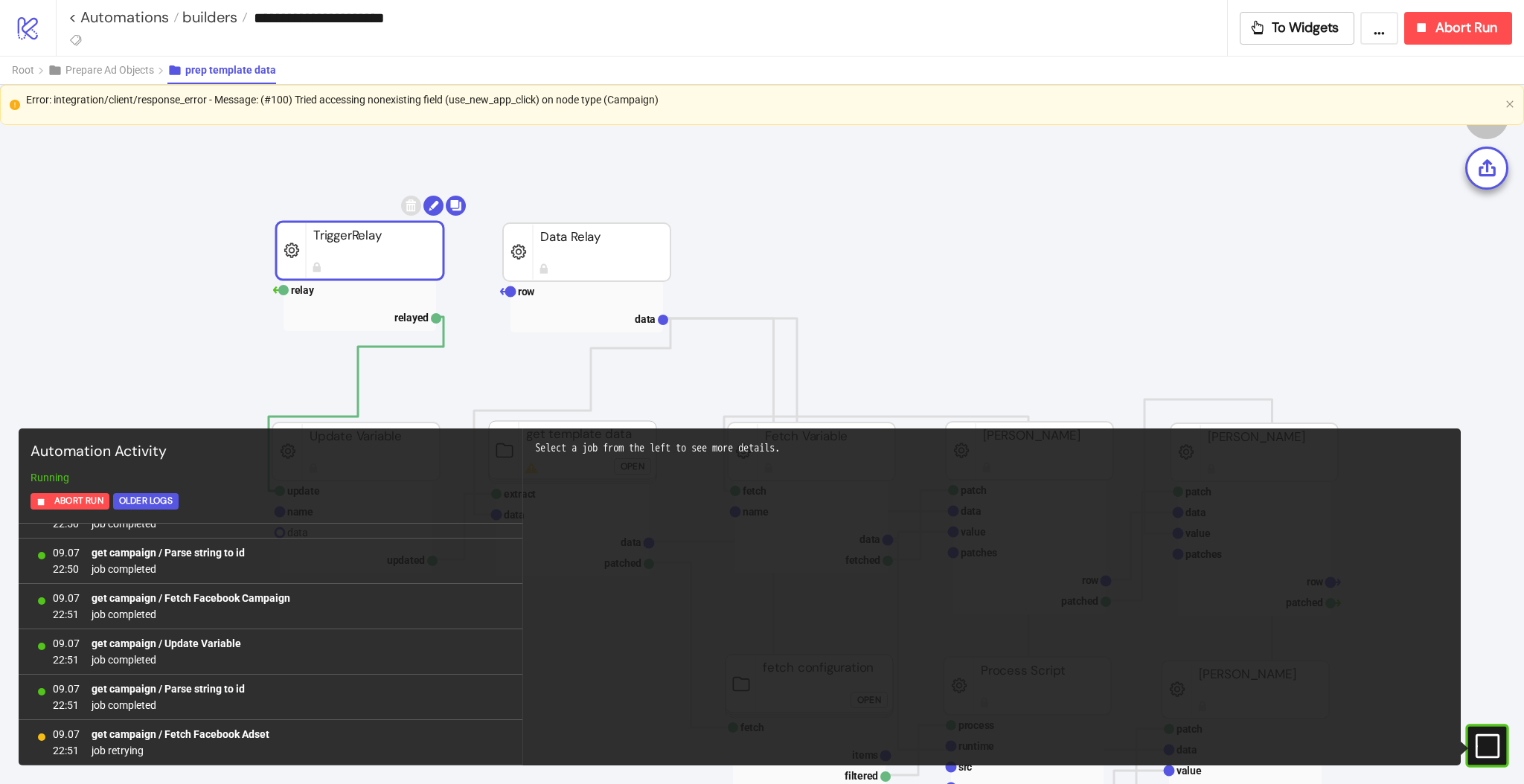 click on "row data Data Relay process runtime src a b a b trigger_a trigger_b processed Process Script patch data value patches data patched Patch Json patch data value patches row patched Patch Json fetch name data fetched Fetch Variable patch data value patches row patched Patch Json update name data updated Update Variable extract data data patched get template data Open fetch items filtered fetch configuration Open relay relayed TriggerRelay" 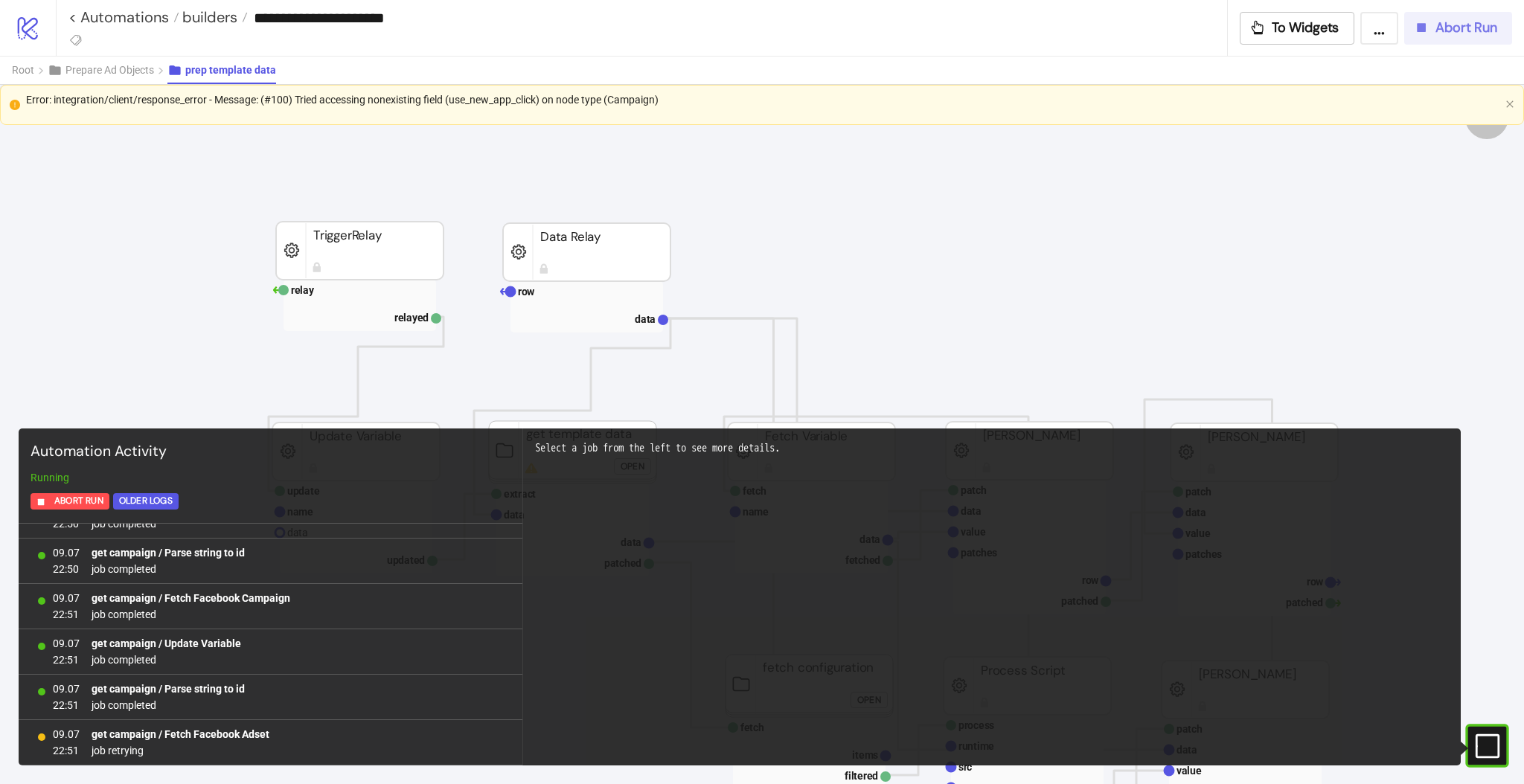 click 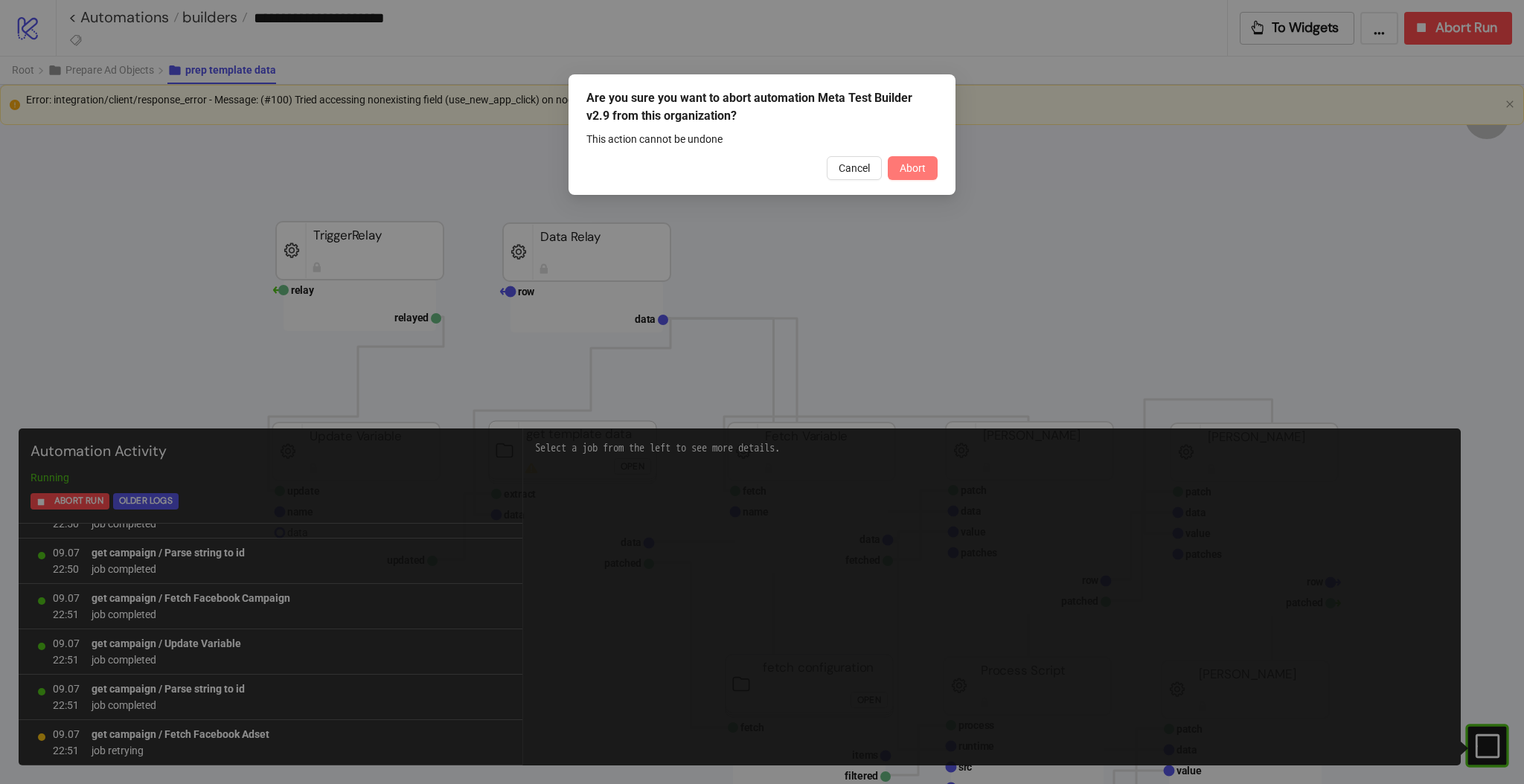 click on "Abort" at bounding box center (912, 168) 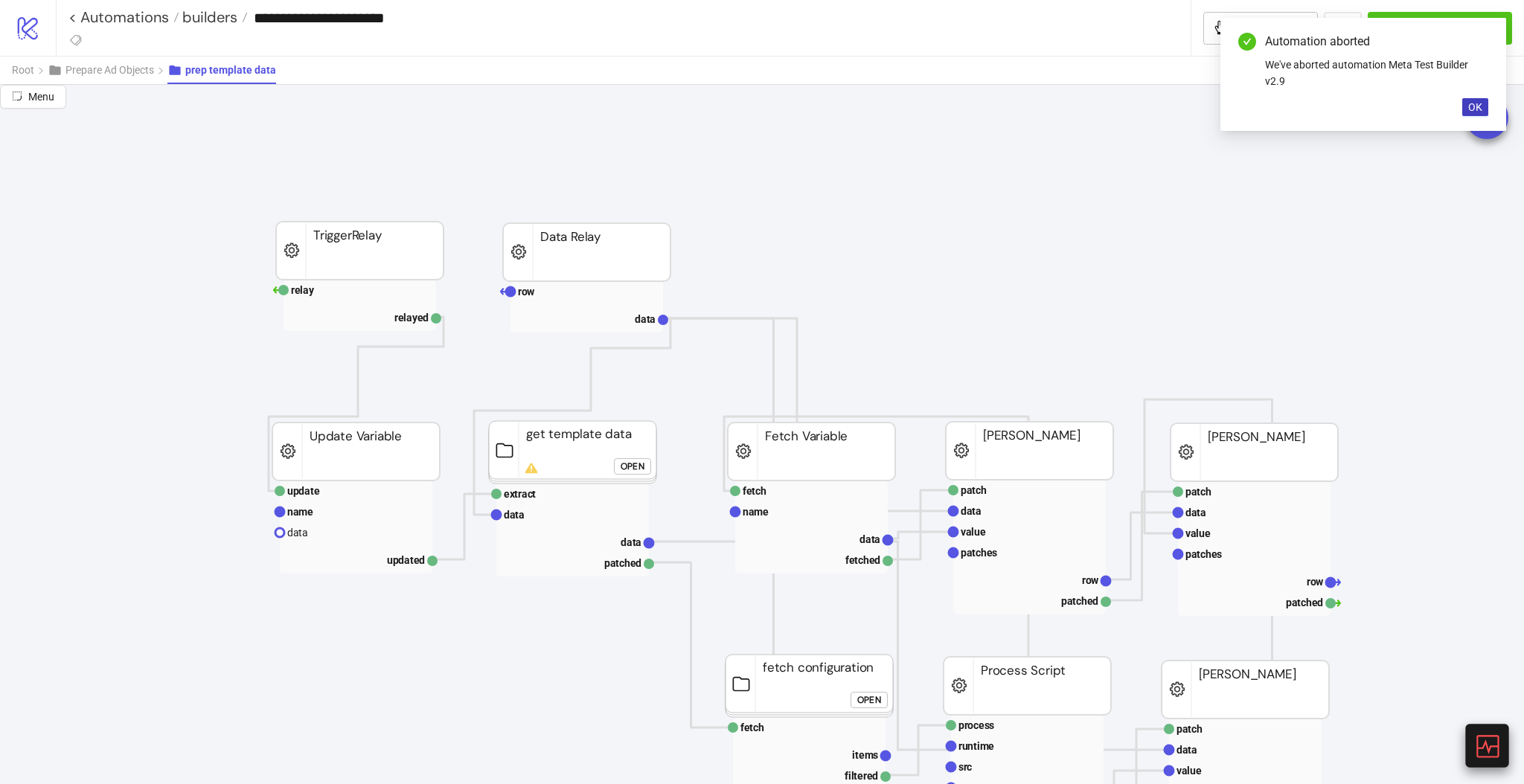 click 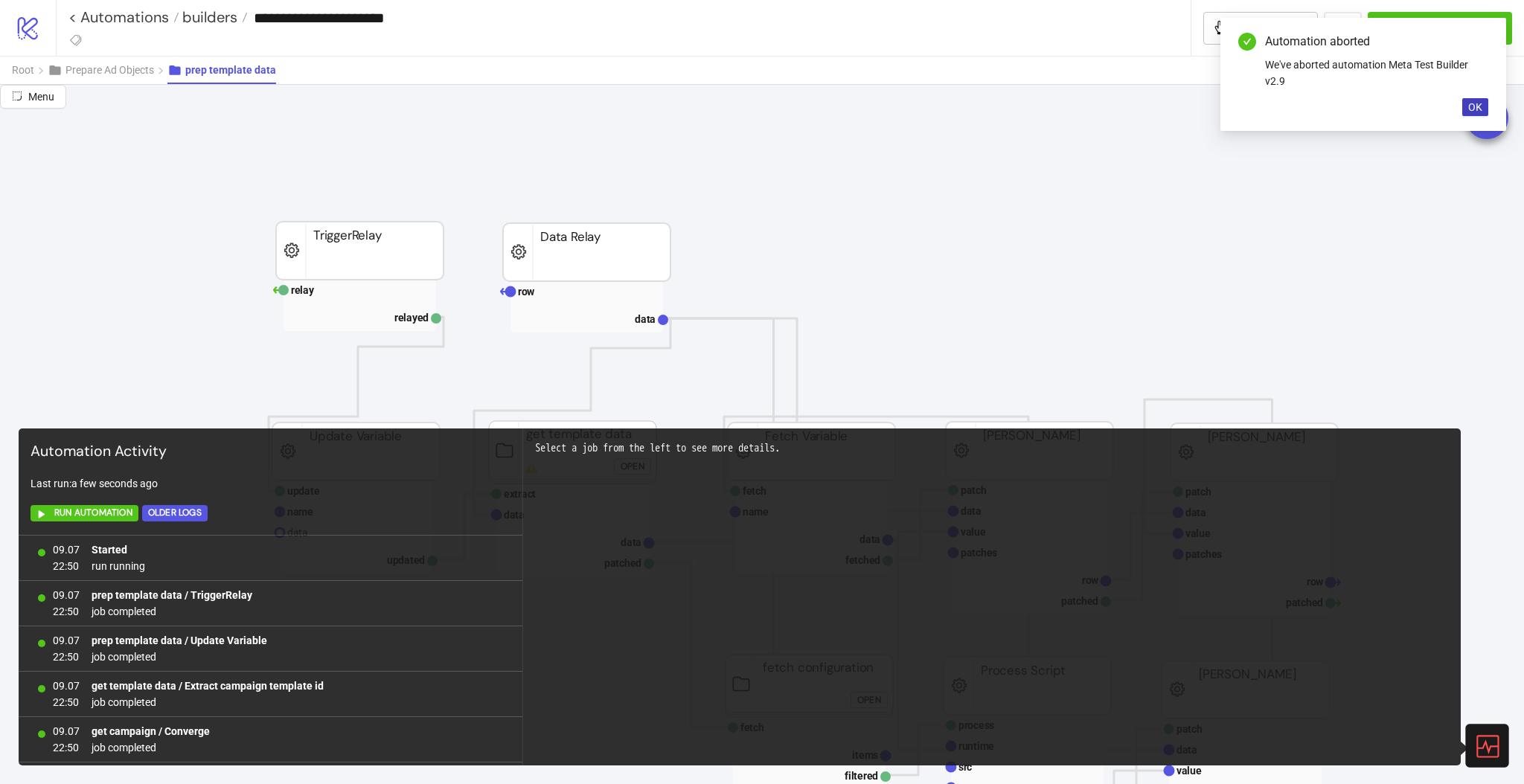 scroll, scrollTop: 269, scrollLeft: 0, axis: vertical 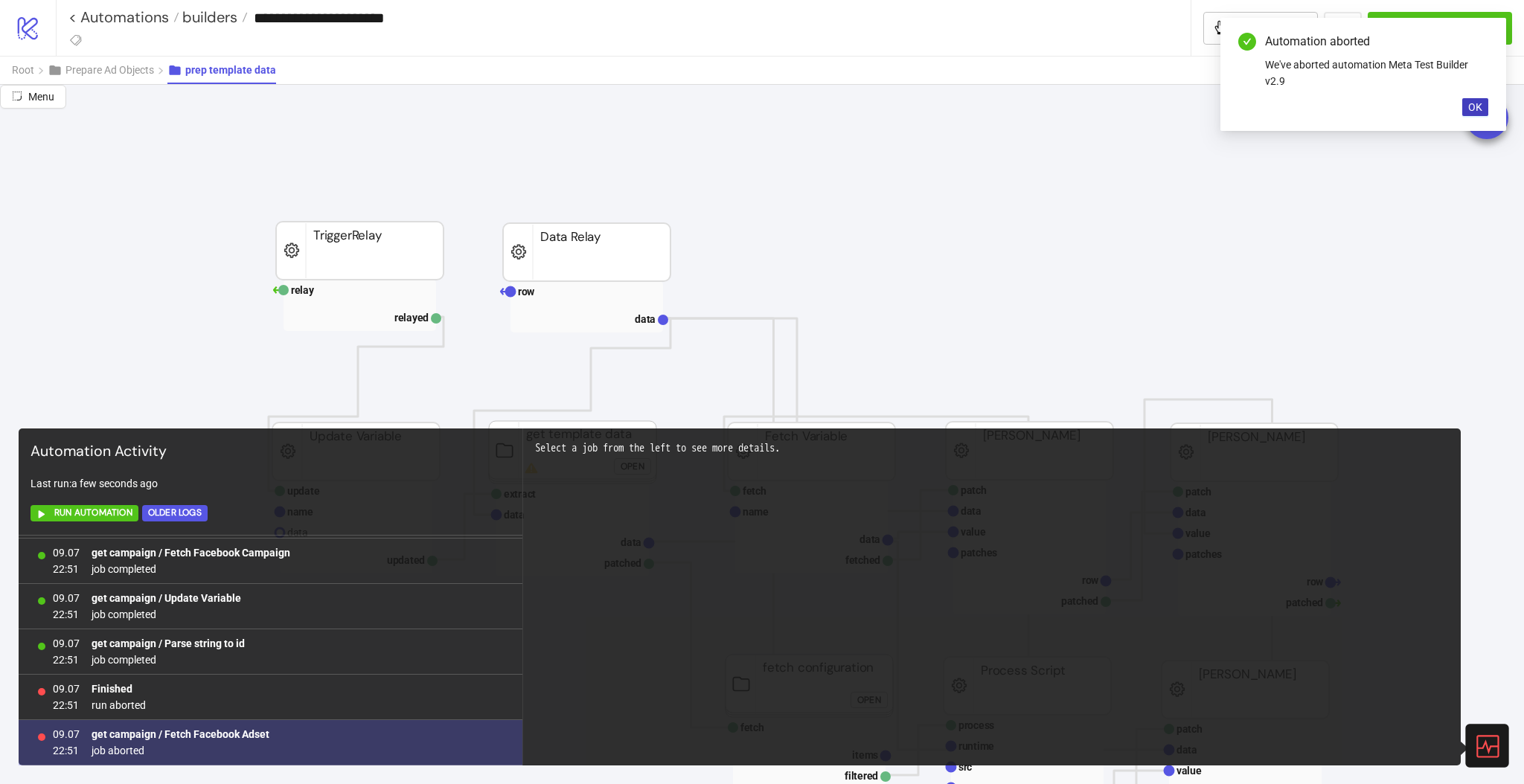 click on "get campaign / Fetch Facebook Adset" at bounding box center [180, 734] 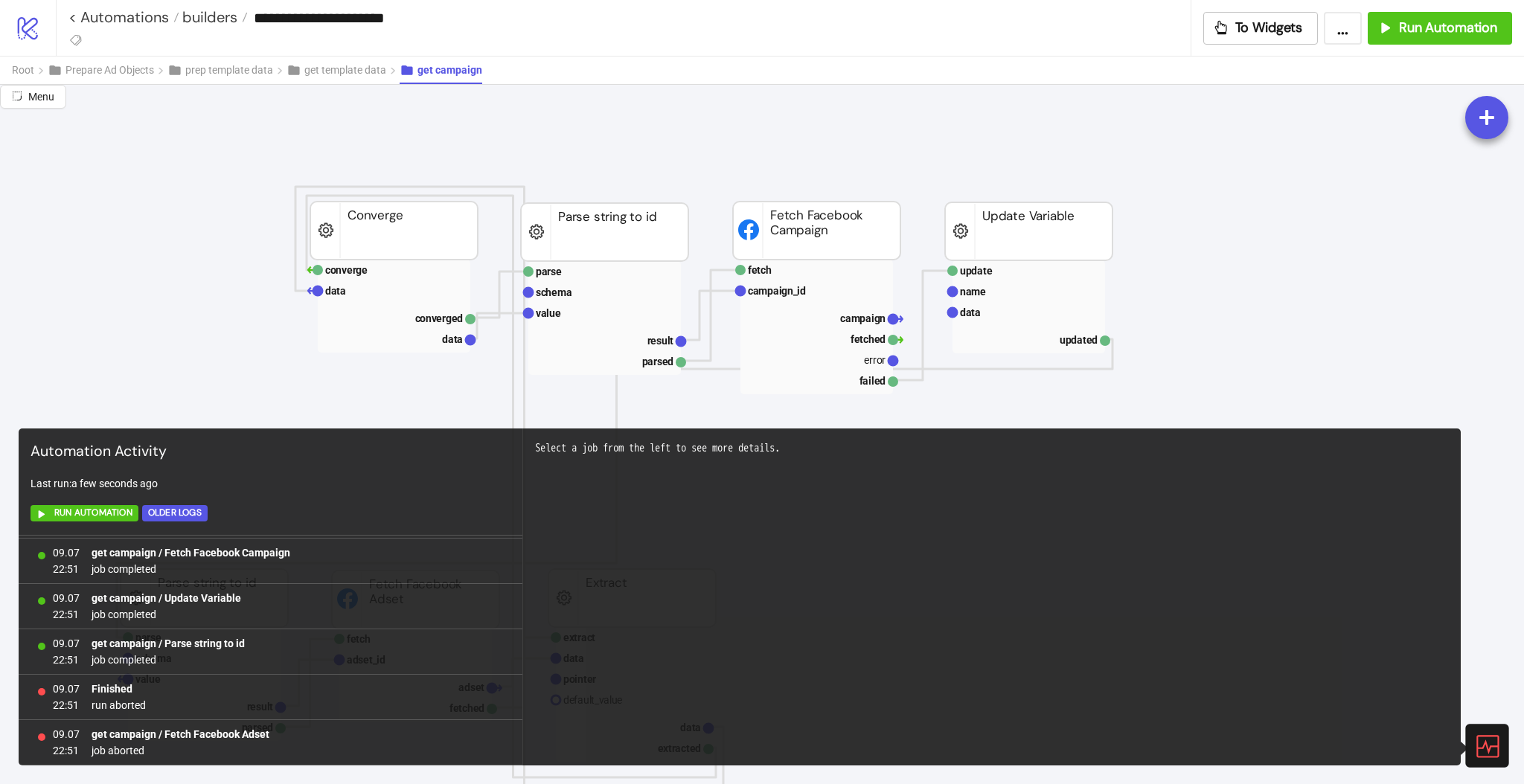 click on "update name data updated Update Variable fetch campaign_id campaign fetched error failed Fetch Facebook Campaign parse schema value result parsed Parse string to id fetch adset_id adset fetched Fetch Facebook Adset converge data converged data Converge extract data pointer default_value data extracted Extract parse schema value result parsed Parse string to id" 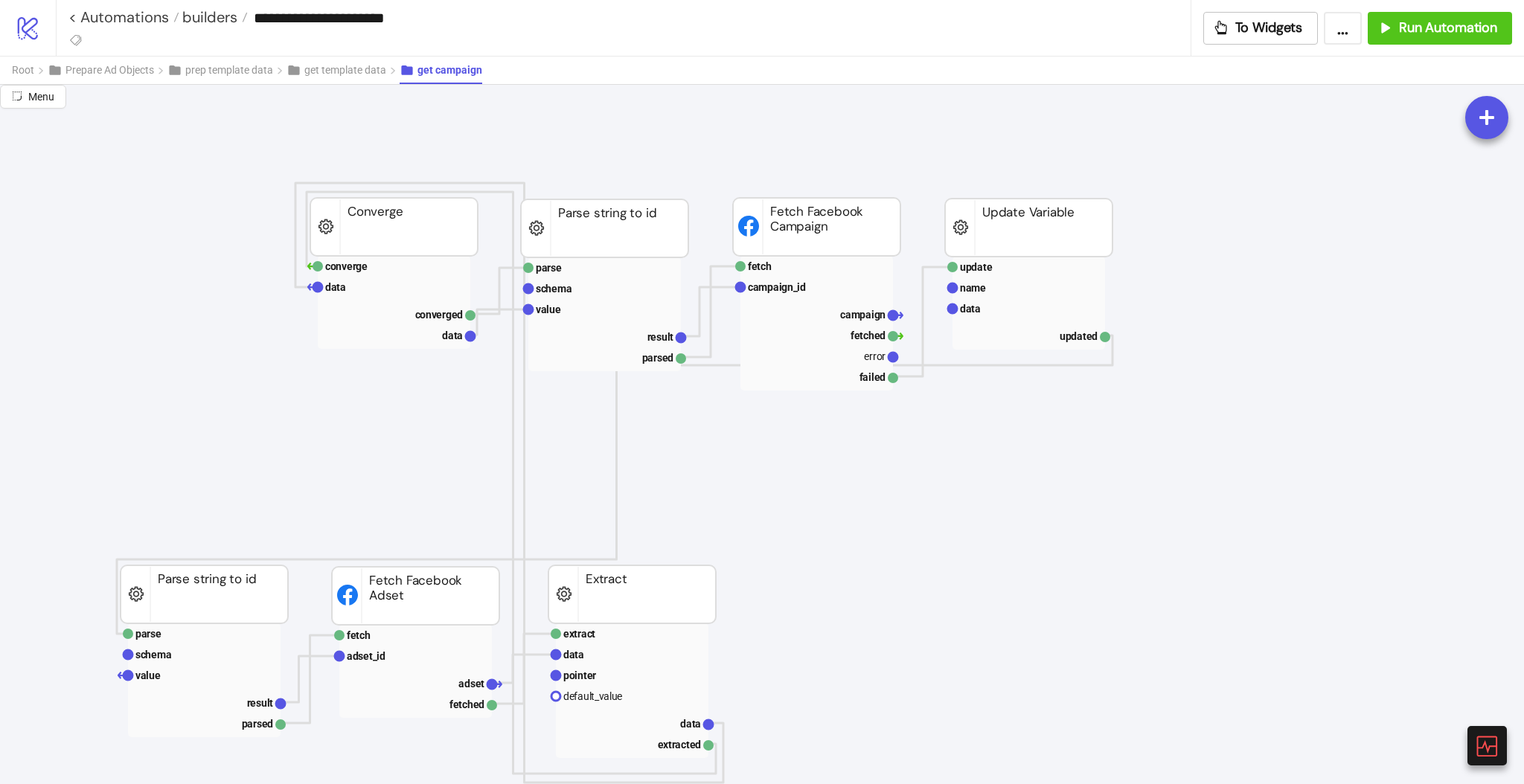 scroll, scrollTop: 1, scrollLeft: 0, axis: vertical 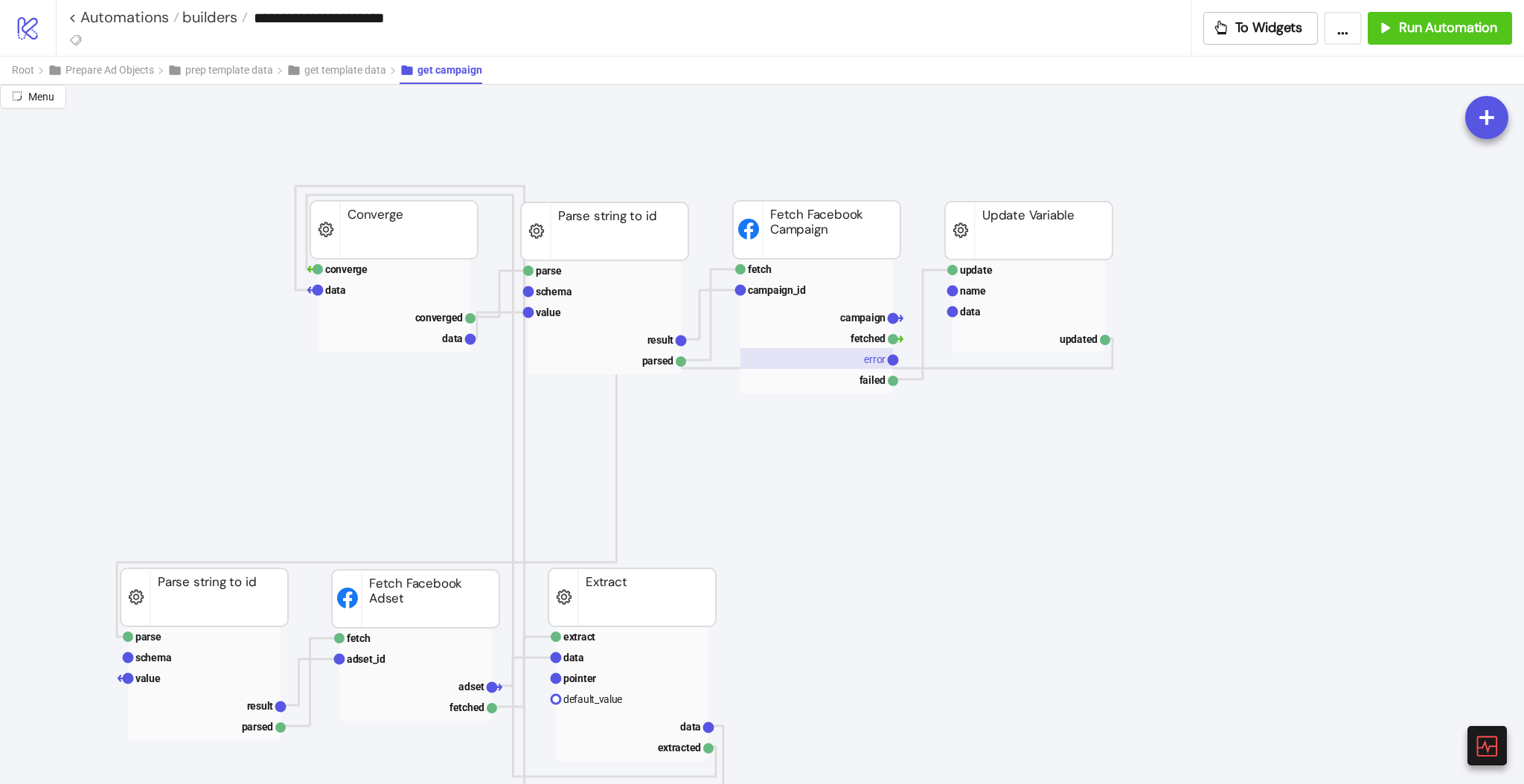 click on "error" 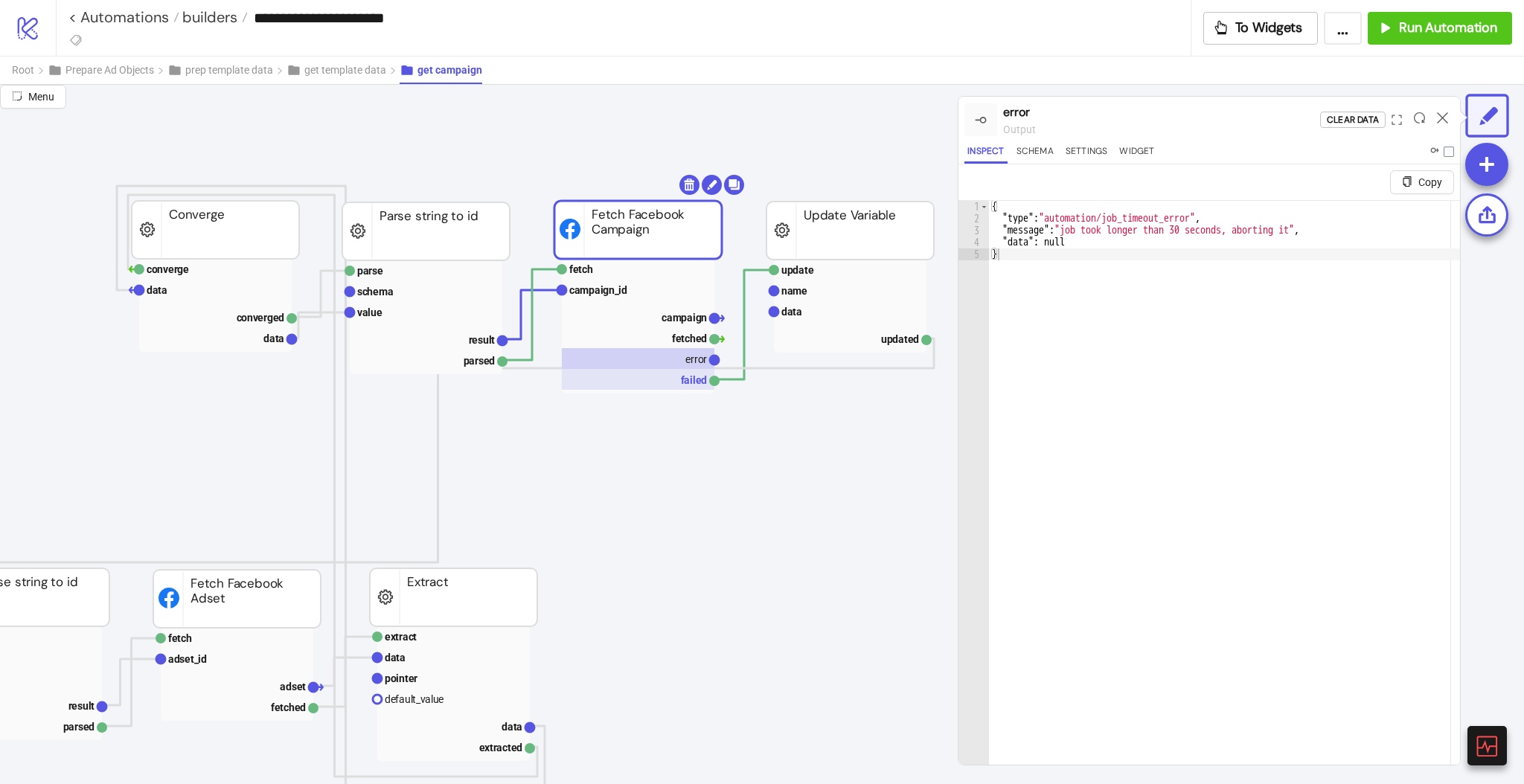 scroll, scrollTop: 1, scrollLeft: 190, axis: both 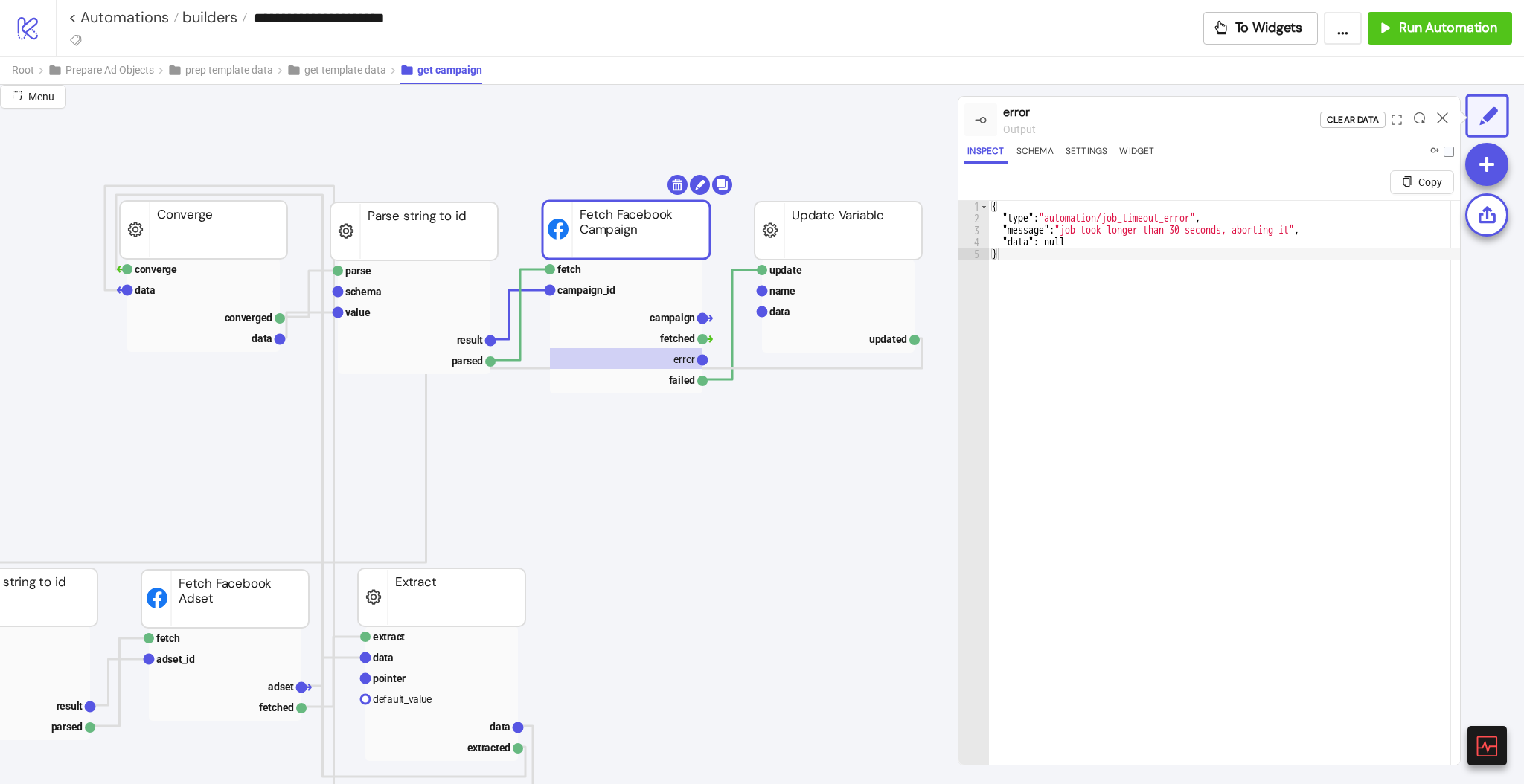 click 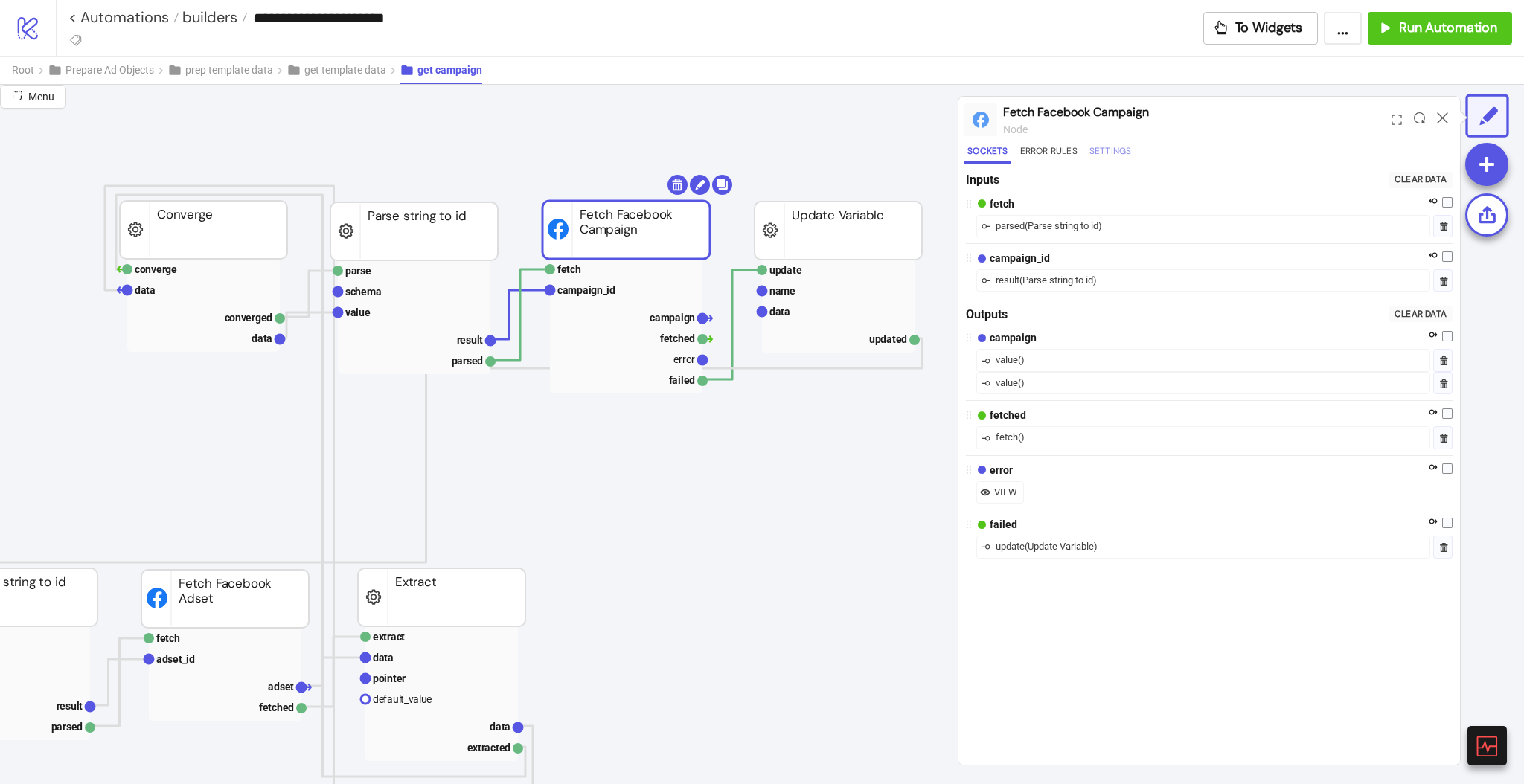 click on "Settings" at bounding box center [1110, 153] 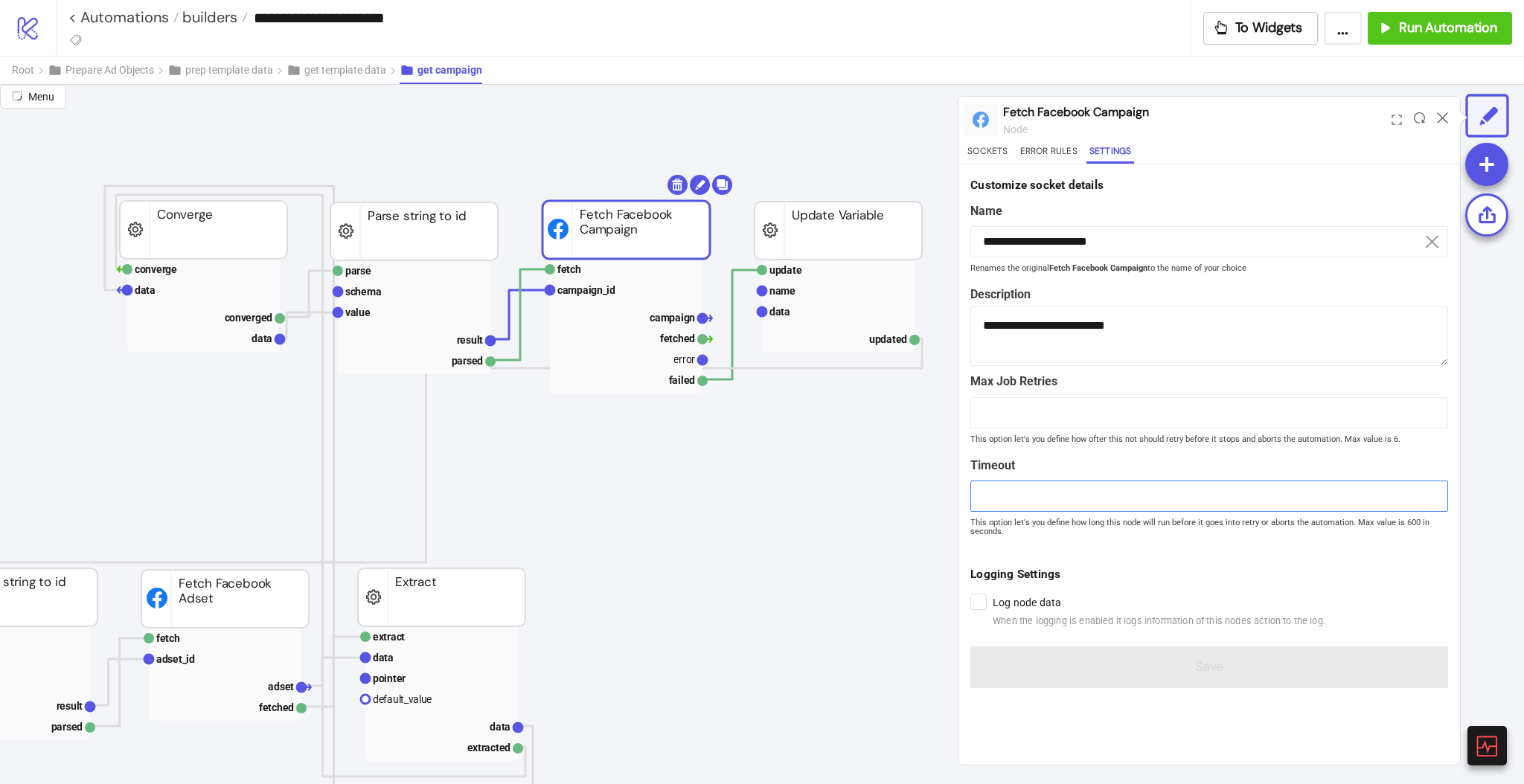 click on "**" at bounding box center [1209, 496] 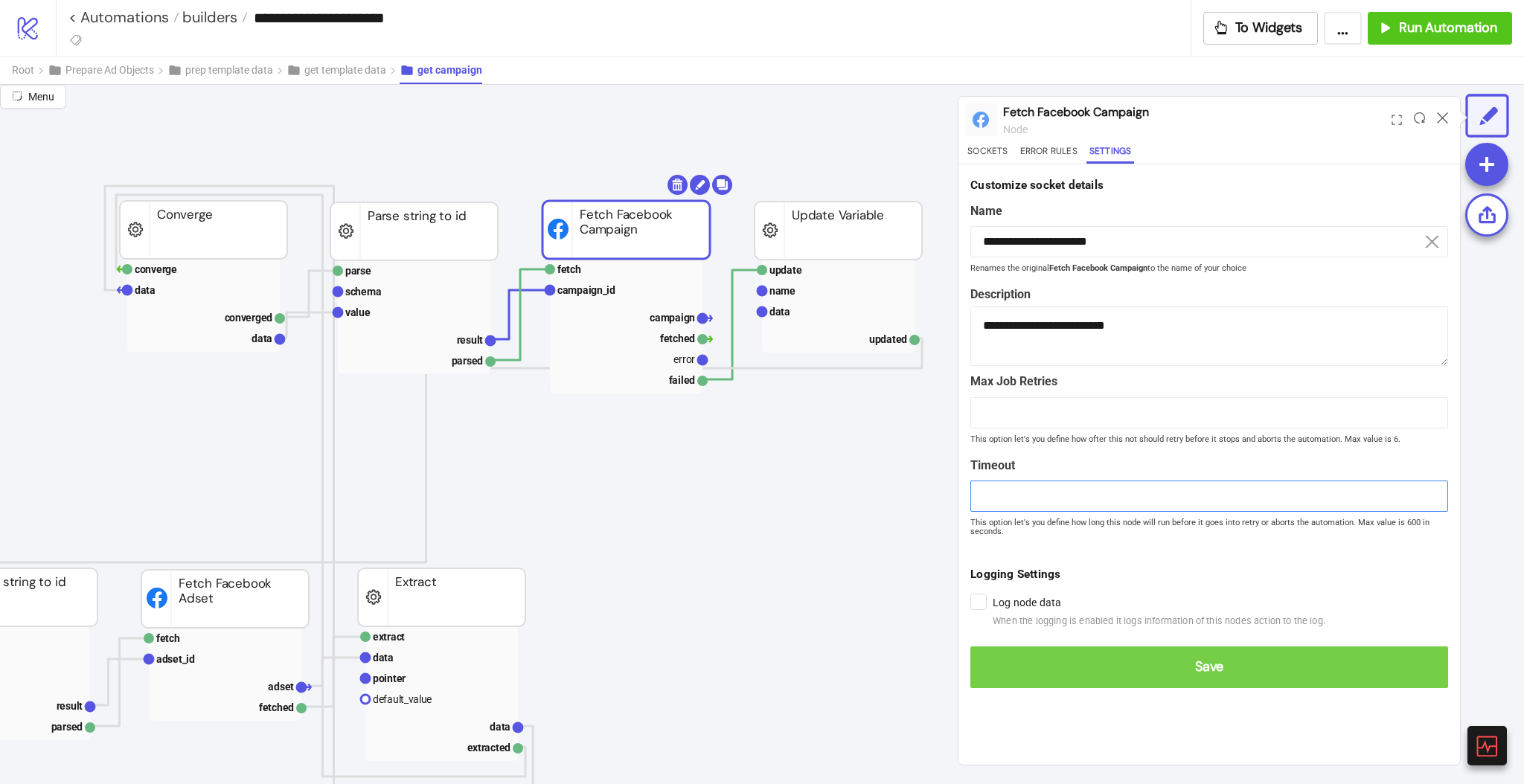 type on "**" 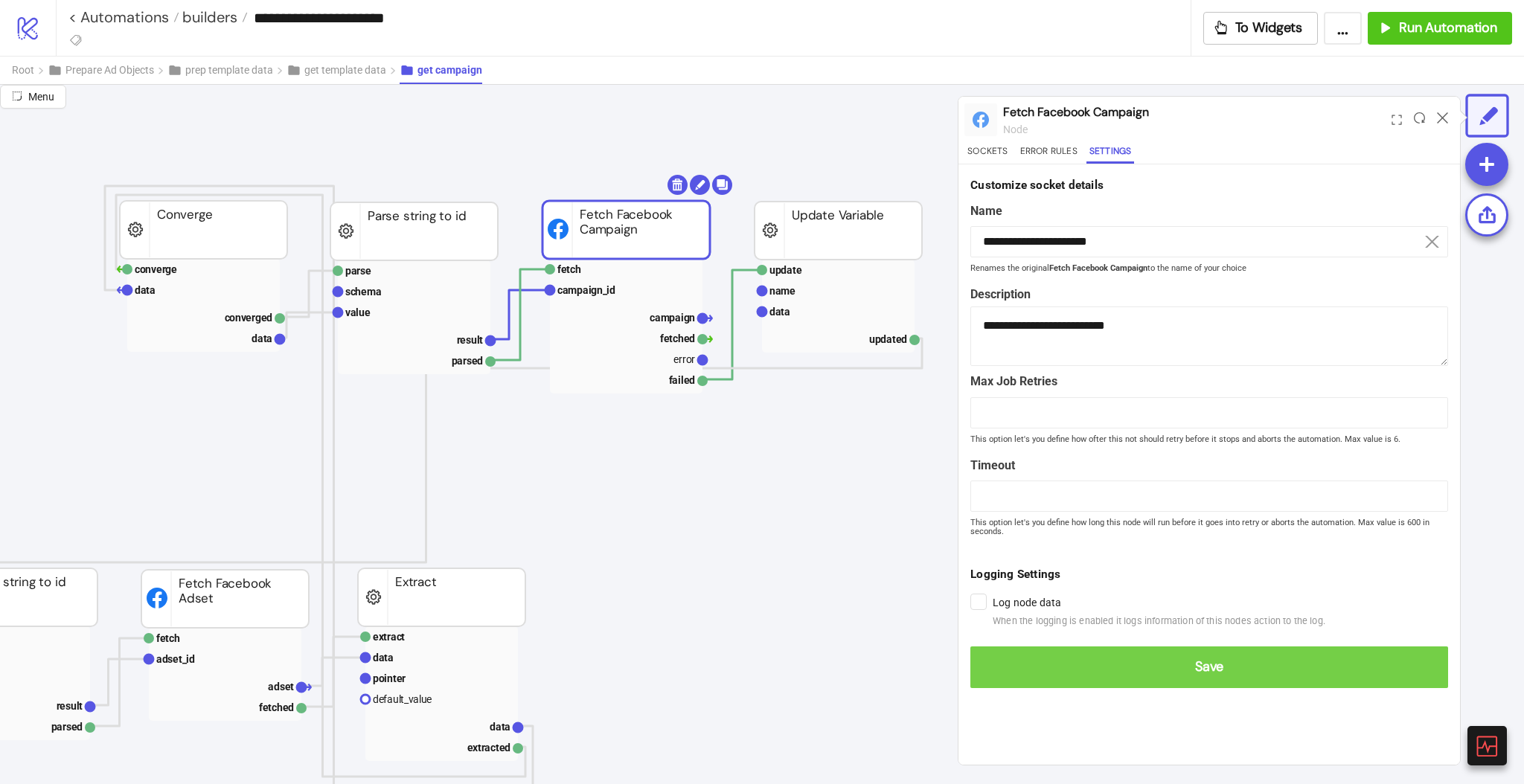 click on "Save" at bounding box center (1209, 667) 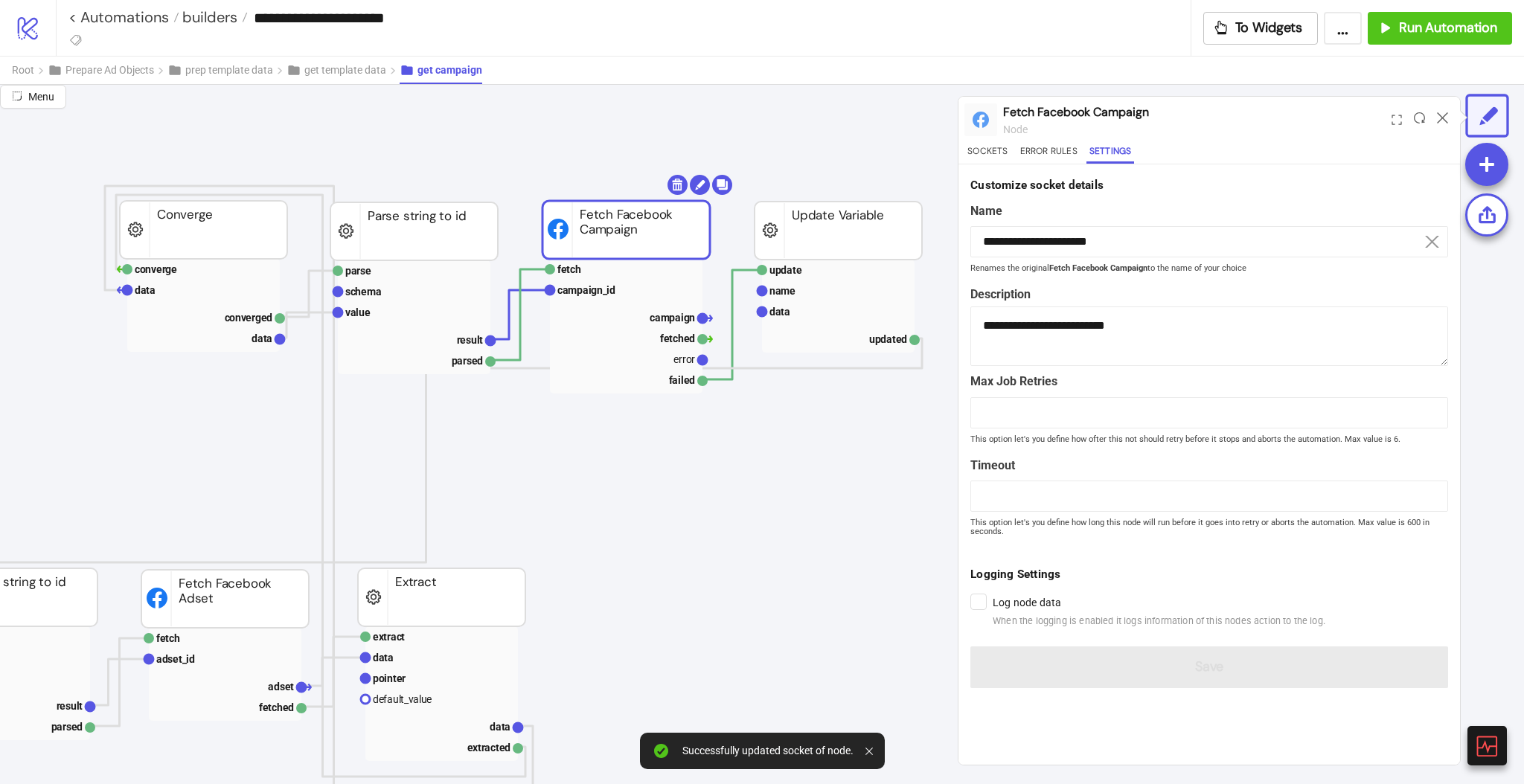 scroll, scrollTop: 1, scrollLeft: 0, axis: vertical 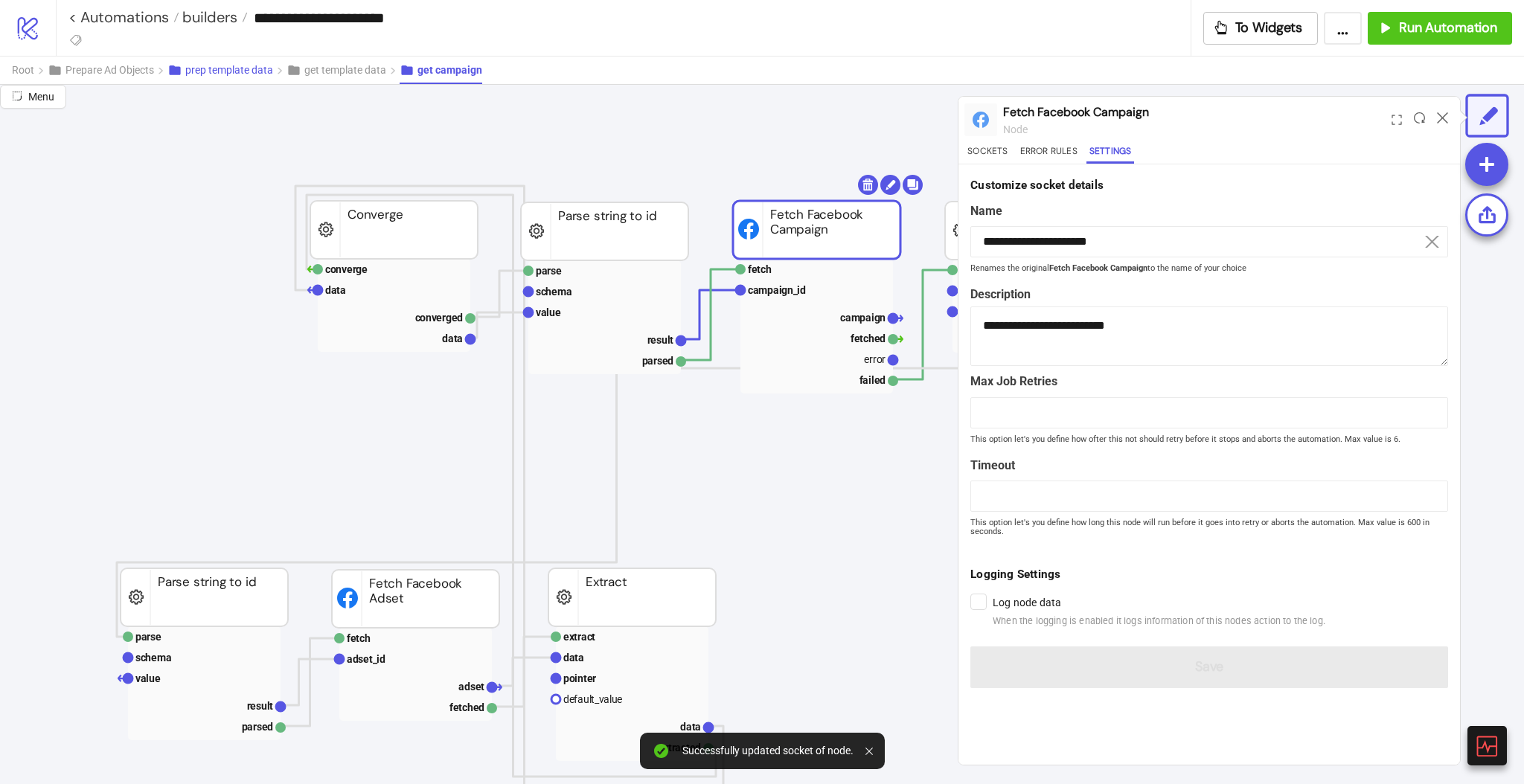 click on "prep template data" at bounding box center (229, 70) 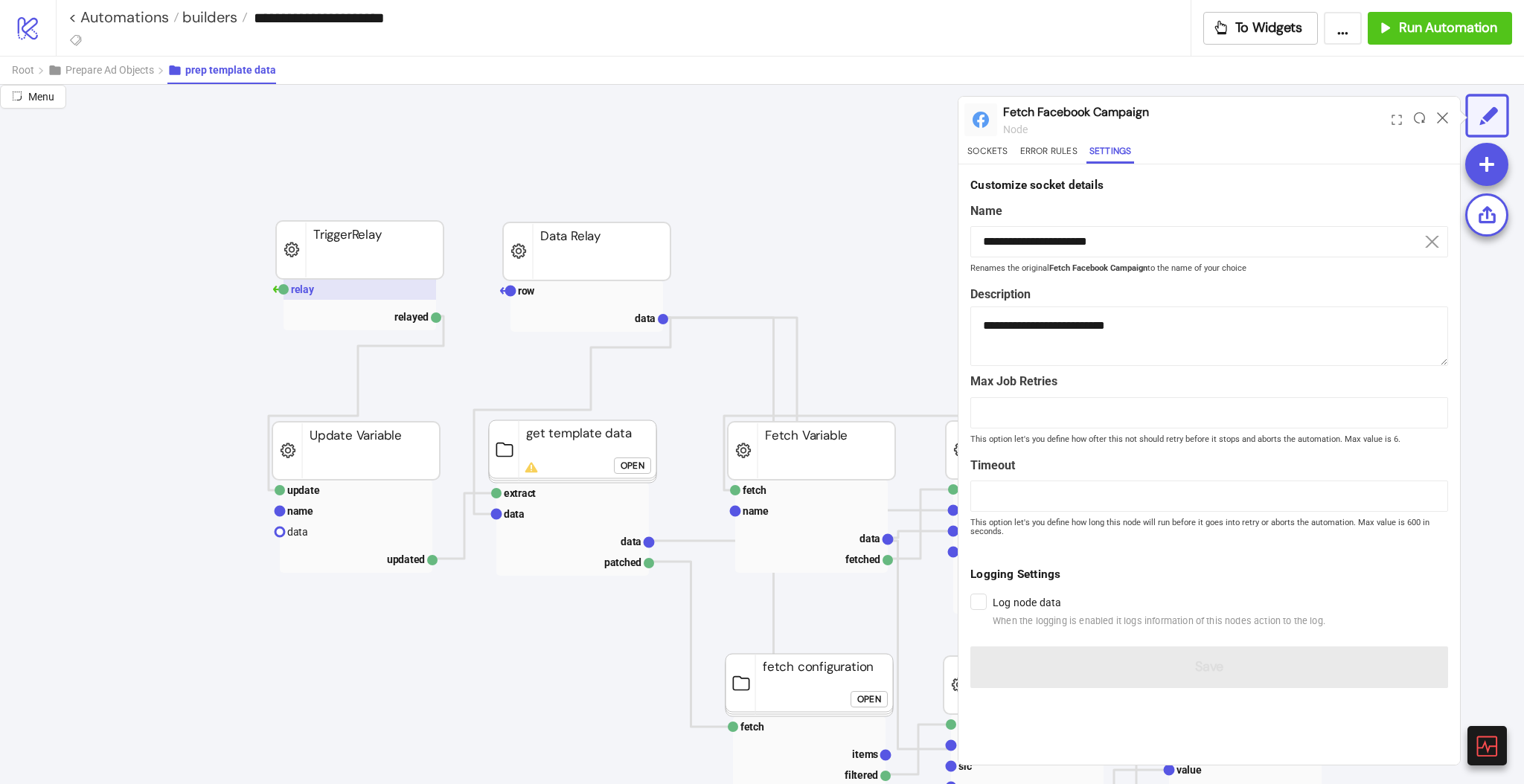 click 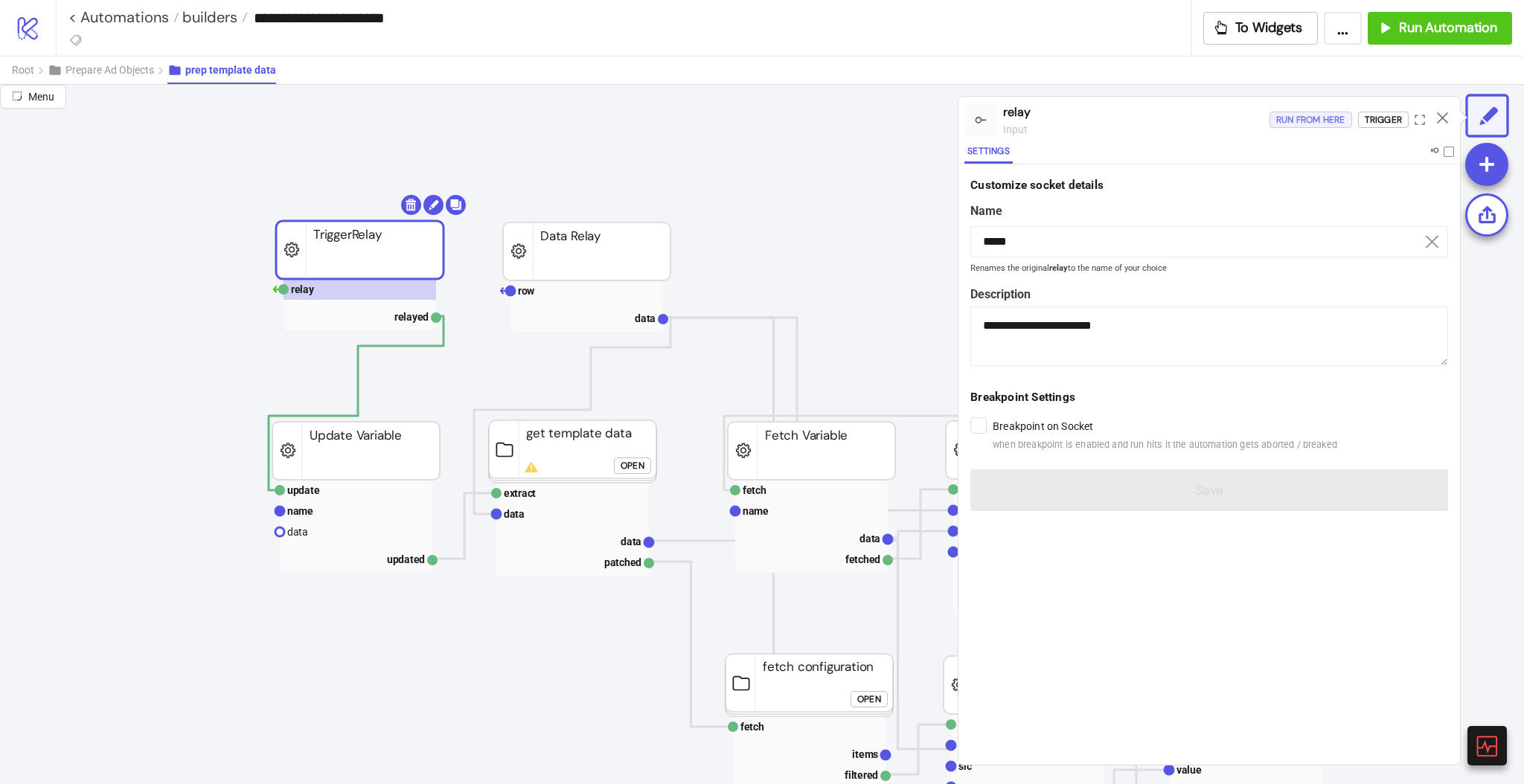 click on "Run from here" at bounding box center [1310, 120] 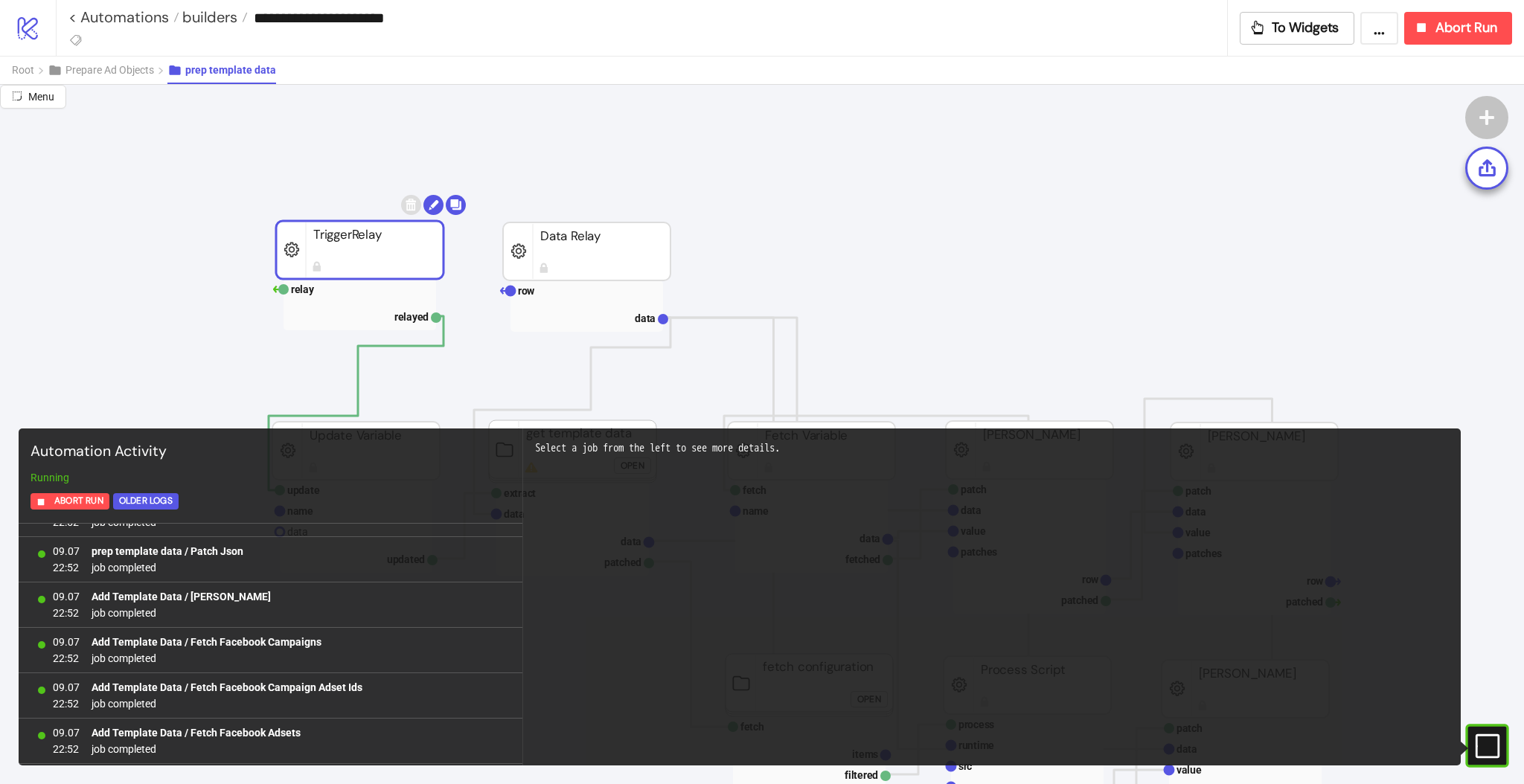 scroll, scrollTop: 1666, scrollLeft: 0, axis: vertical 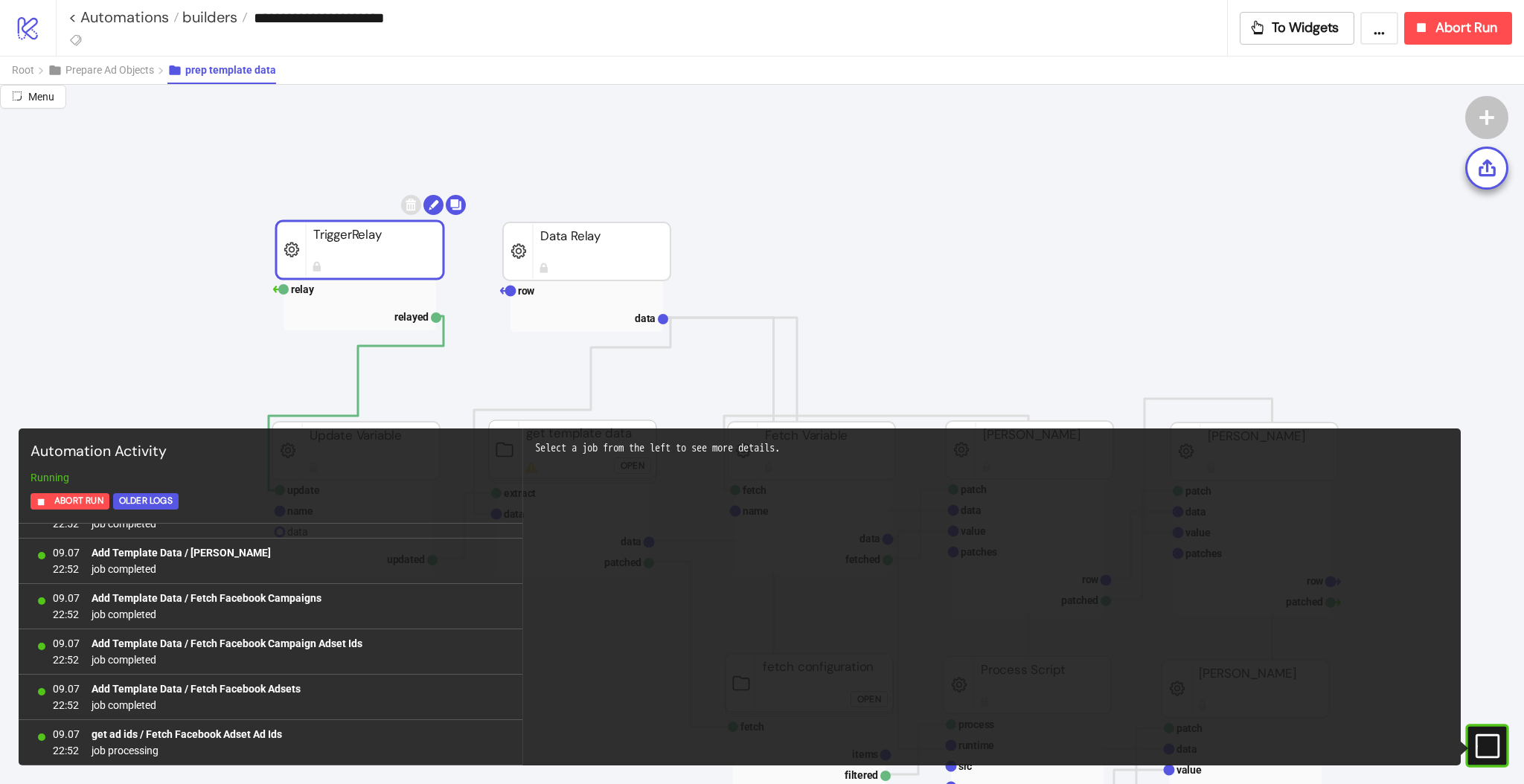 click on "**********" at bounding box center (647, 18) 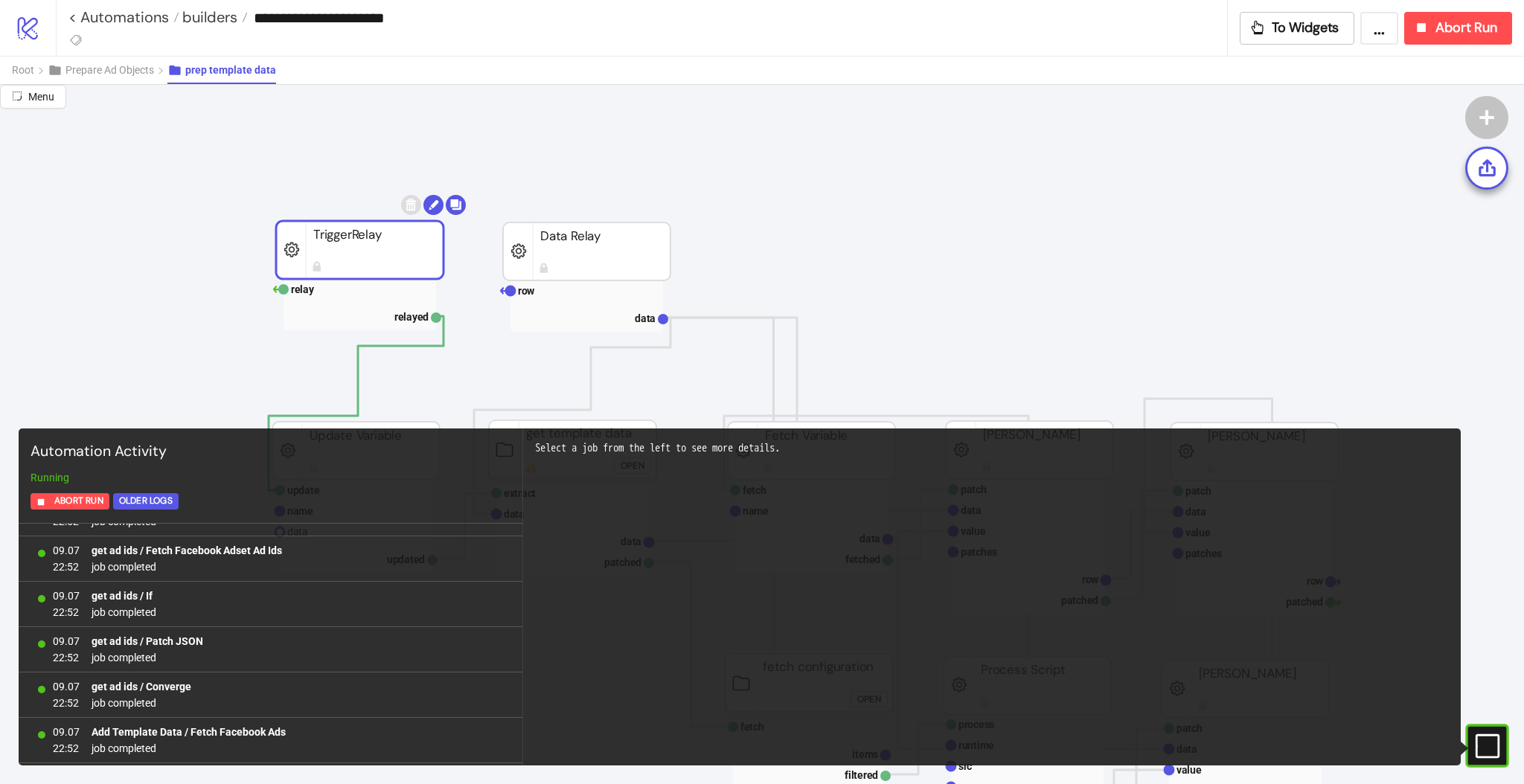 scroll, scrollTop: 2892, scrollLeft: 0, axis: vertical 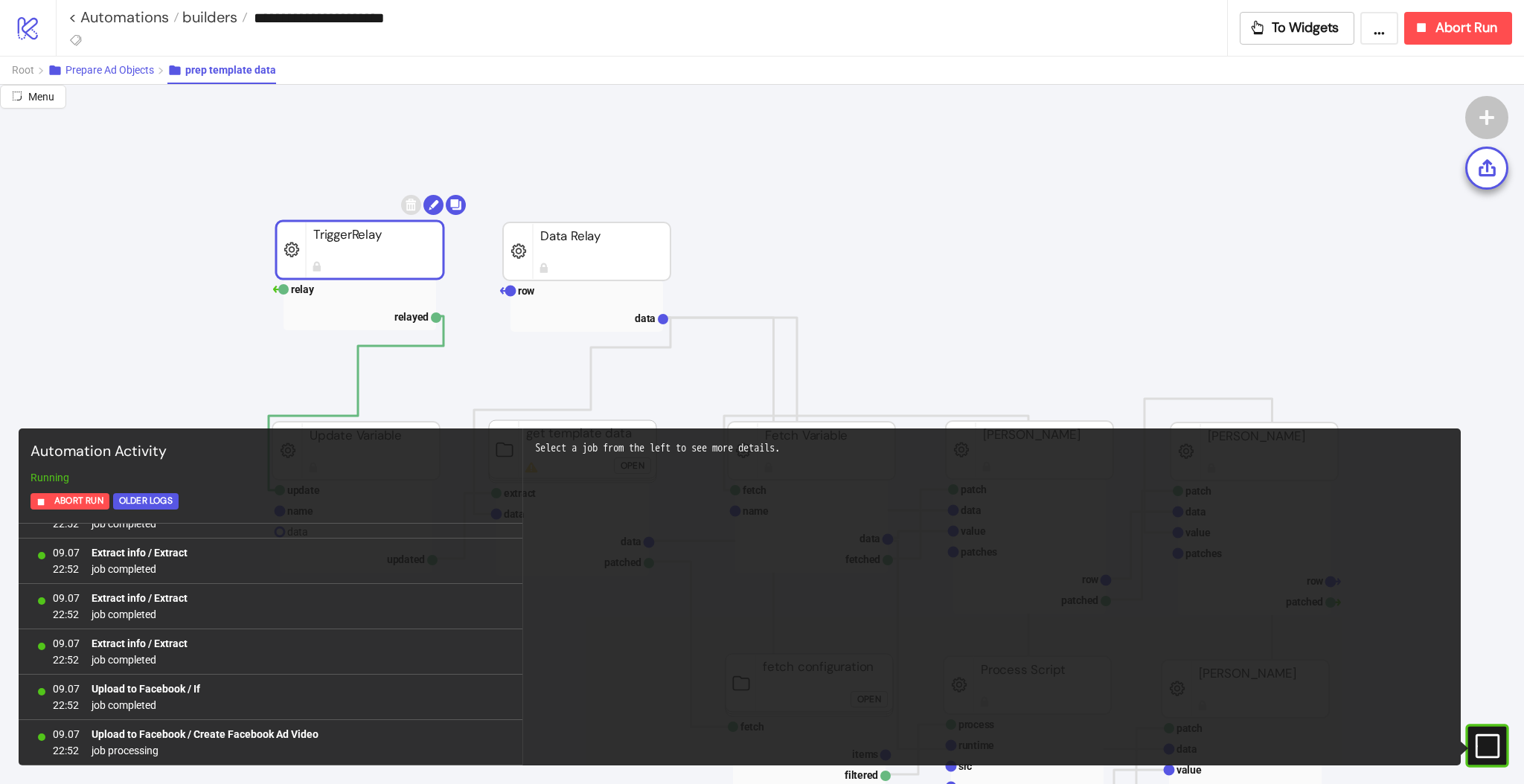 click on "Prepare Ad Objects" at bounding box center [107, 70] 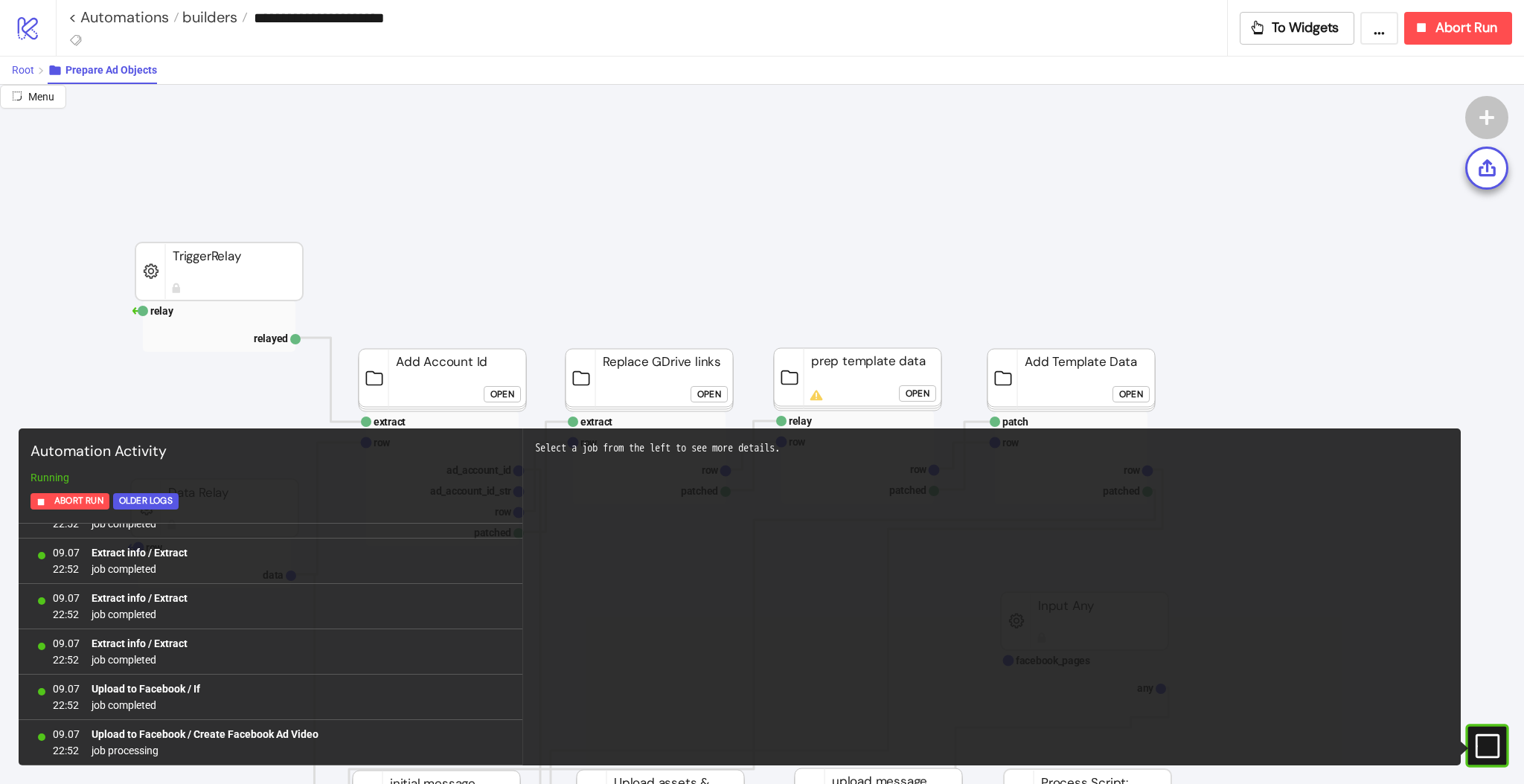 click on "Root" at bounding box center [30, 70] 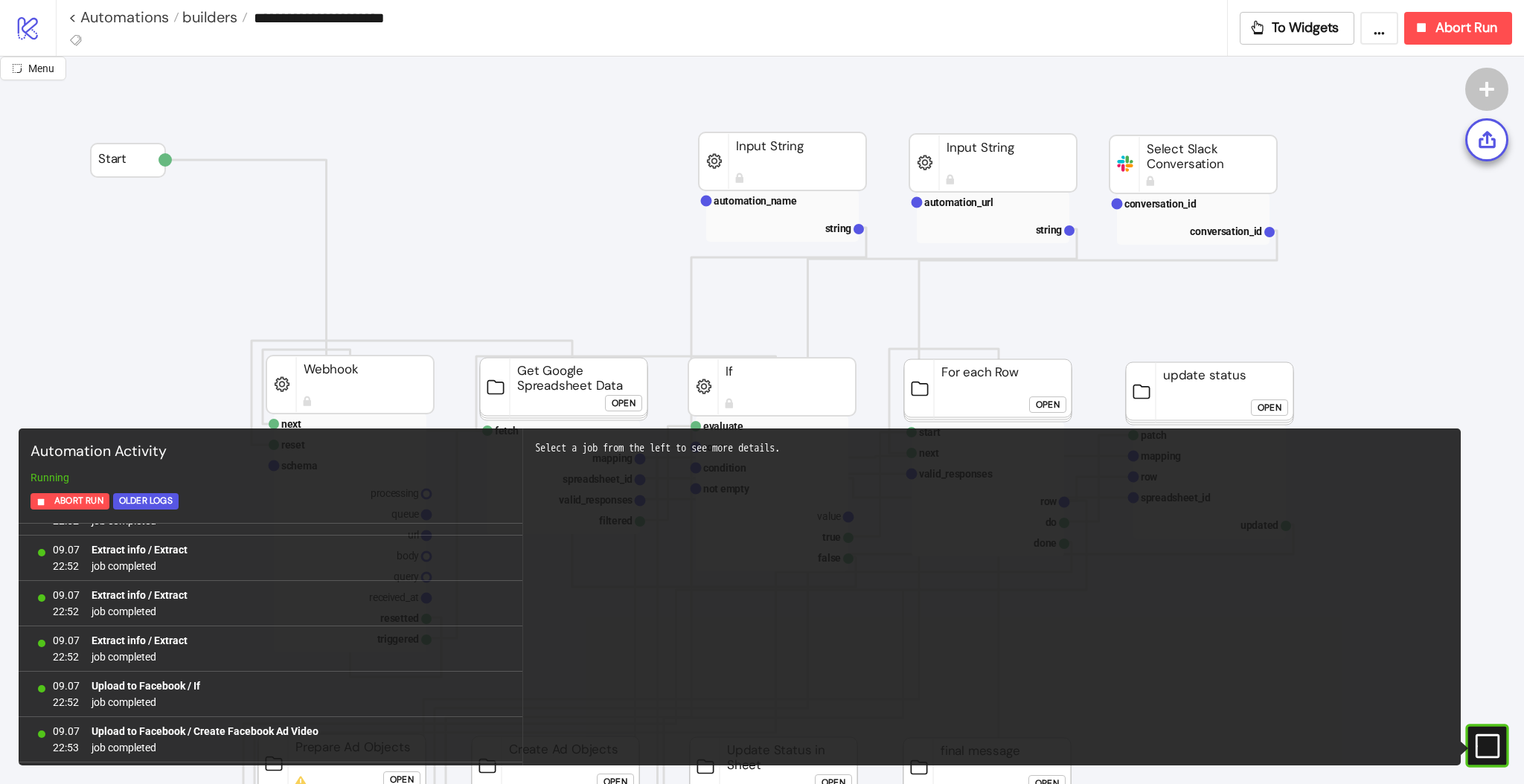scroll, scrollTop: 27602, scrollLeft: 0, axis: vertical 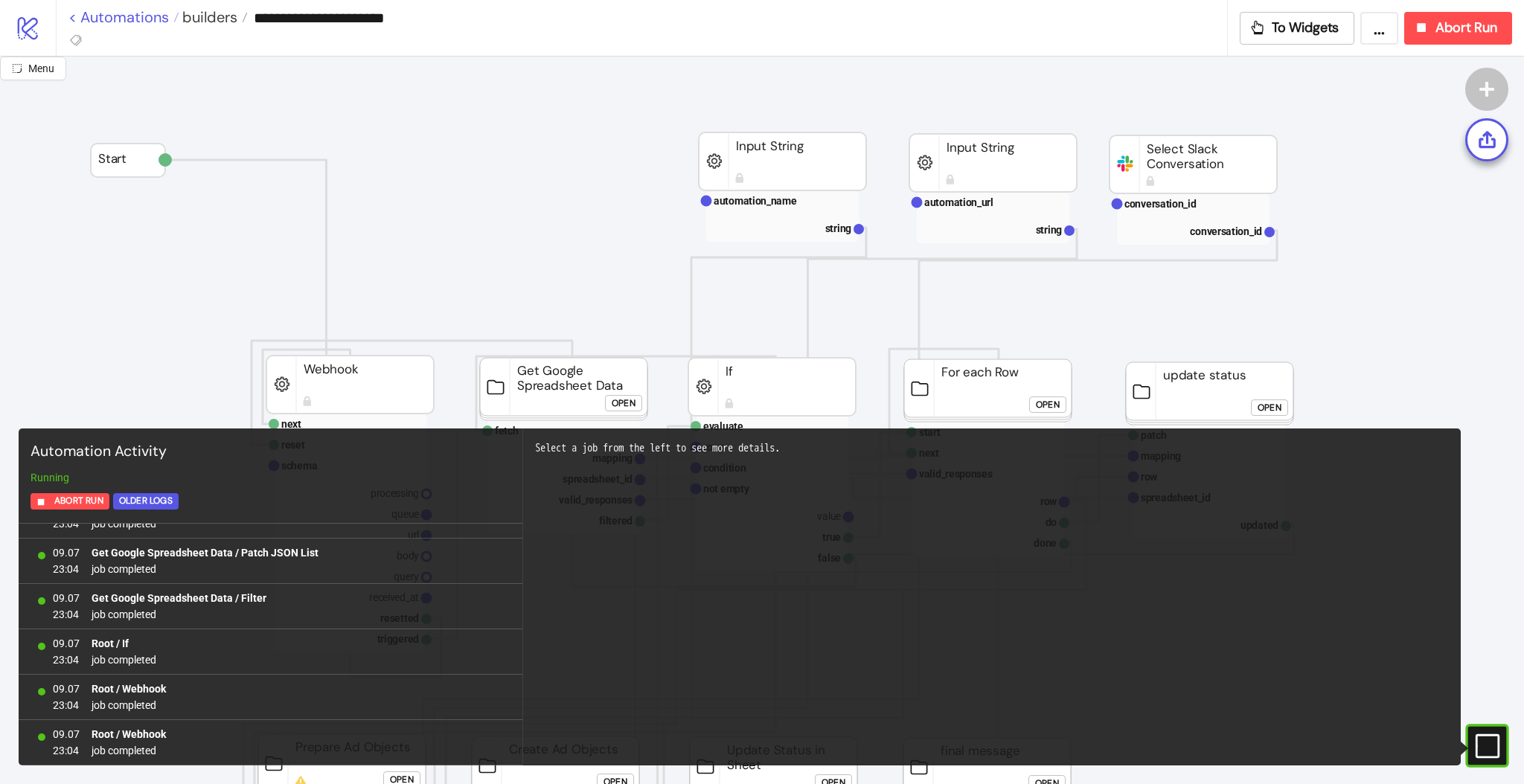 click on "< Automations" at bounding box center (124, 17) 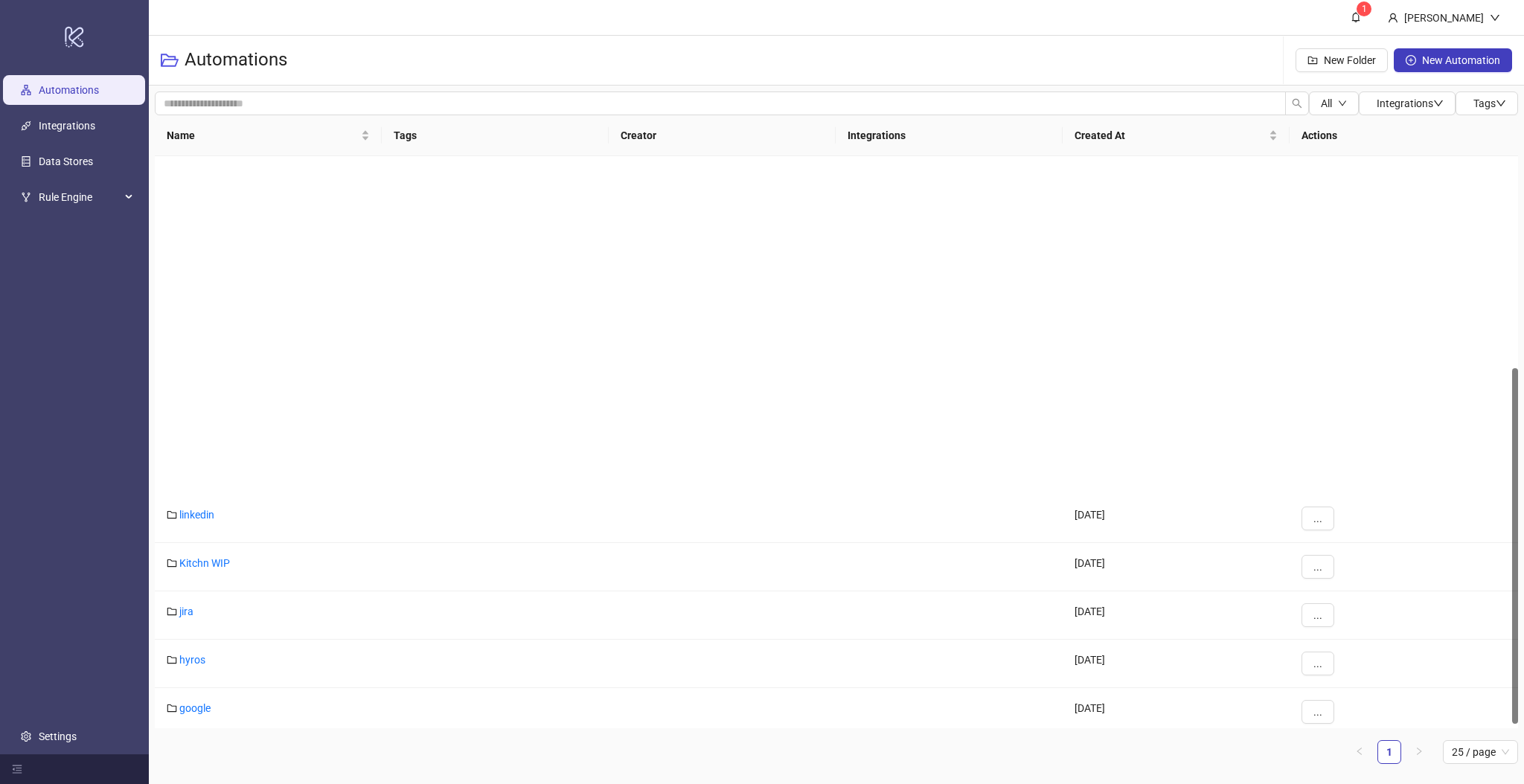 scroll, scrollTop: 347, scrollLeft: 0, axis: vertical 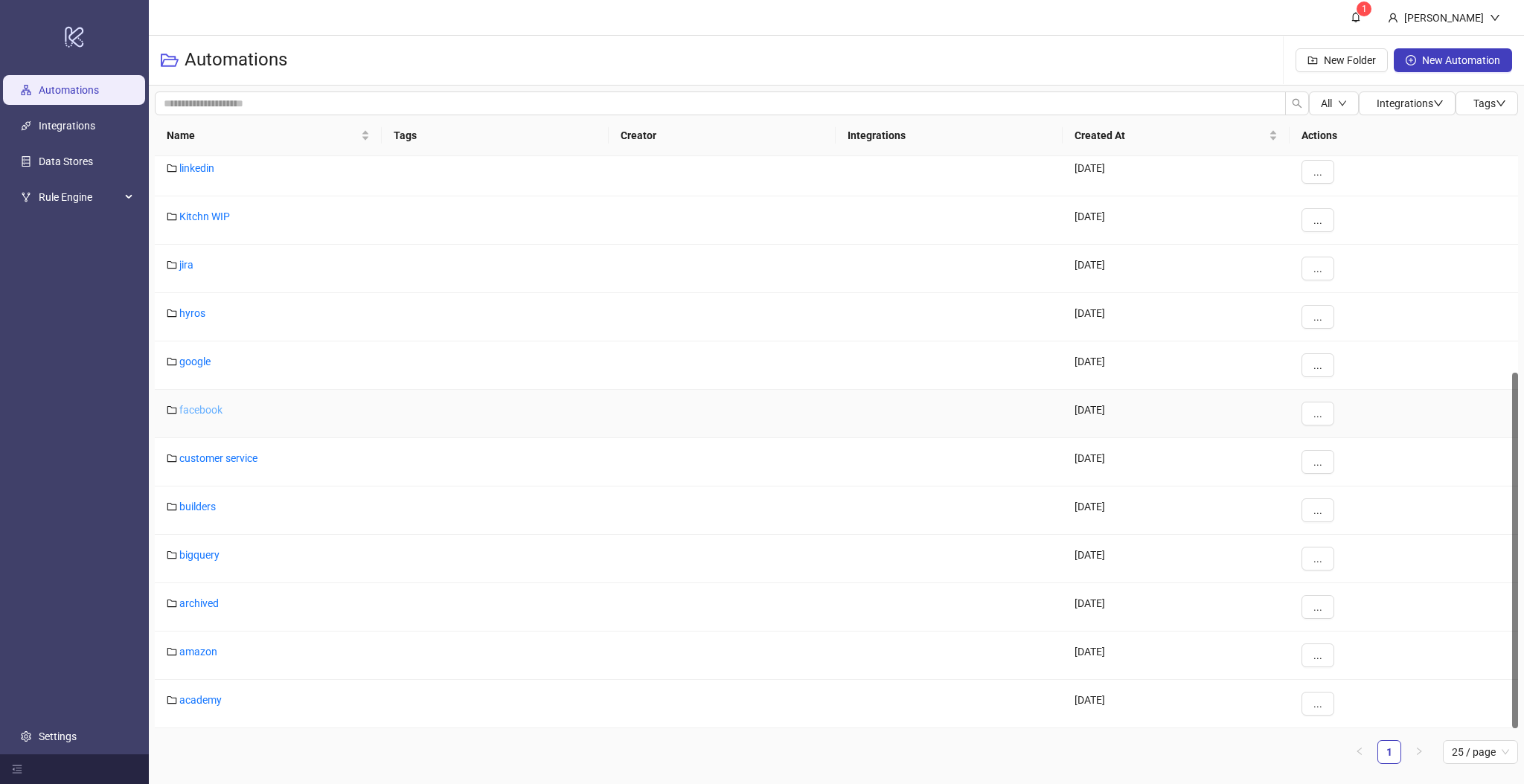 click on "facebook" at bounding box center [201, 410] 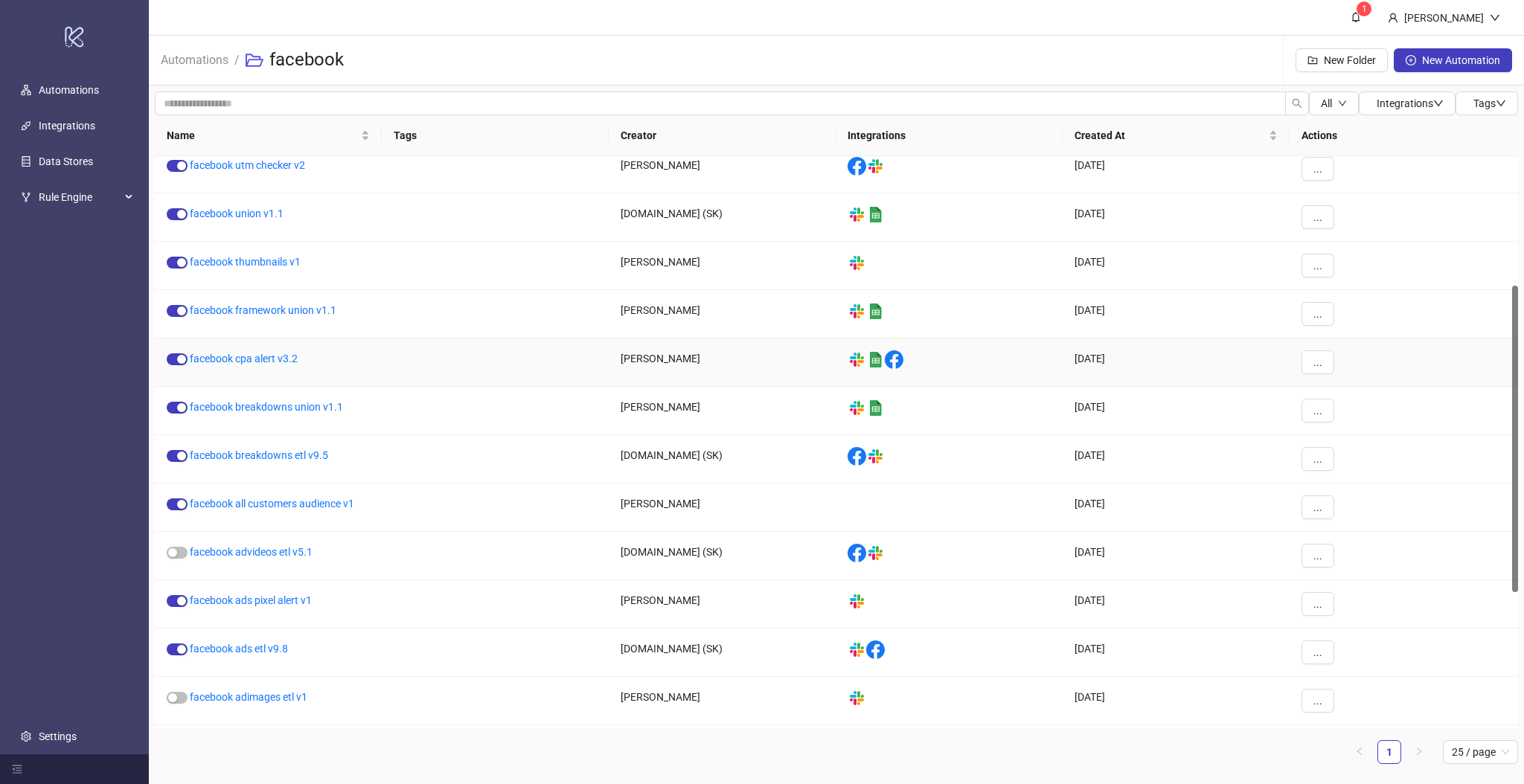 scroll, scrollTop: 0, scrollLeft: 0, axis: both 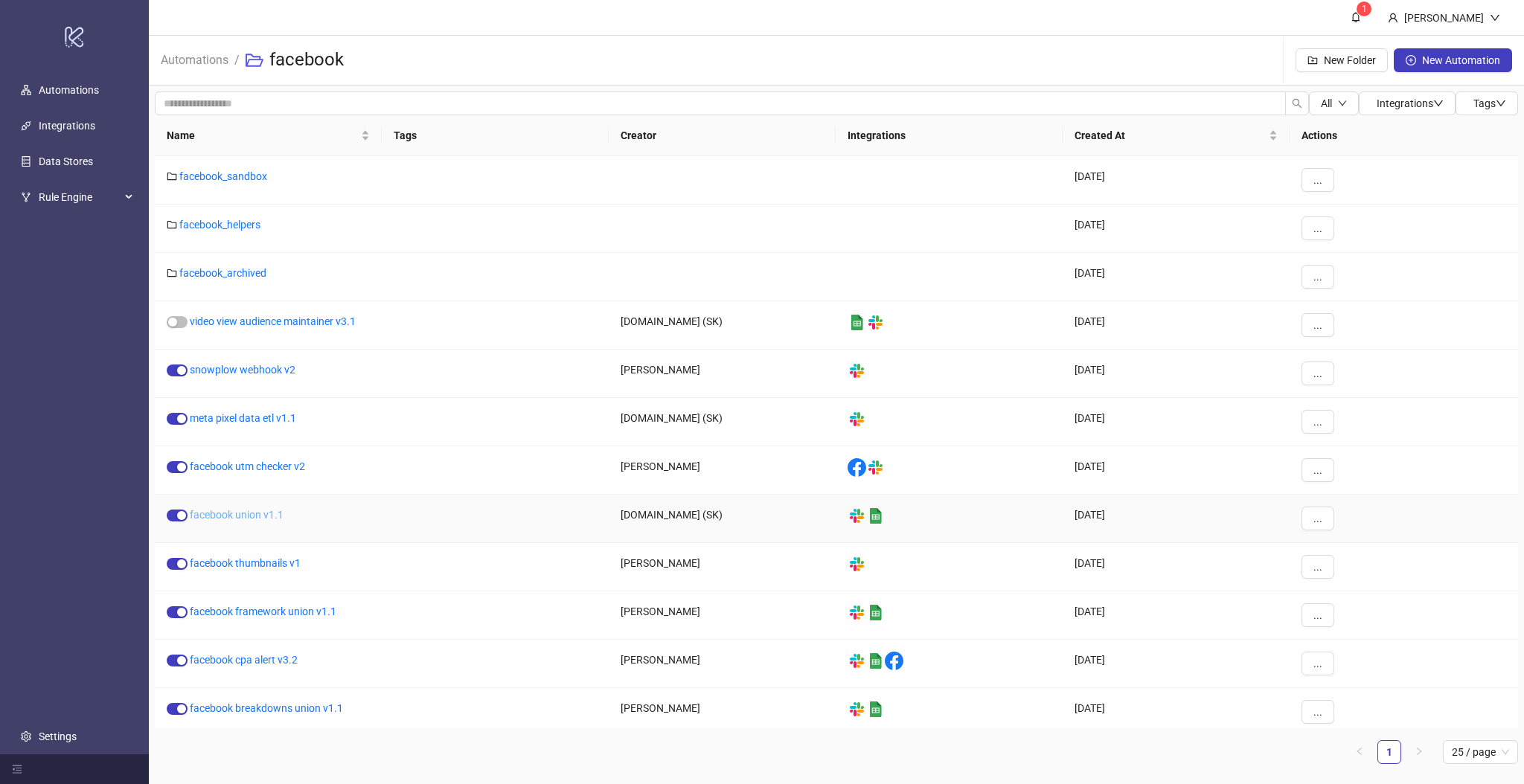 click on "facebook union v1.1" at bounding box center (237, 515) 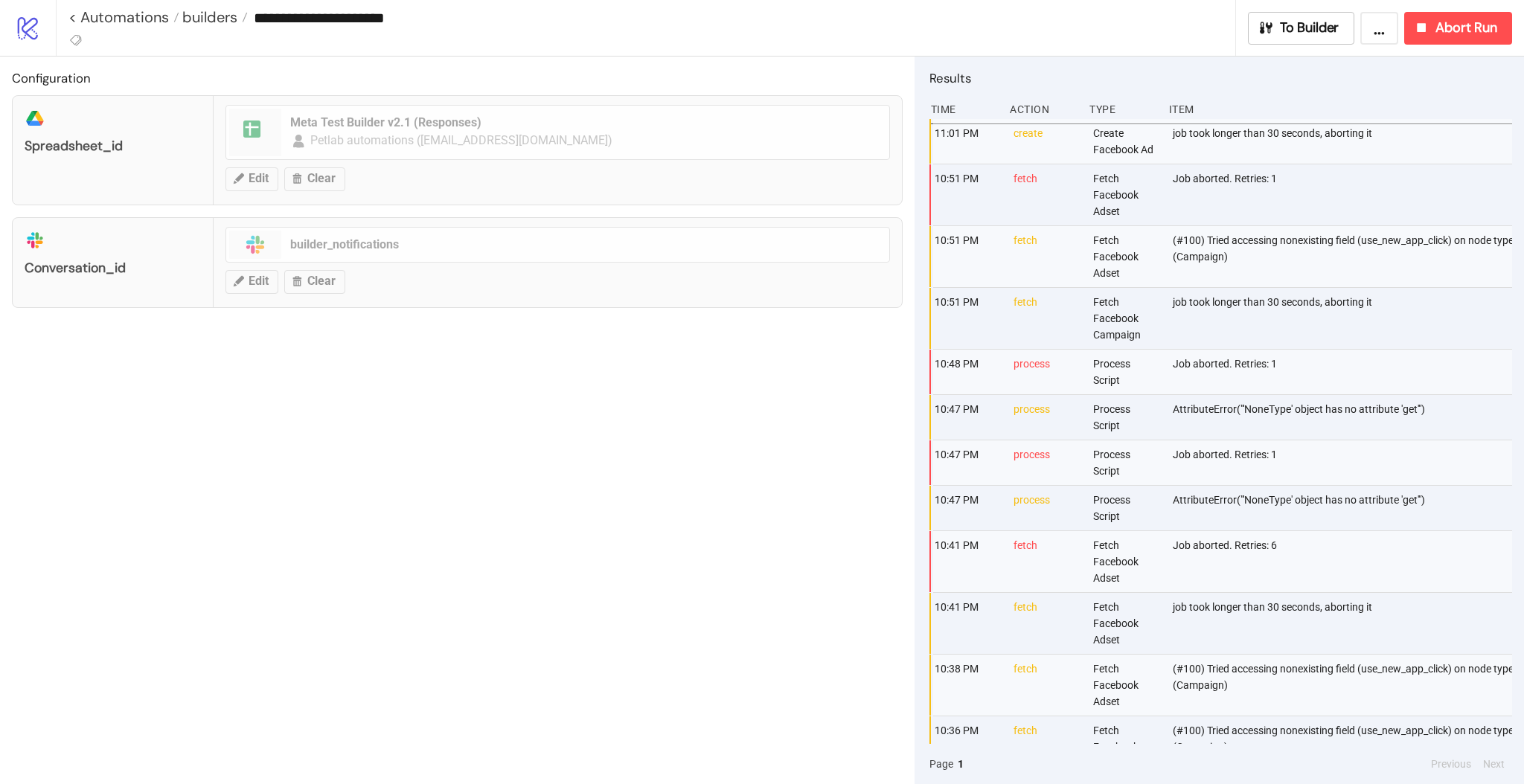 type on "**********" 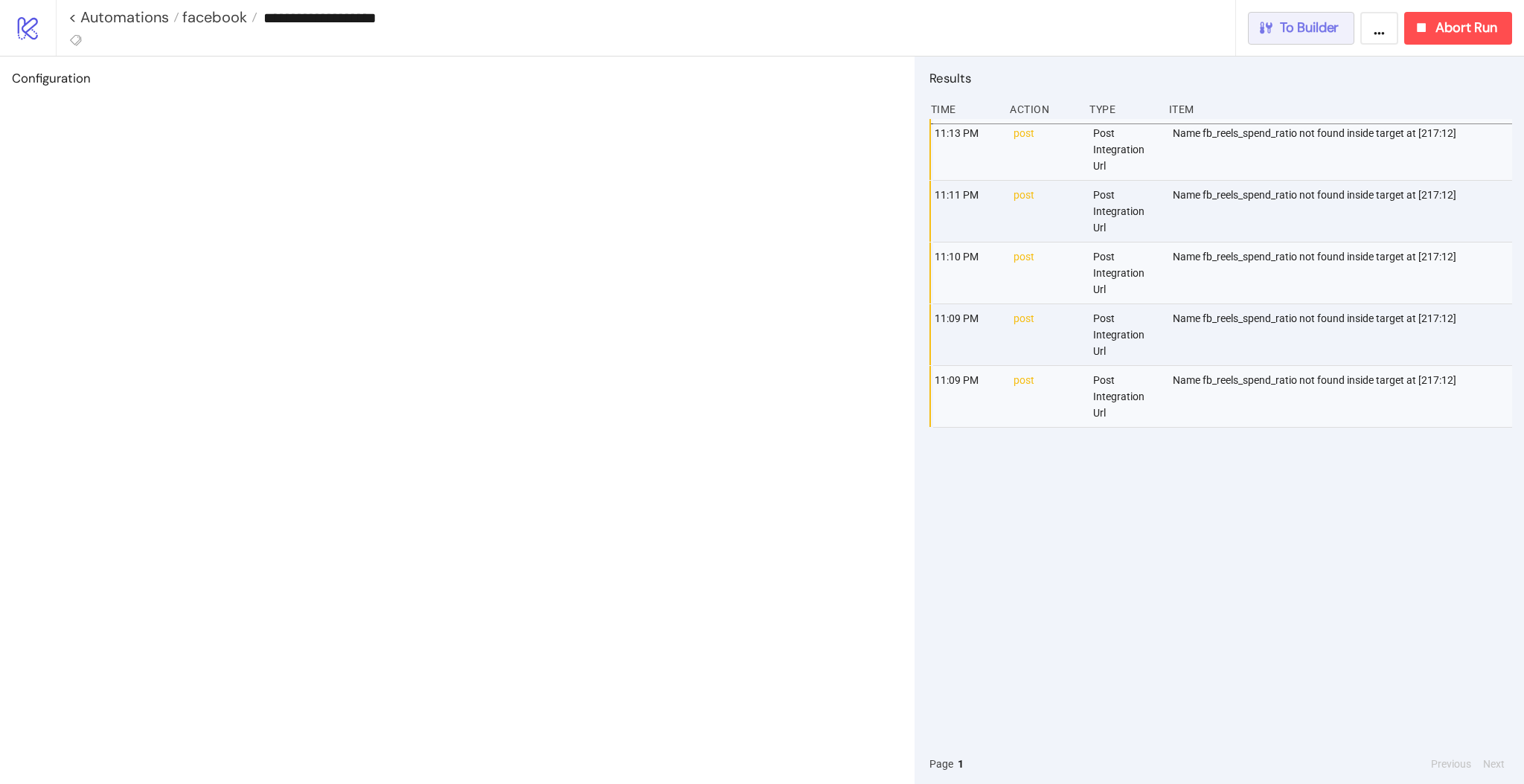 click on "To Builder" at bounding box center [1310, 28] 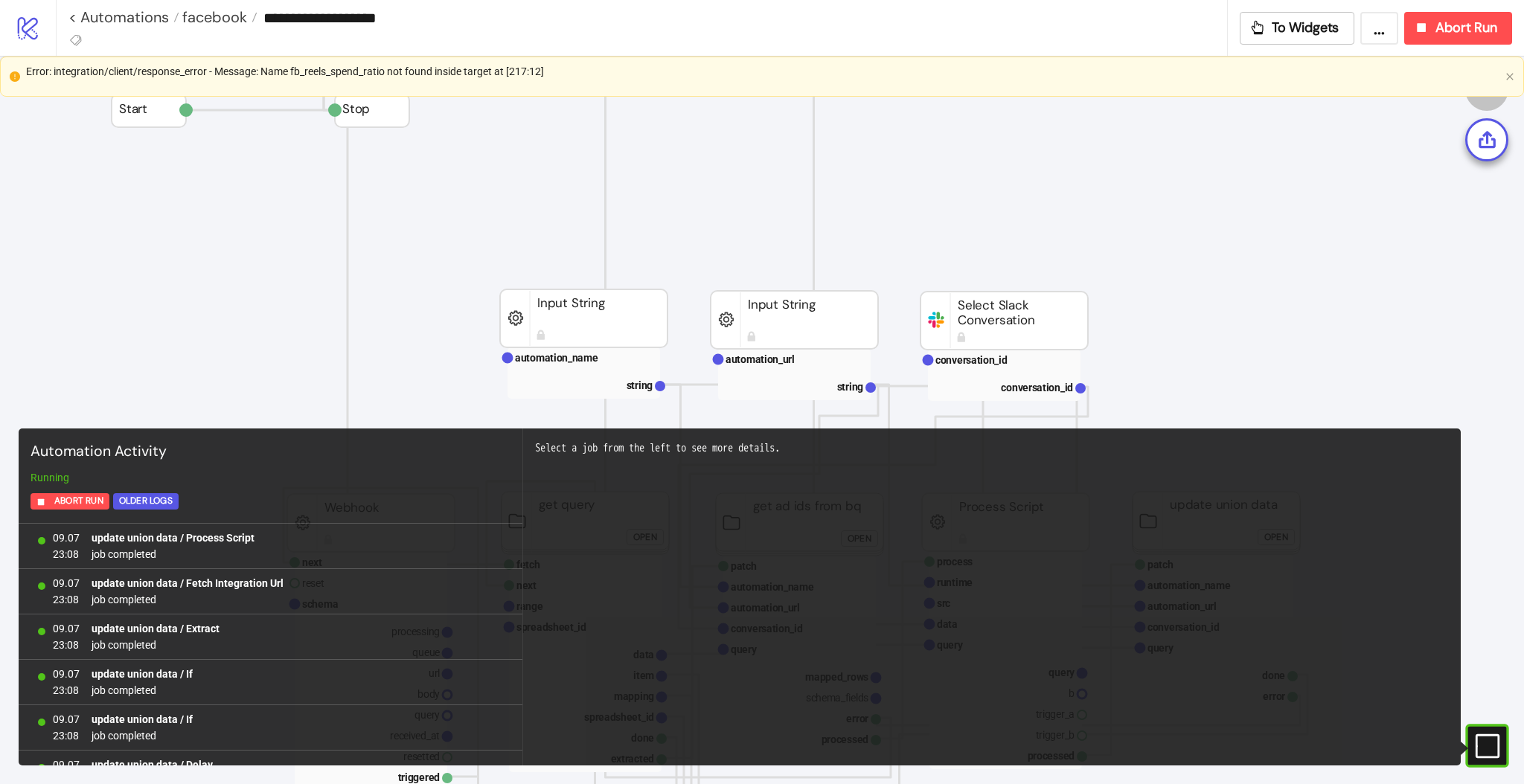 scroll, scrollTop: 1075, scrollLeft: 0, axis: vertical 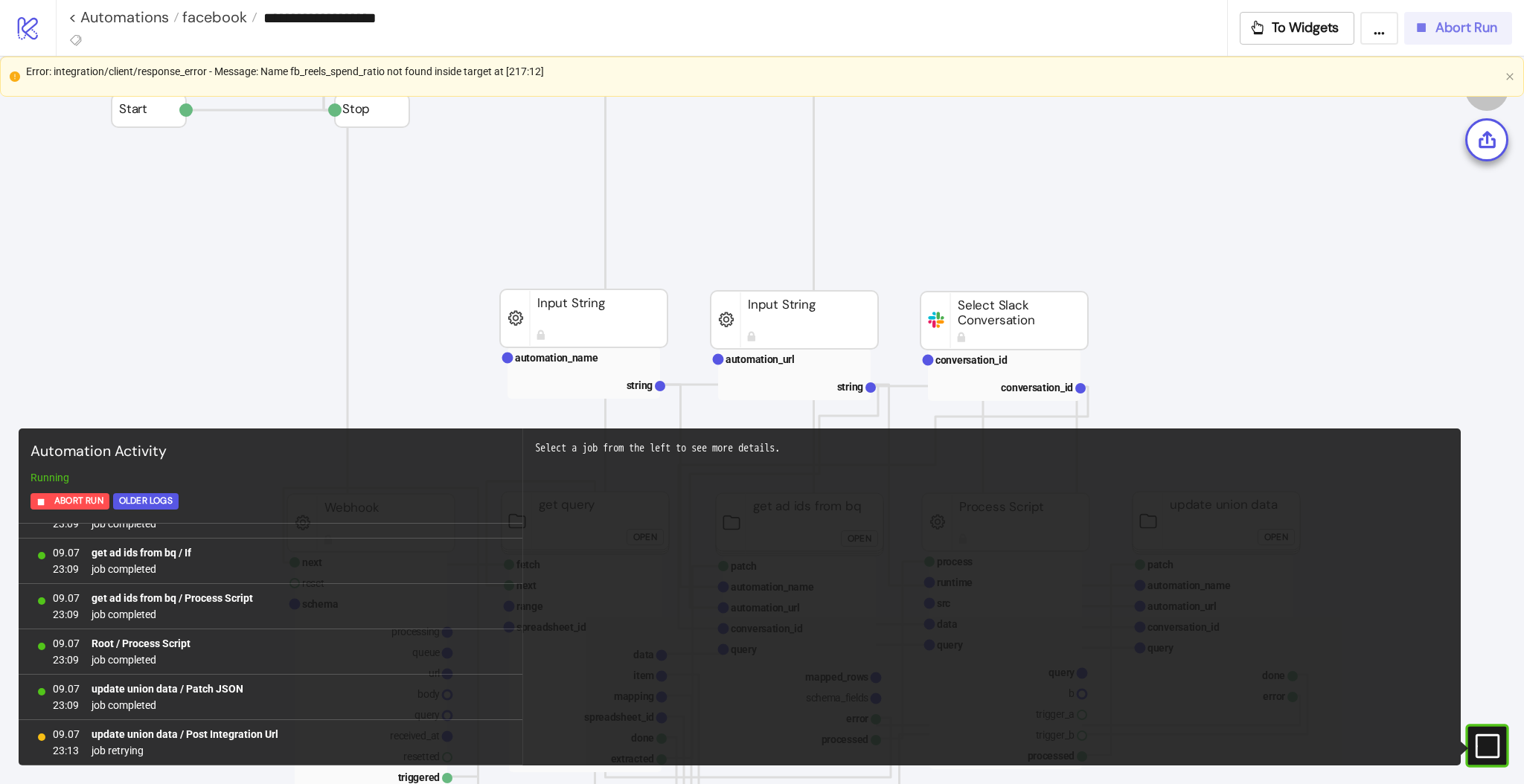 click on "Abort Run" at bounding box center (1466, 28) 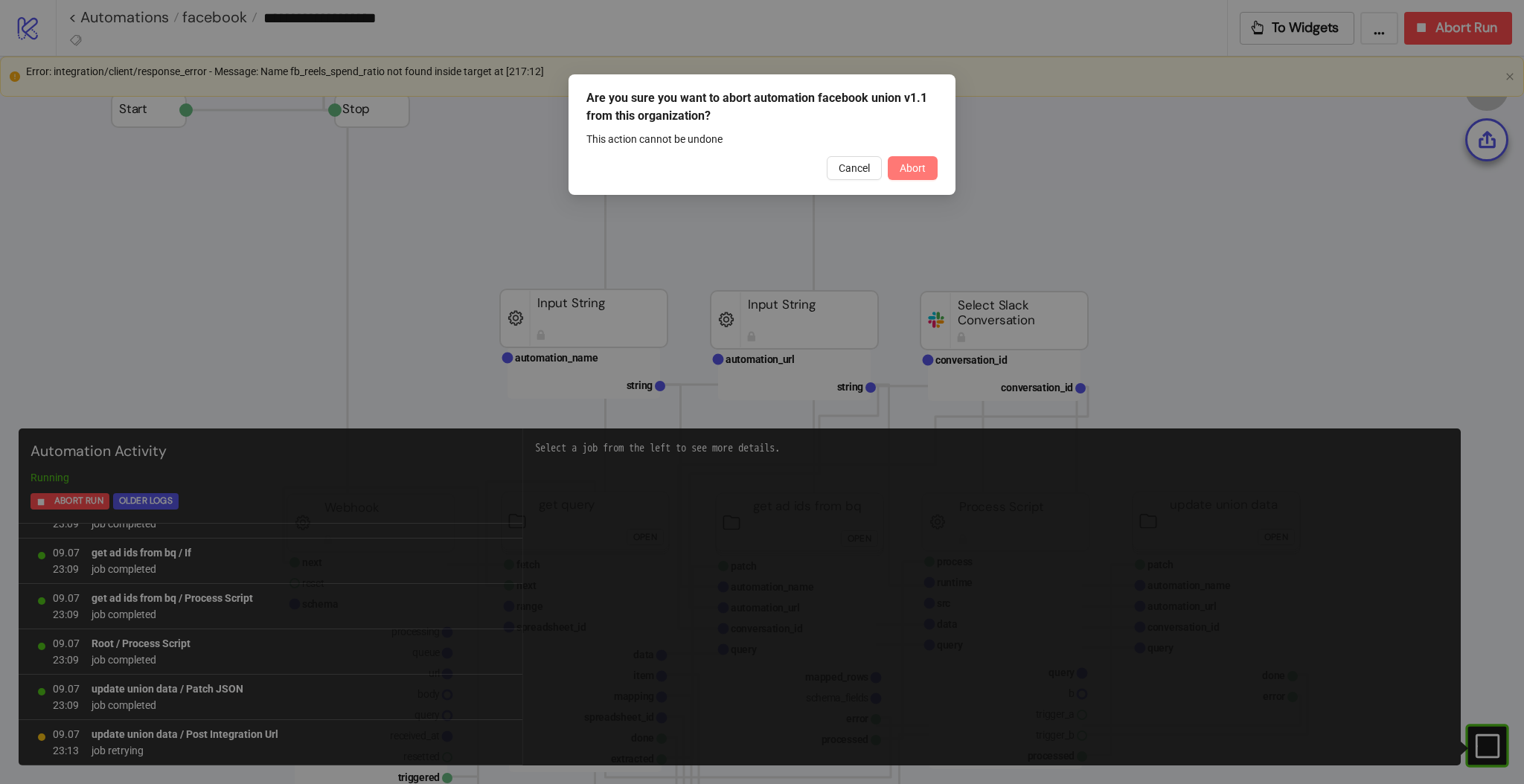 click on "Abort" at bounding box center (912, 168) 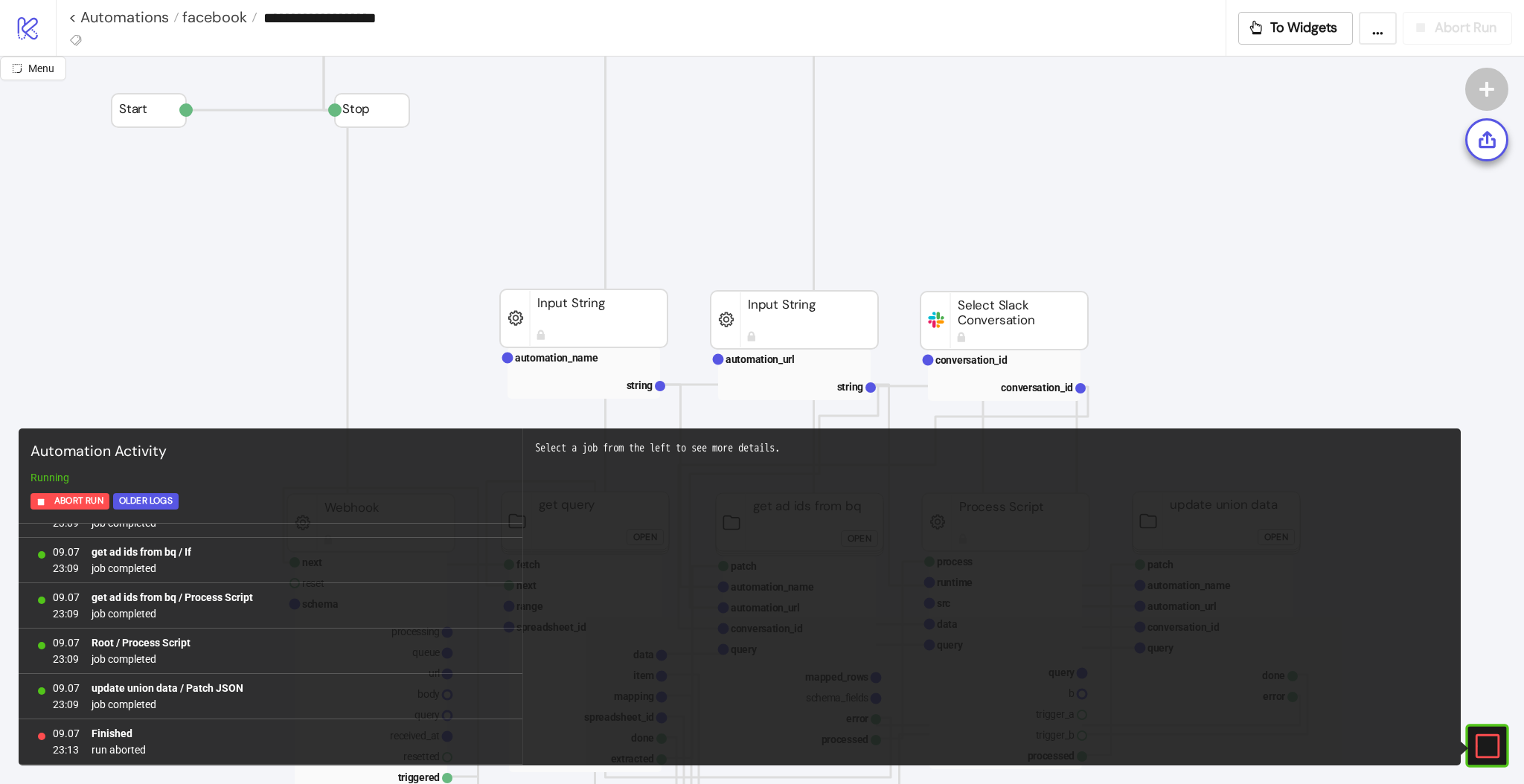 scroll, scrollTop: 0, scrollLeft: 0, axis: both 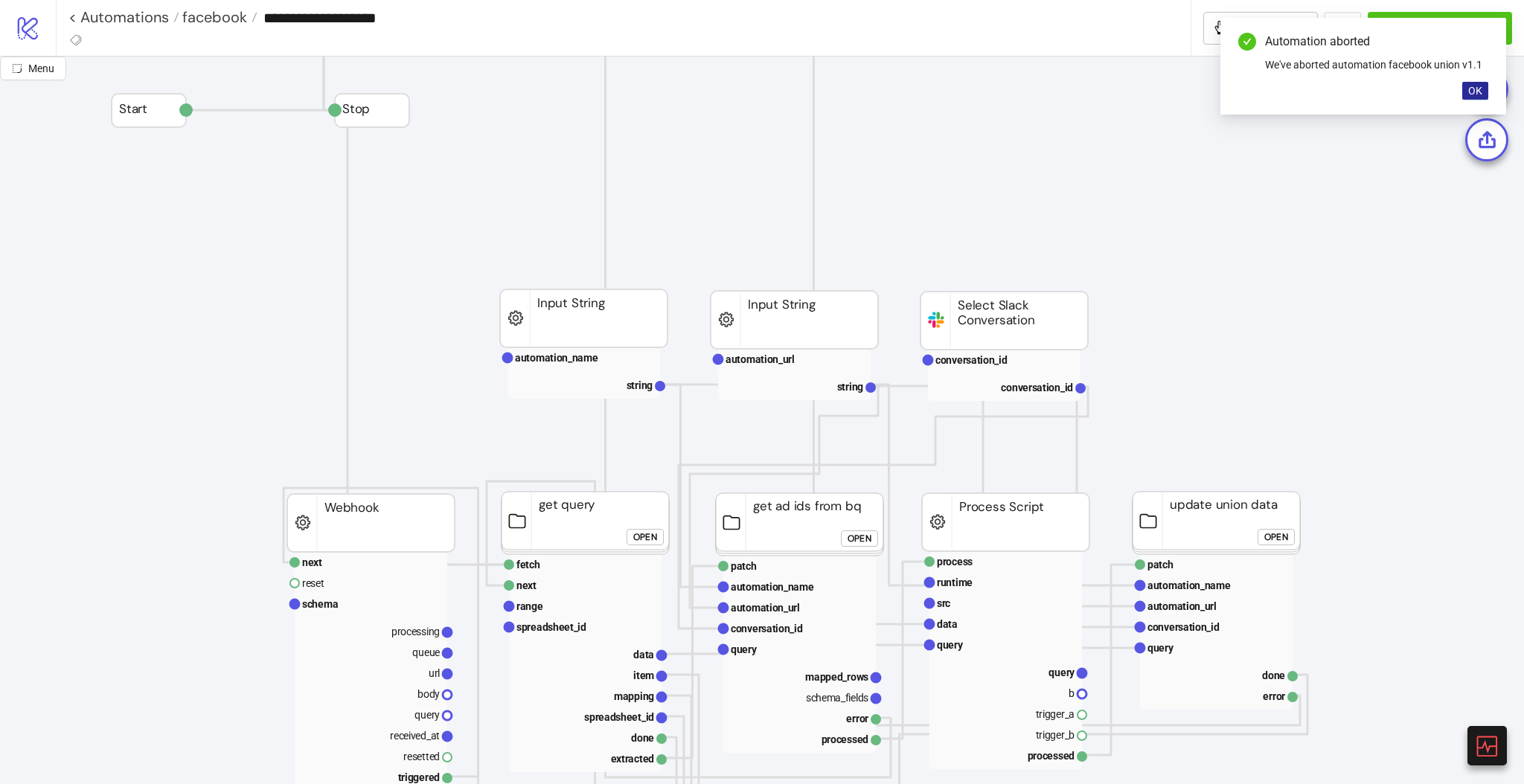 click on "OK" at bounding box center [1475, 91] 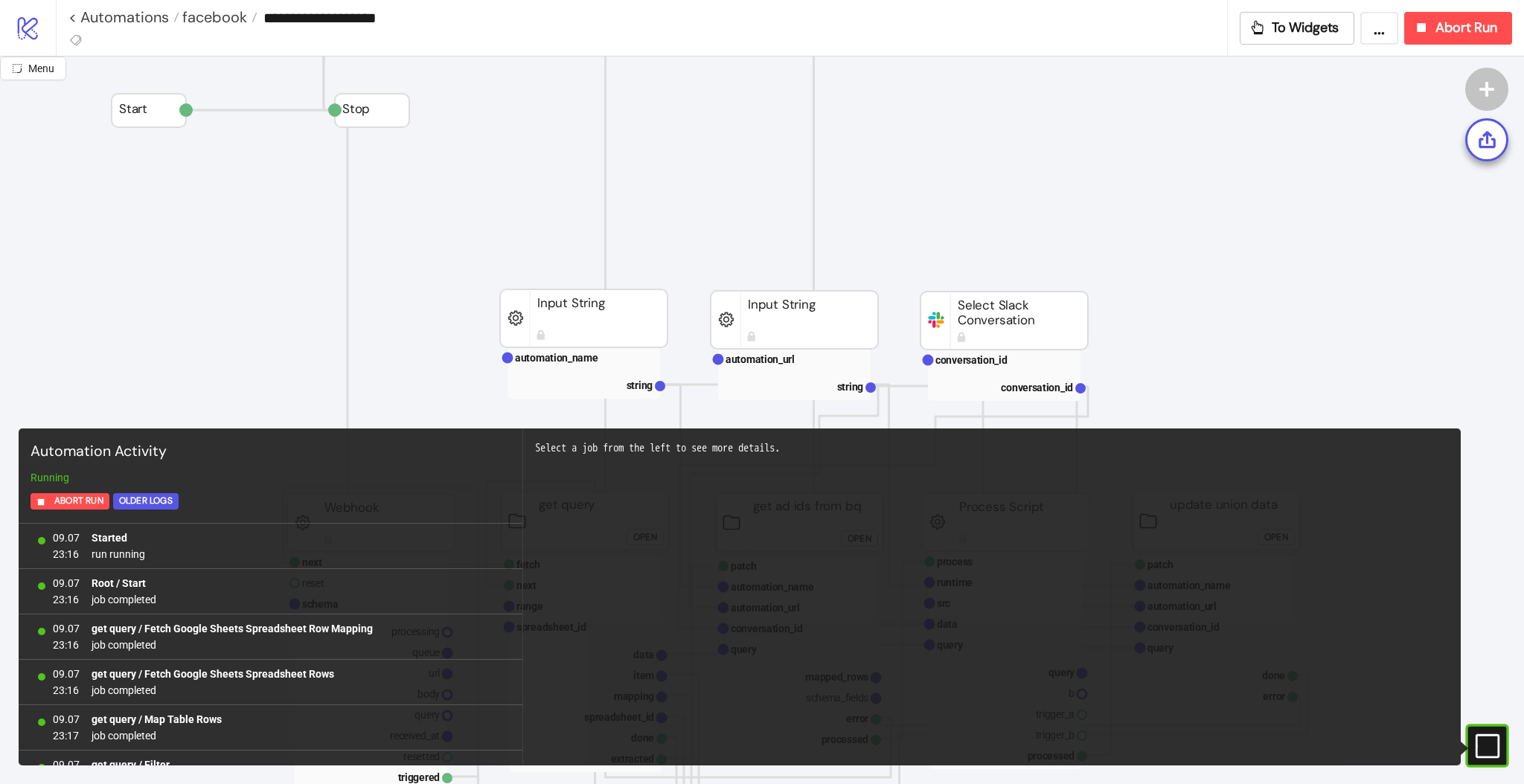 scroll, scrollTop: 30, scrollLeft: 0, axis: vertical 